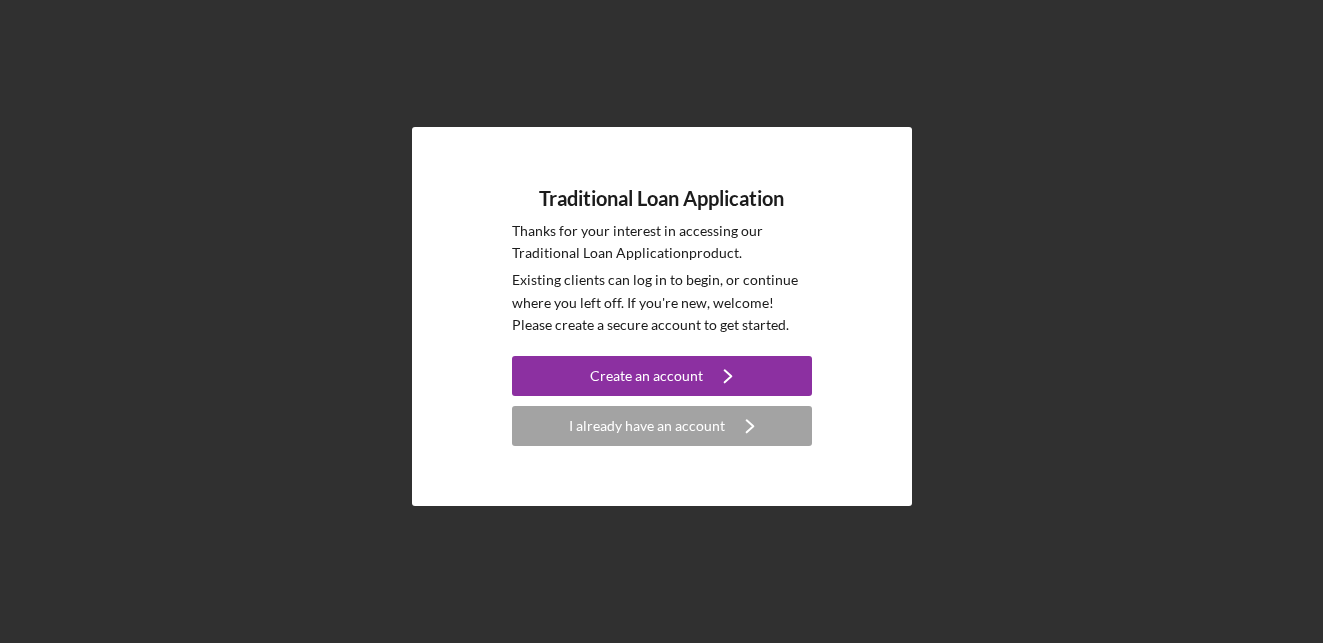 scroll, scrollTop: 0, scrollLeft: 0, axis: both 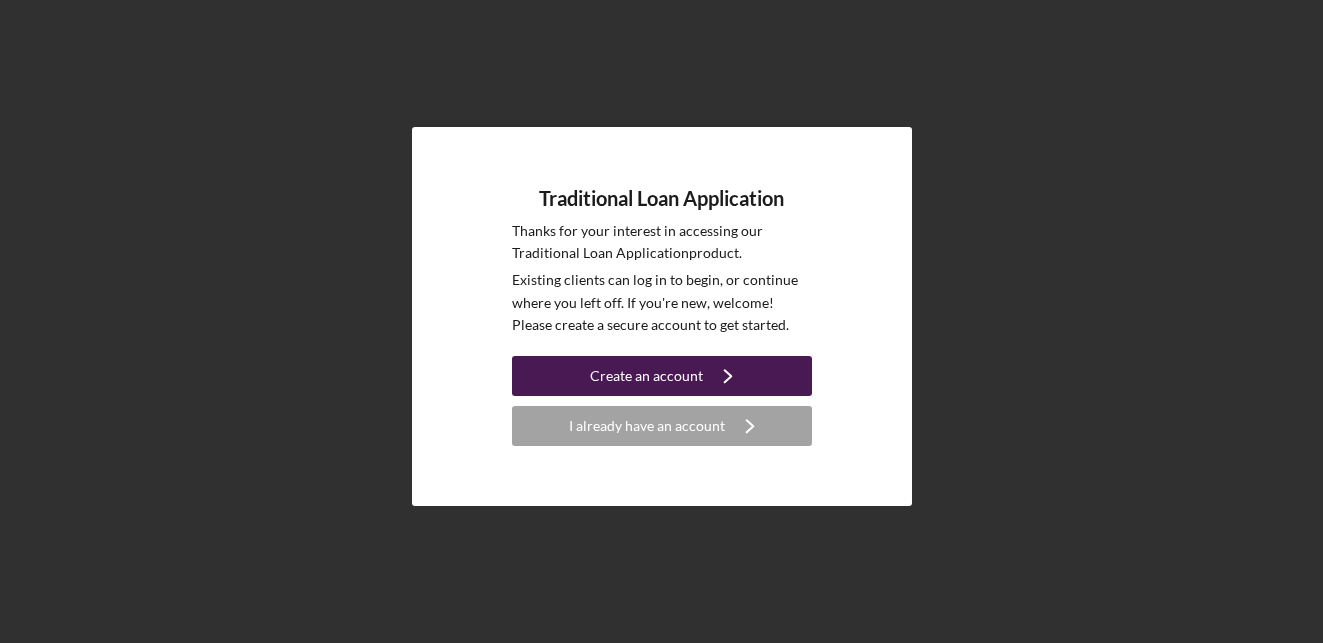 click 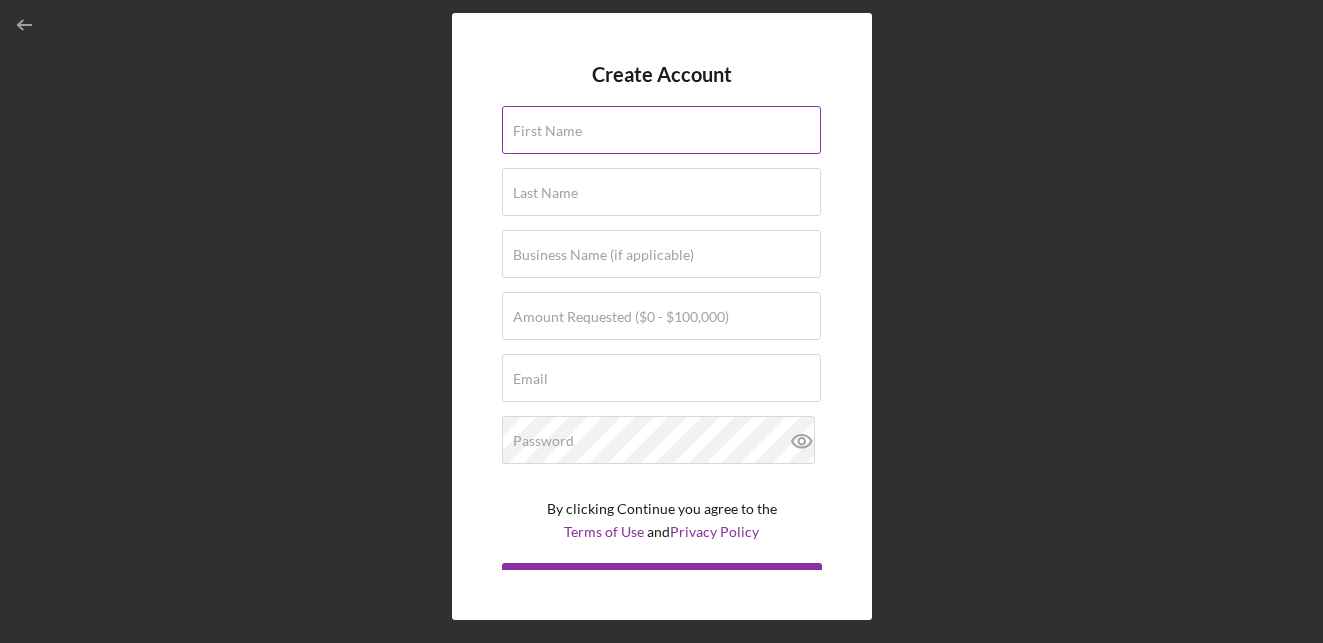 click on "First Name" at bounding box center [547, 131] 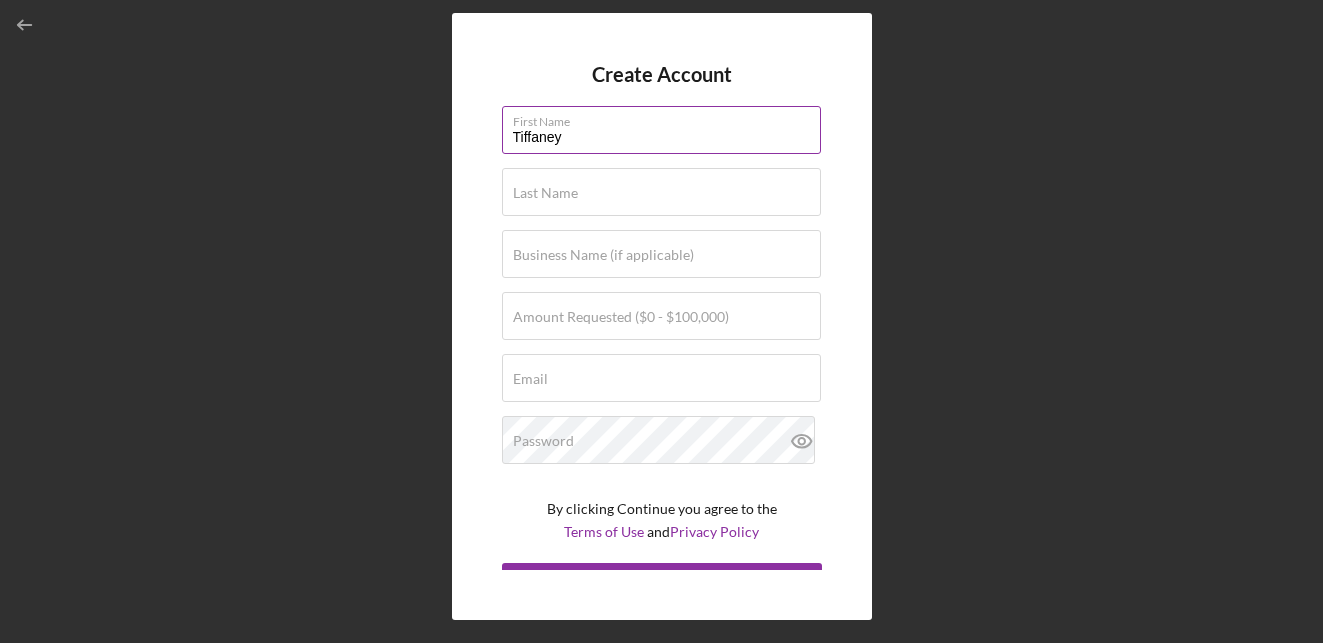 type on "Tiffaney" 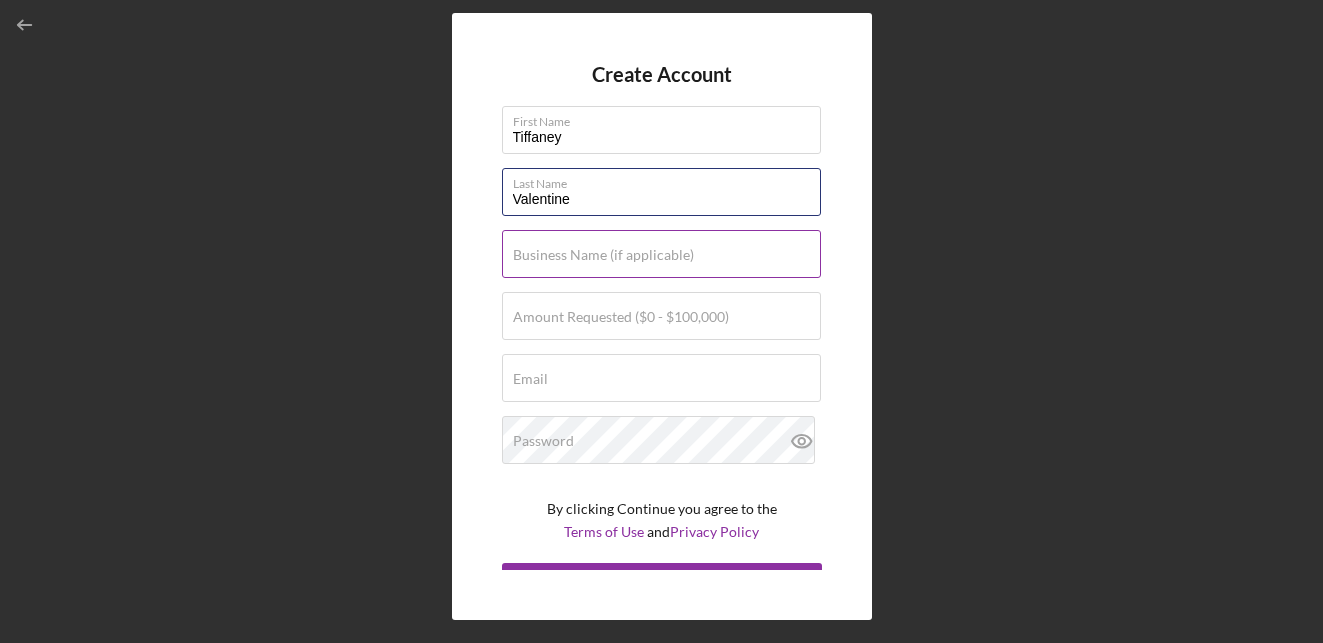 type on "Valentine" 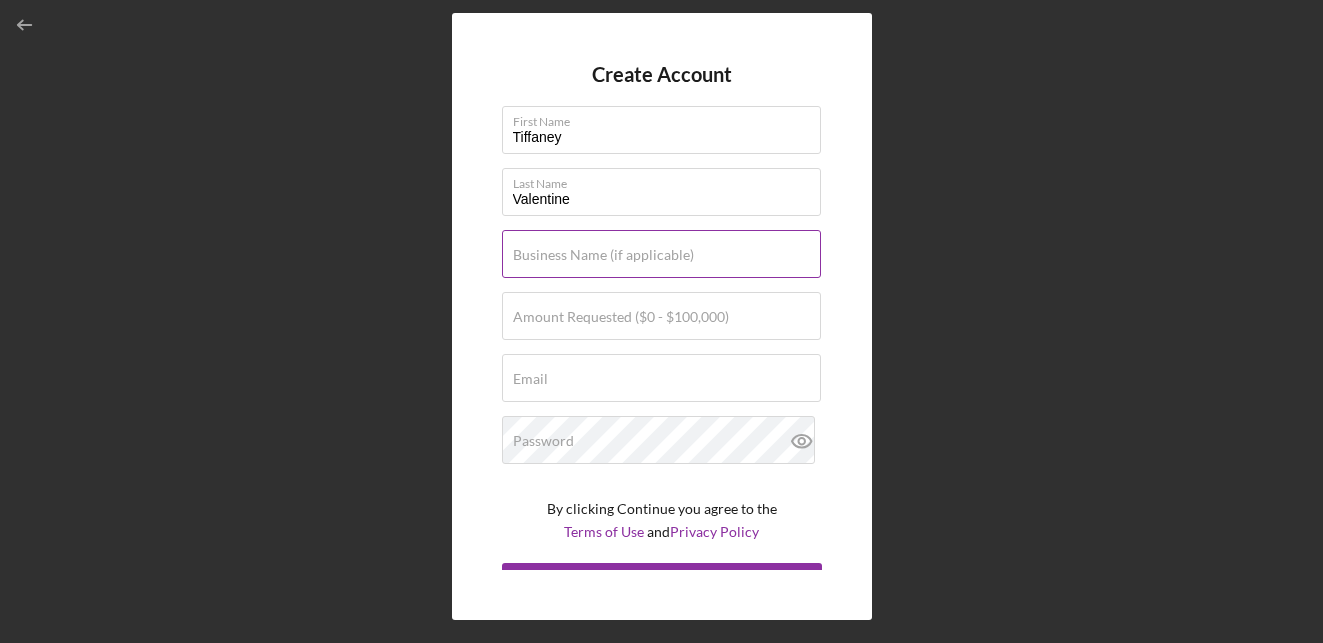 click on "Business Name (if applicable)" at bounding box center [603, 255] 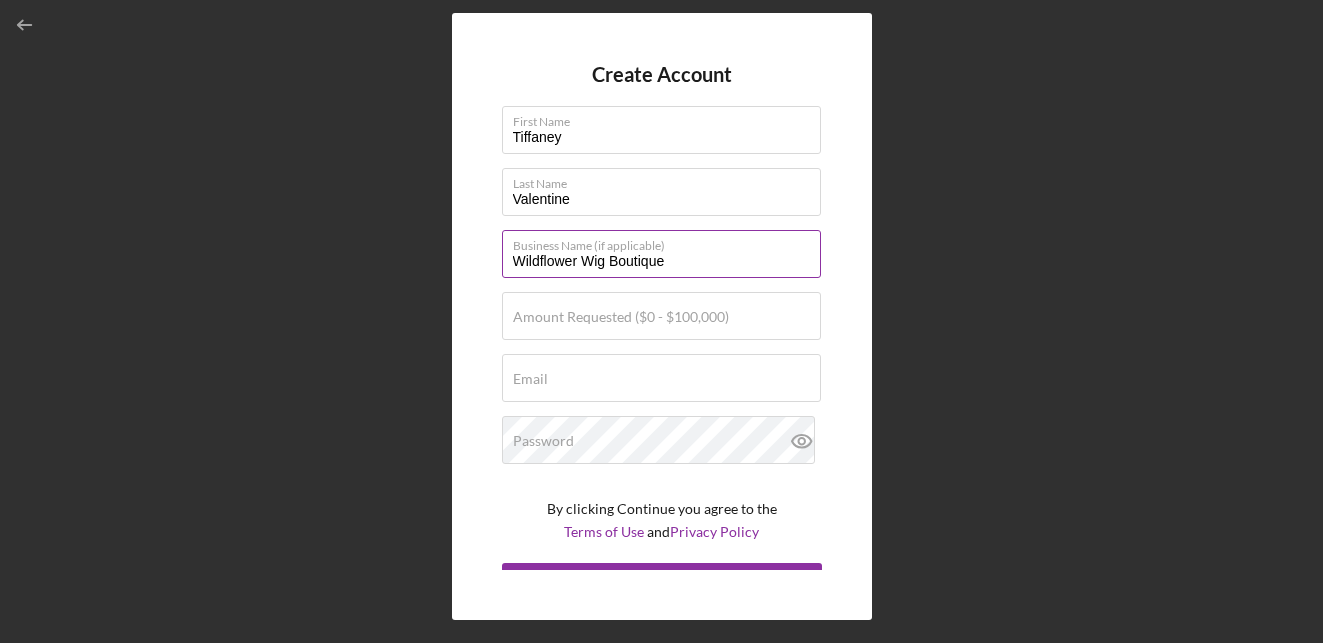 type on "Wildflower Wig Boutique" 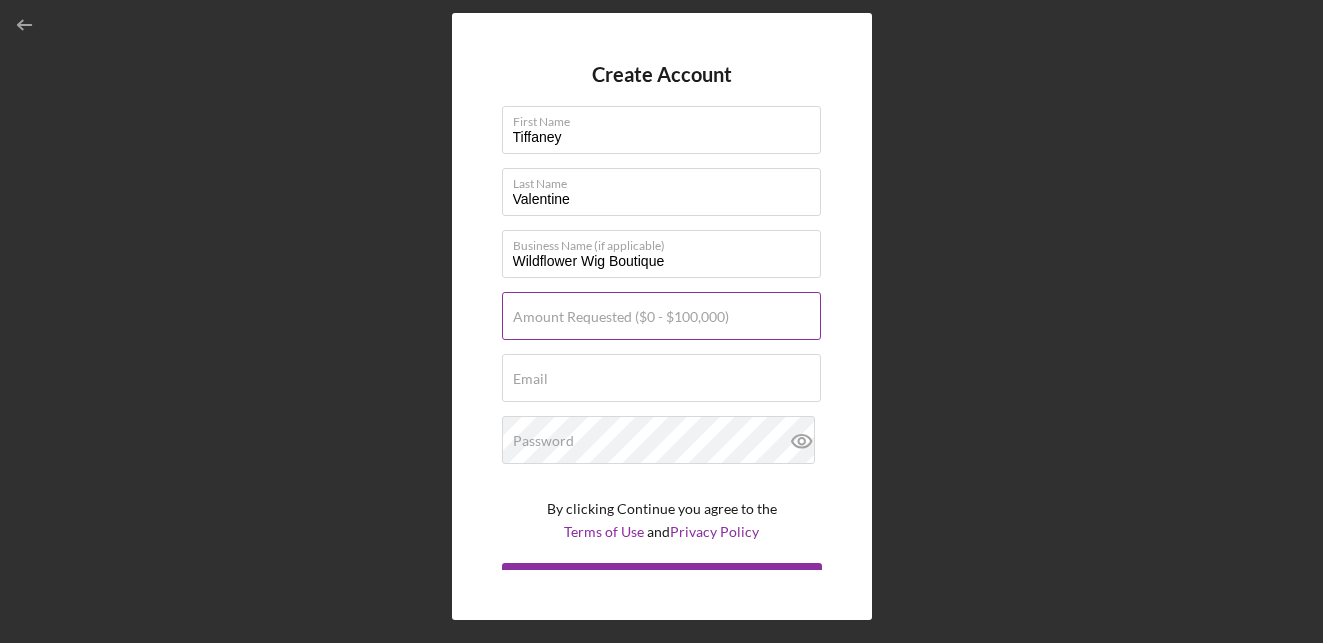 click on "Amount Requested ($0 - $100,000)" at bounding box center (621, 317) 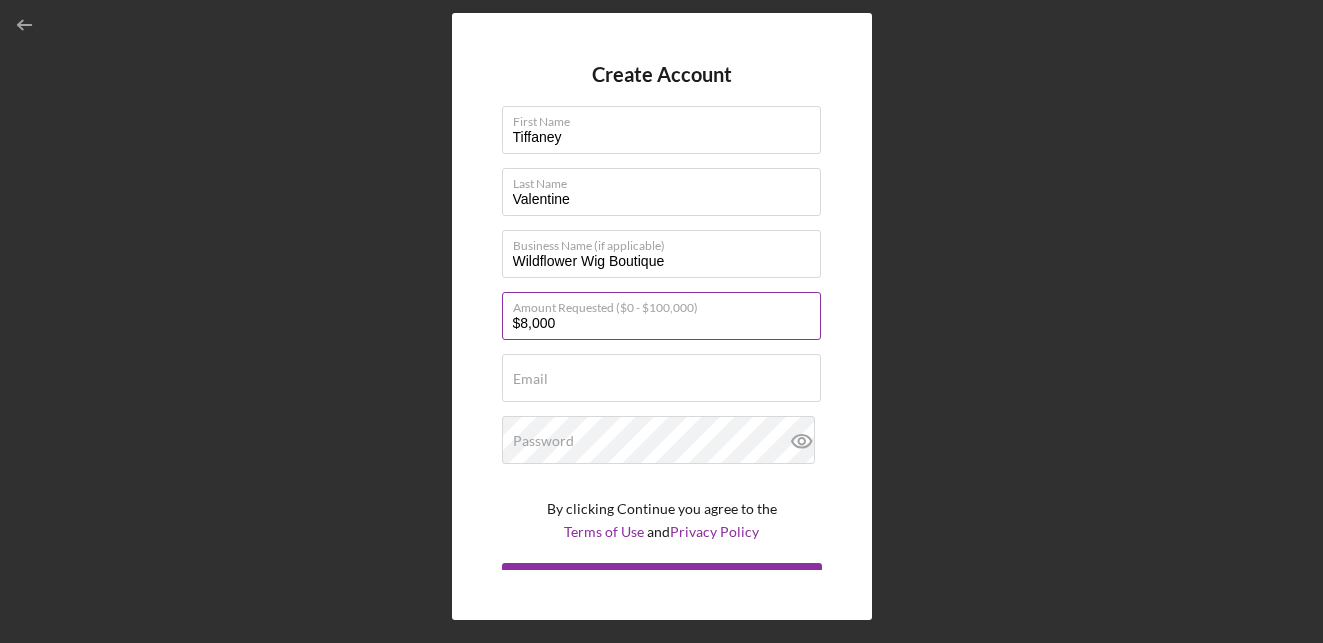 type on "$8,000" 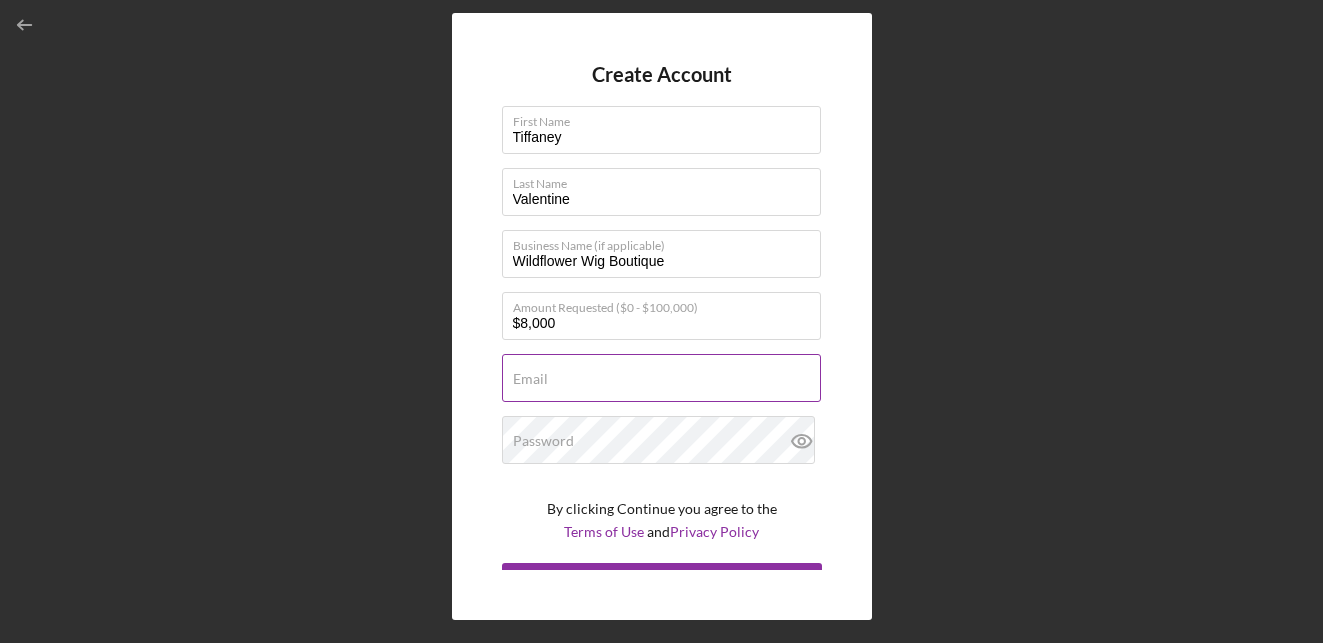 click on "Email Required" at bounding box center (662, 379) 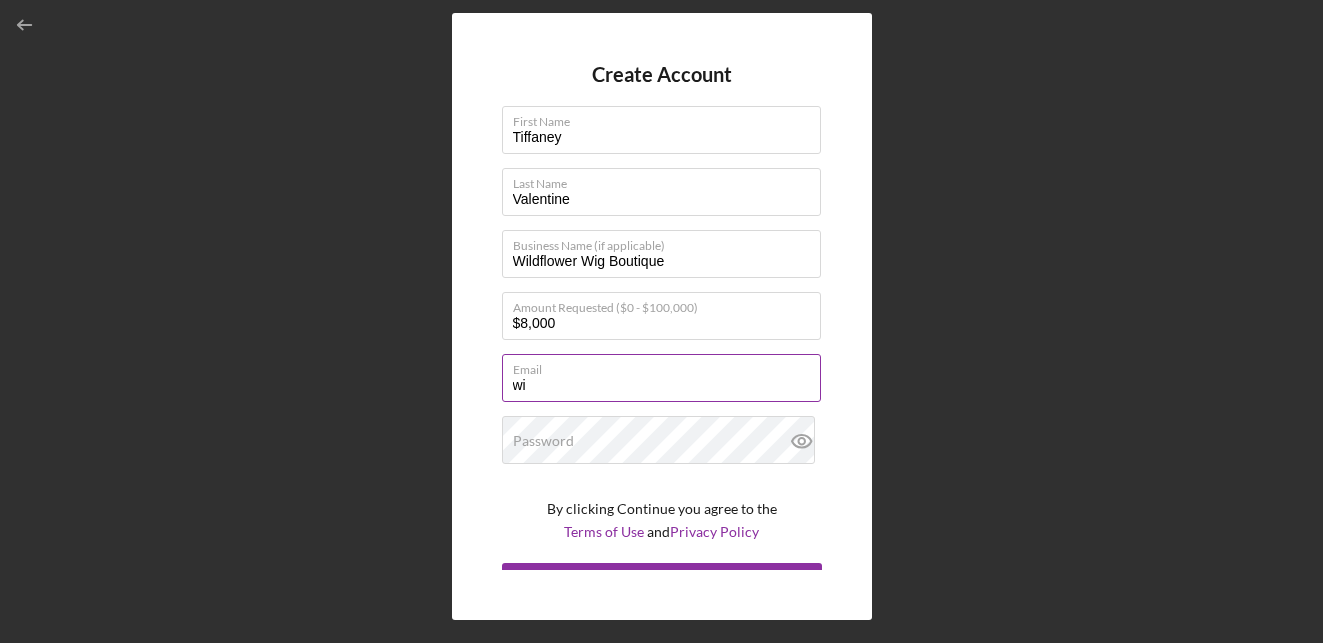 type on "w" 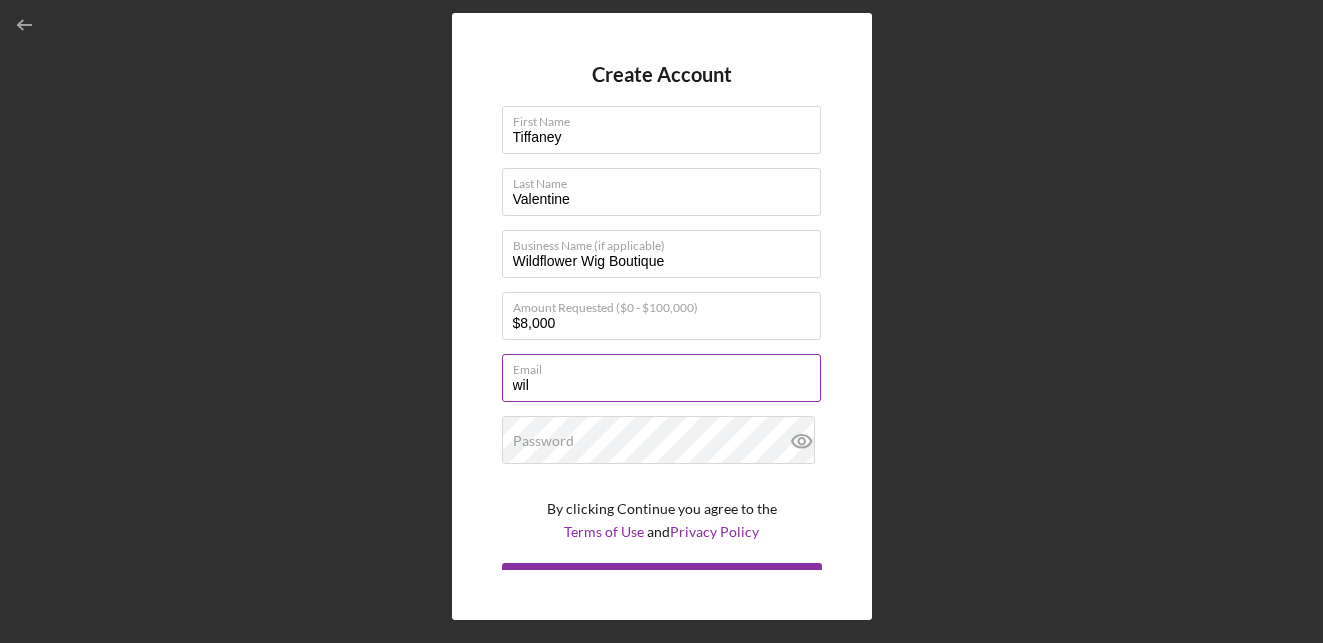 type on "wildflowerwigboutique@gmail.com" 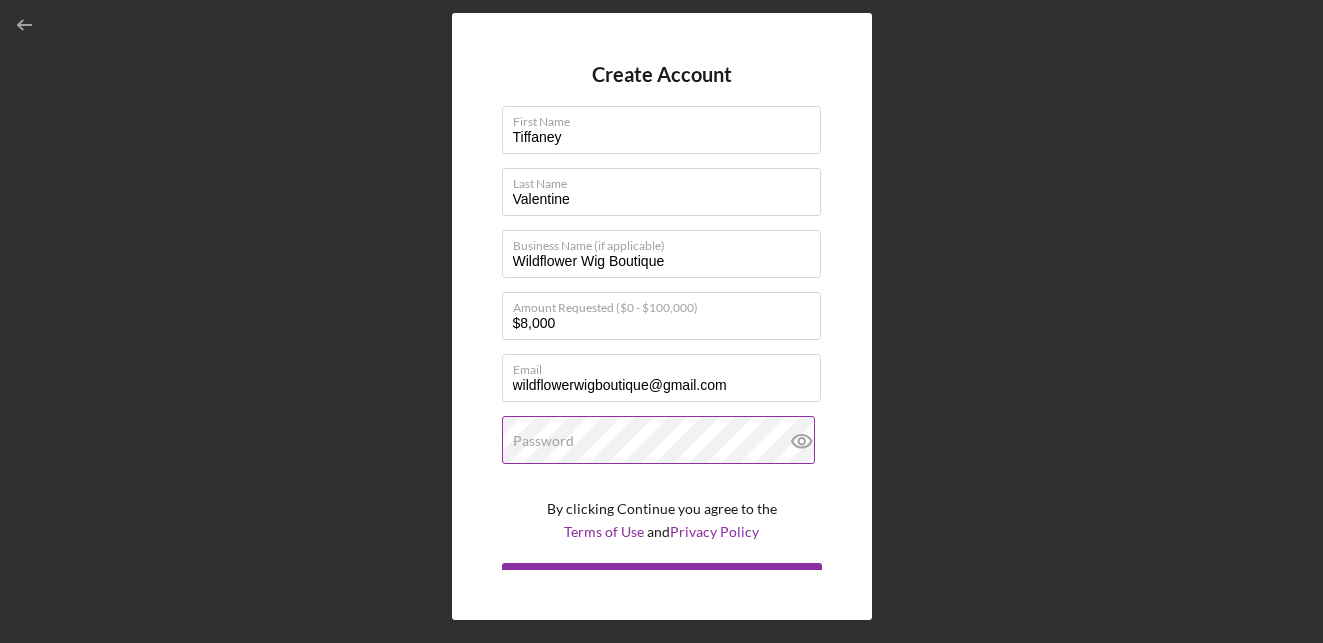 click on "Password" at bounding box center [543, 441] 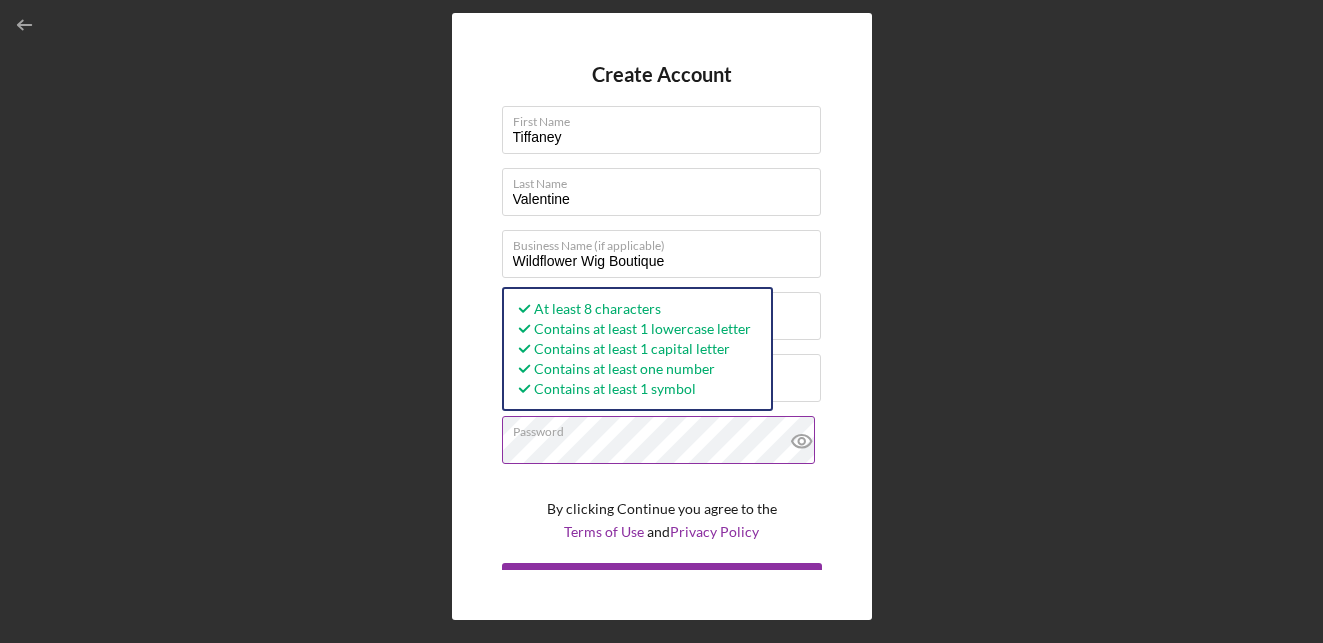 click on "Create Account" at bounding box center (662, 583) 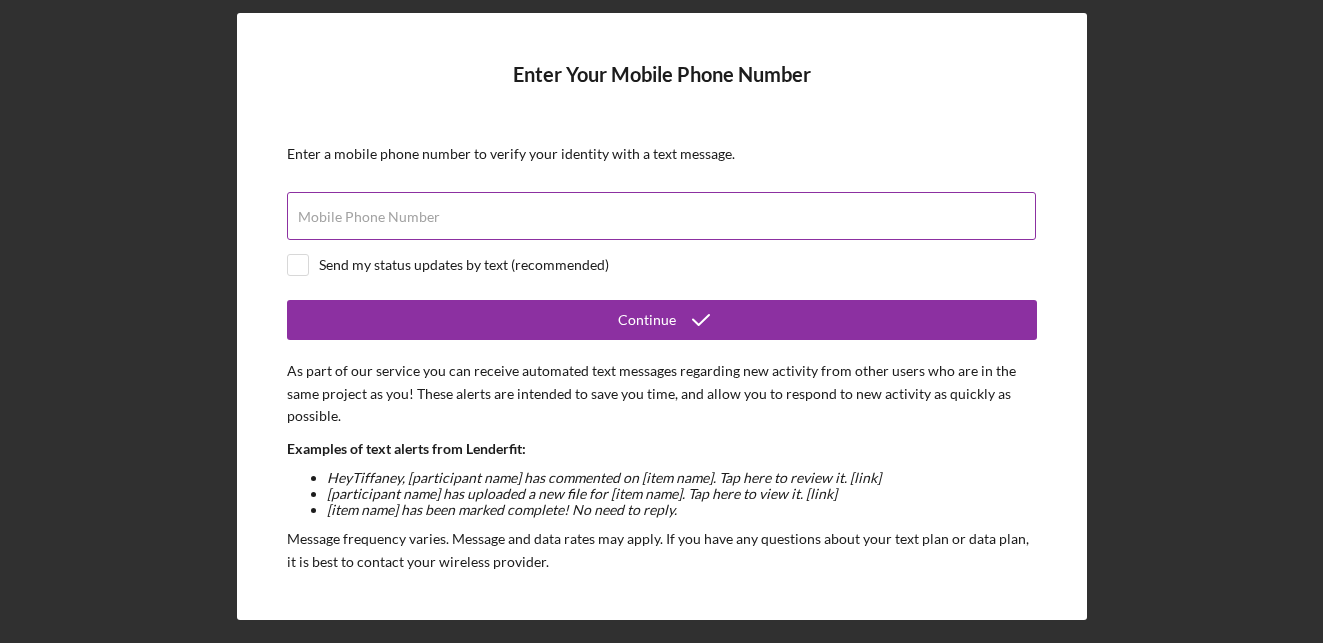 click on "Mobile Phone Number" at bounding box center (369, 217) 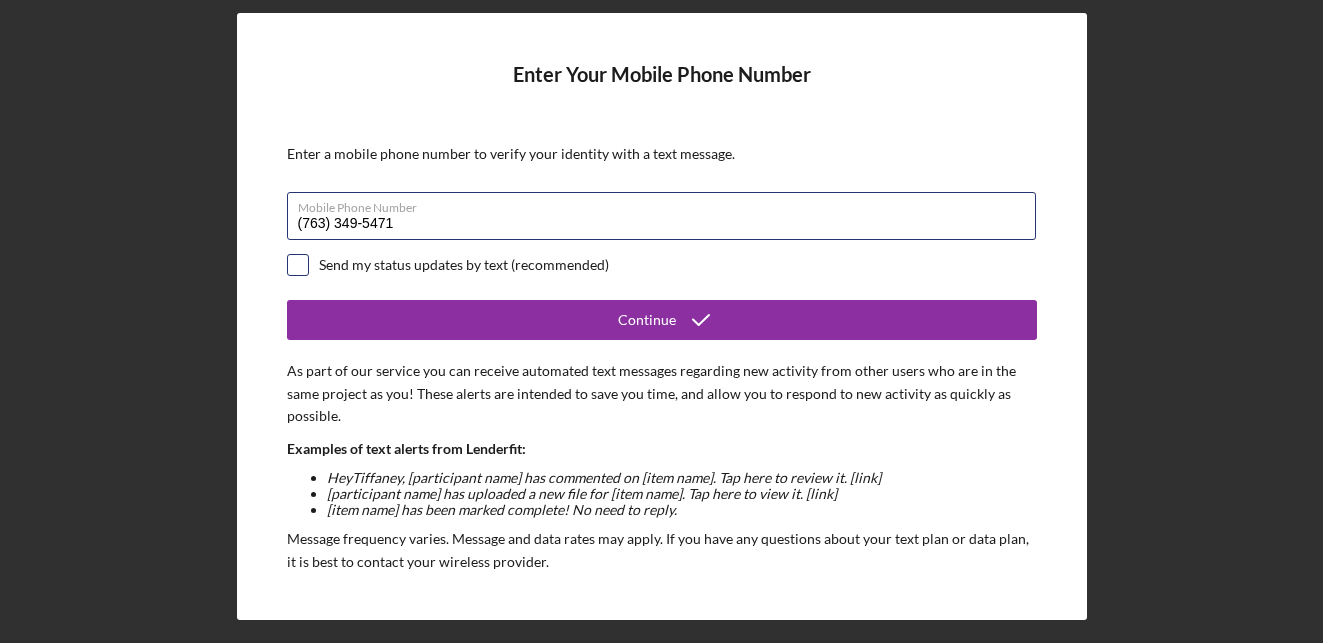 type on "(763) 349-5471" 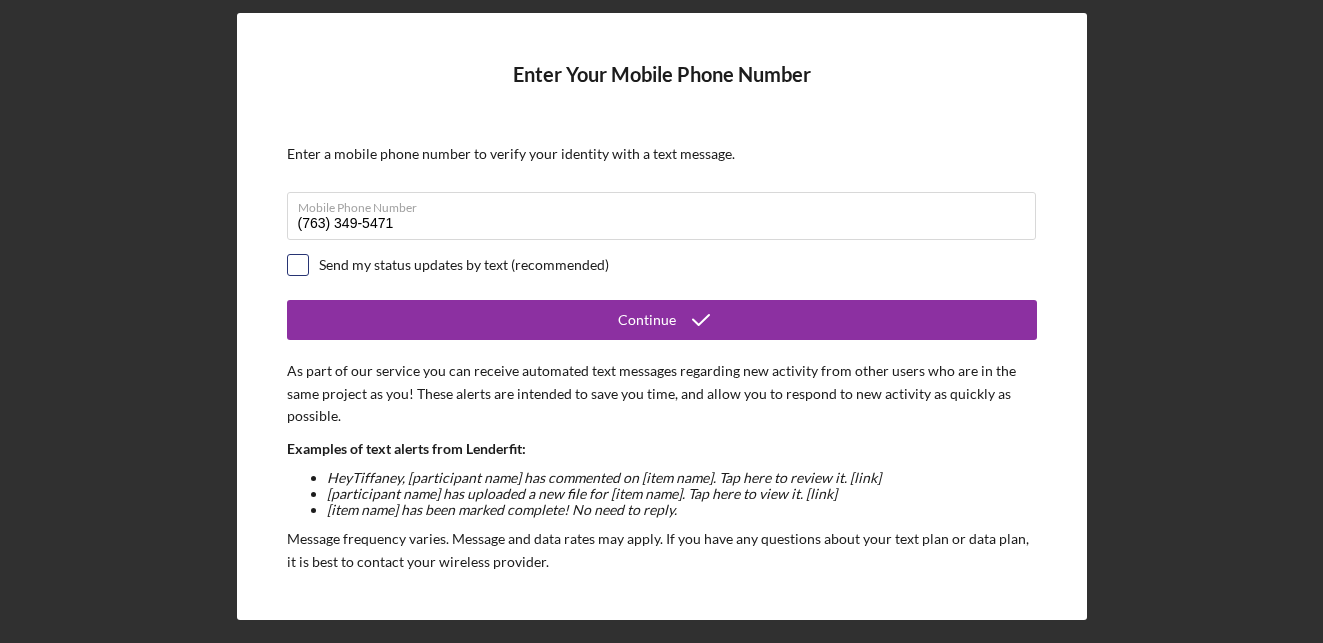 click at bounding box center (298, 265) 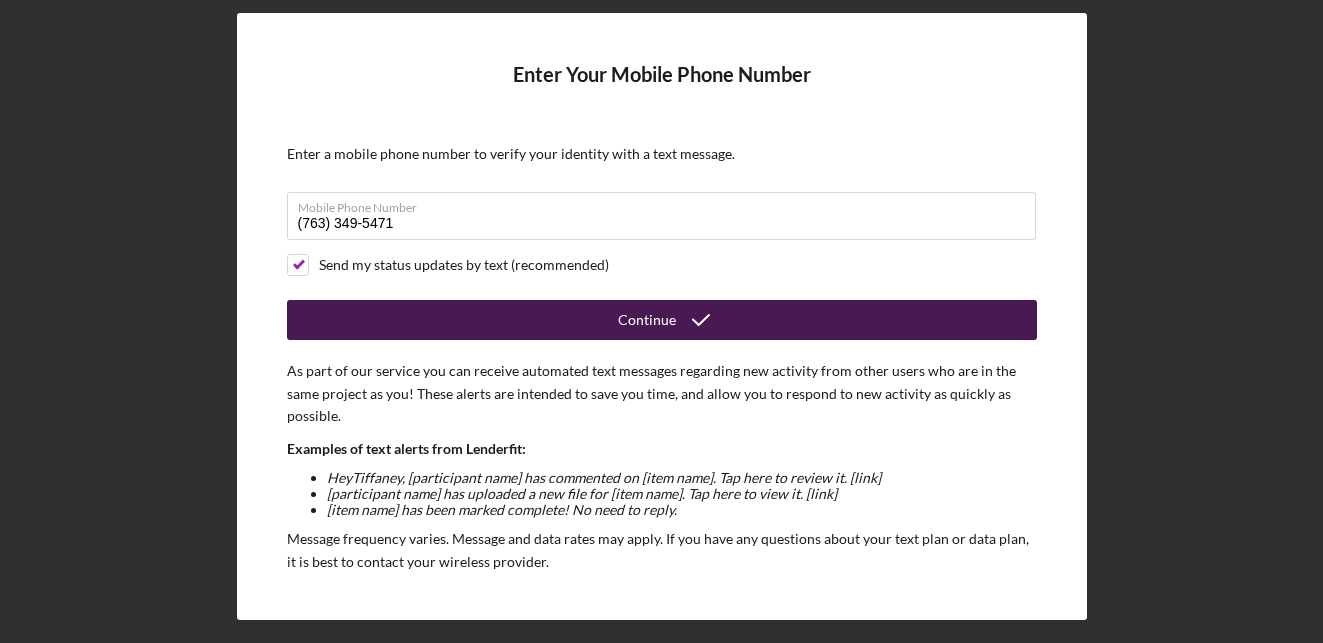click 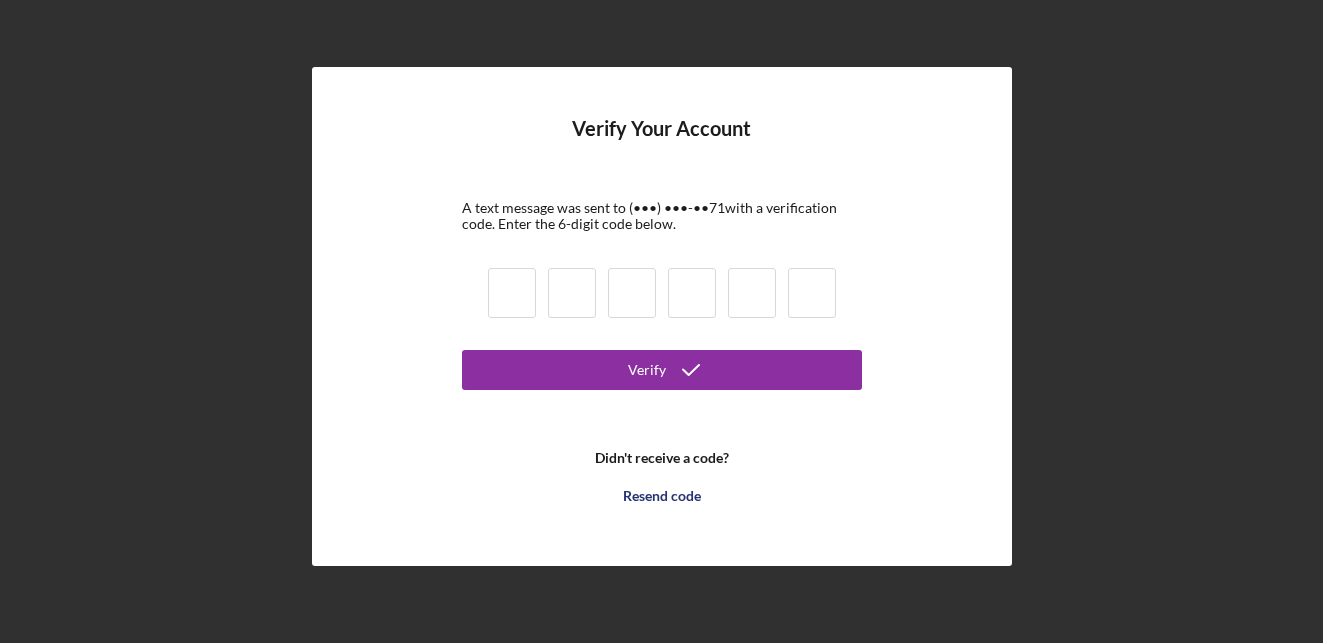click at bounding box center [512, 293] 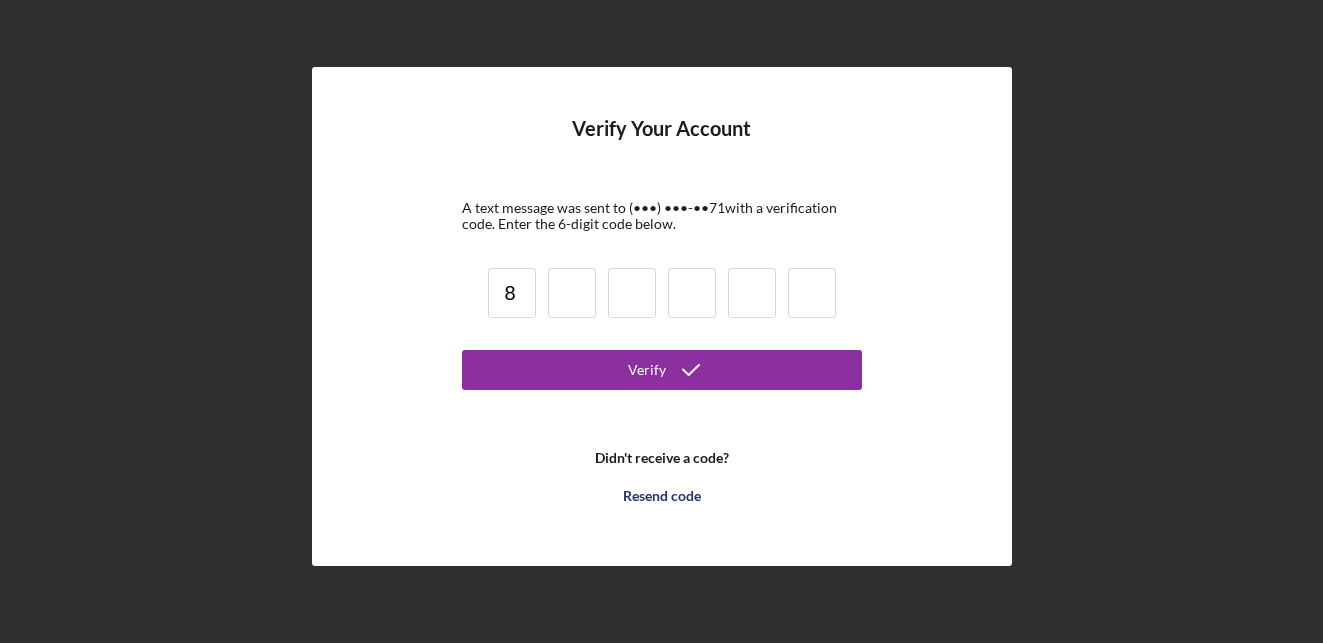 type on "8" 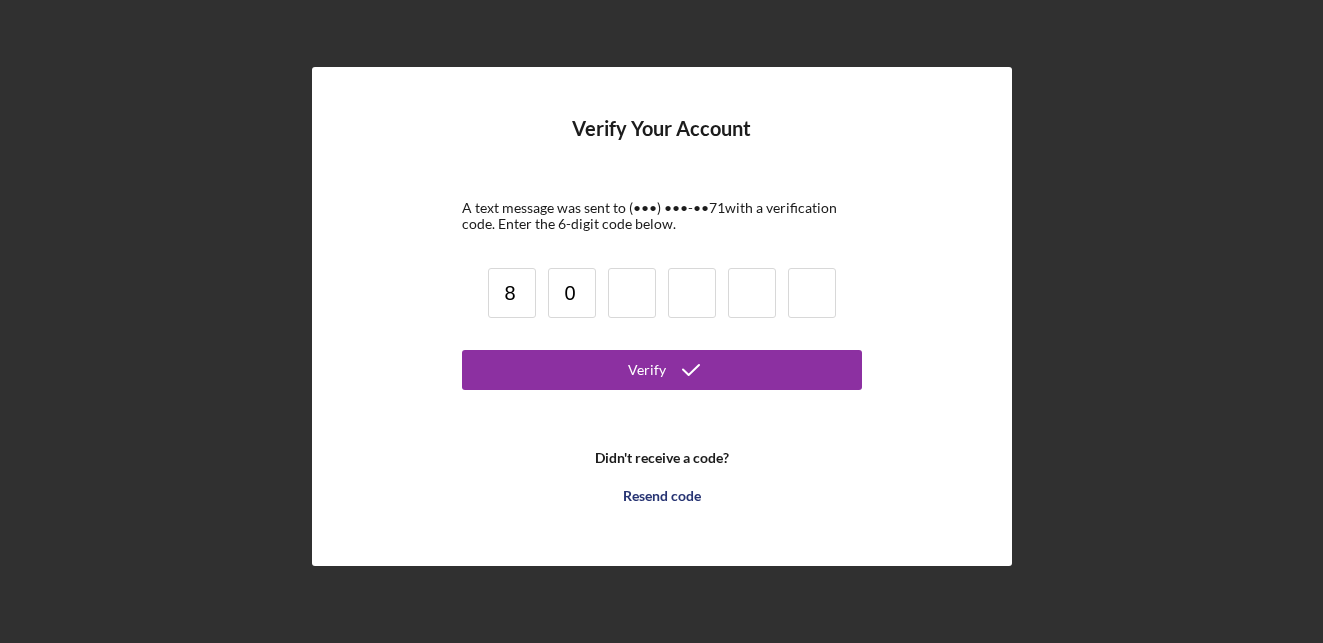 type on "0" 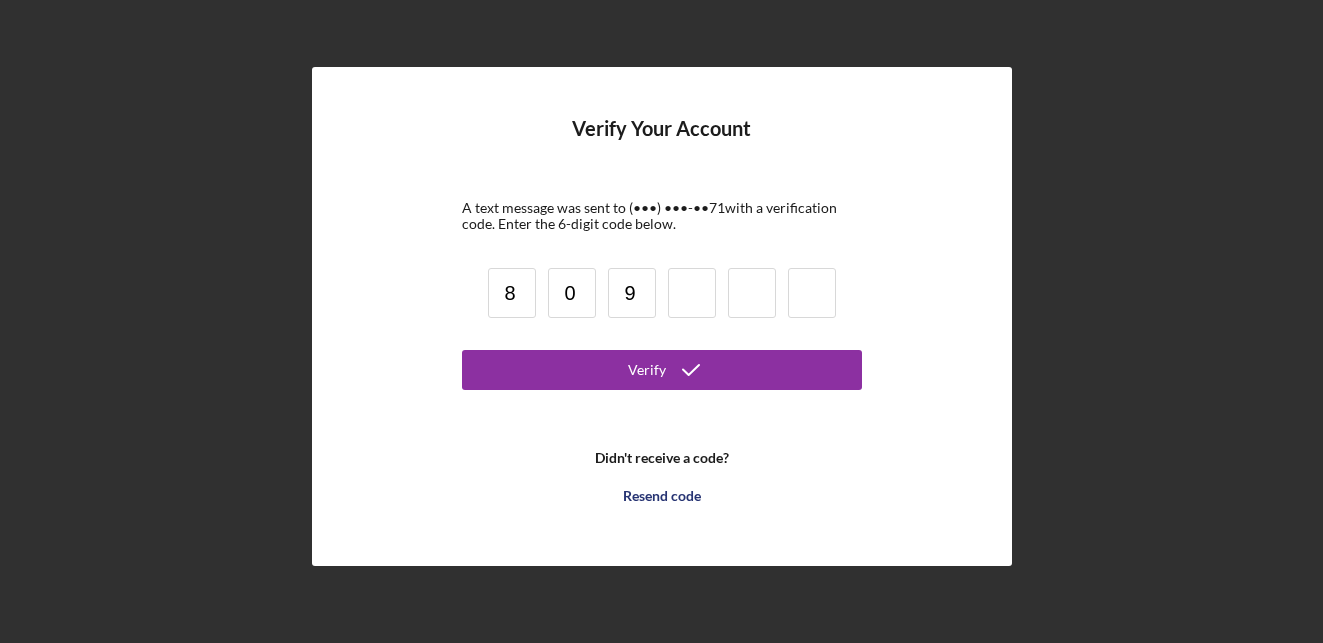 type on "9" 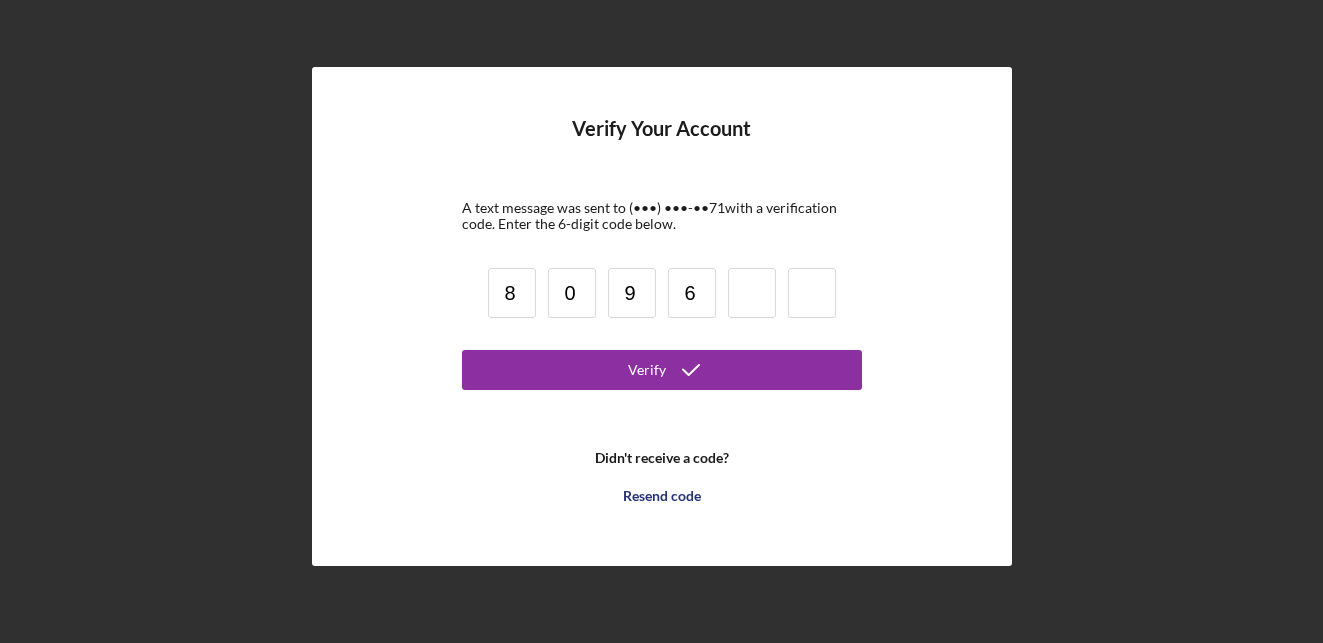 type on "6" 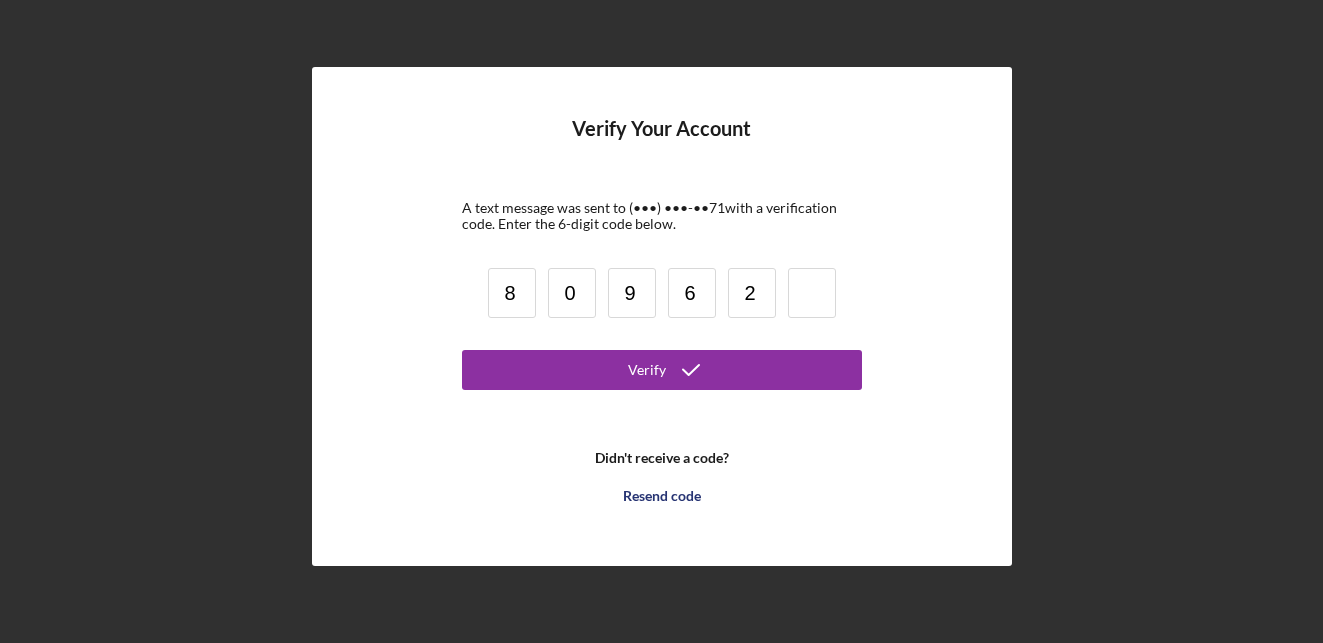 type on "2" 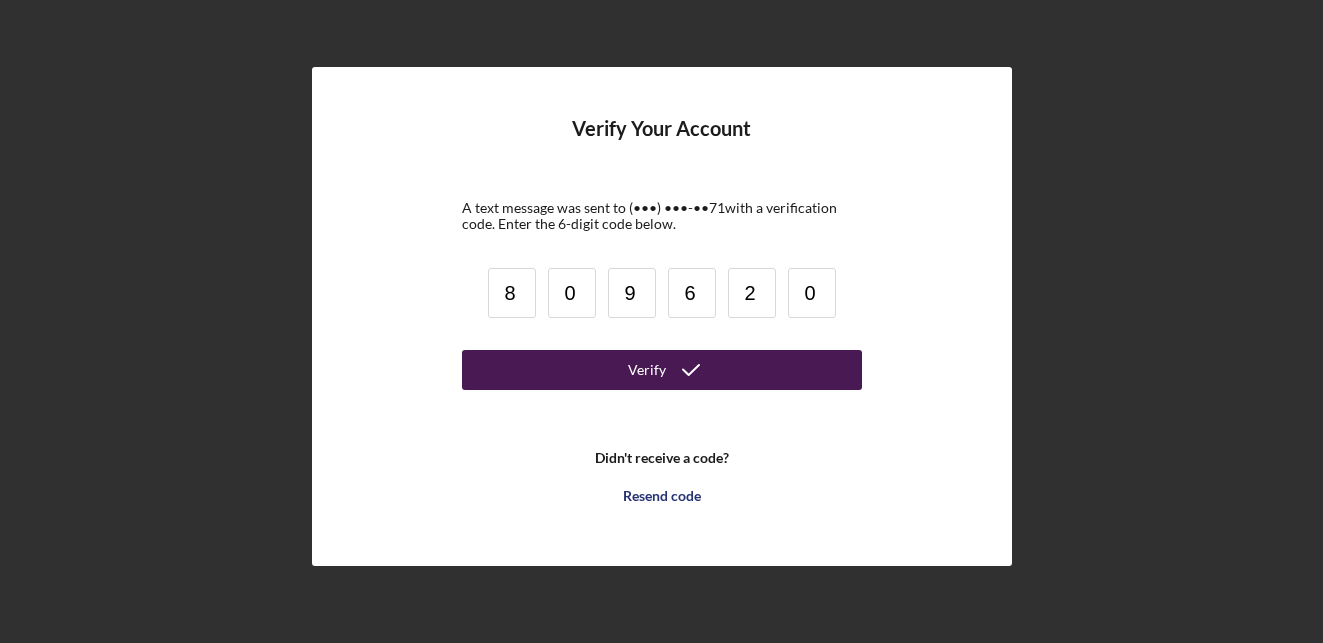 type on "0" 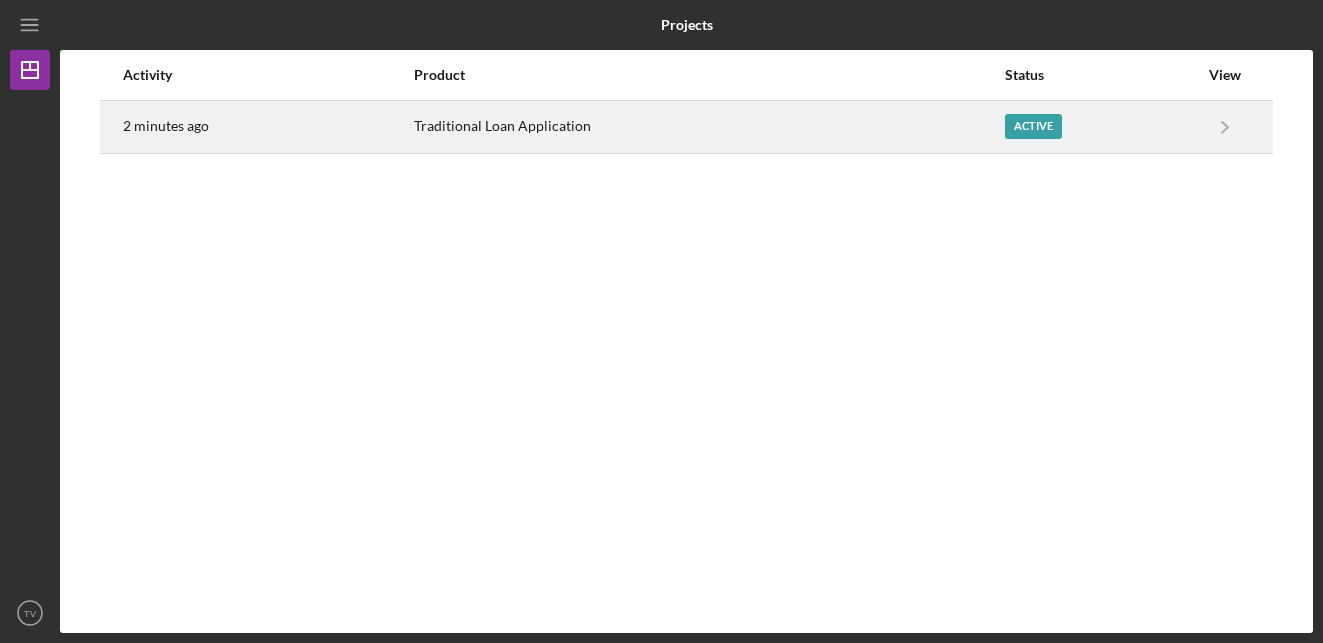 click on "Active" at bounding box center [1033, 126] 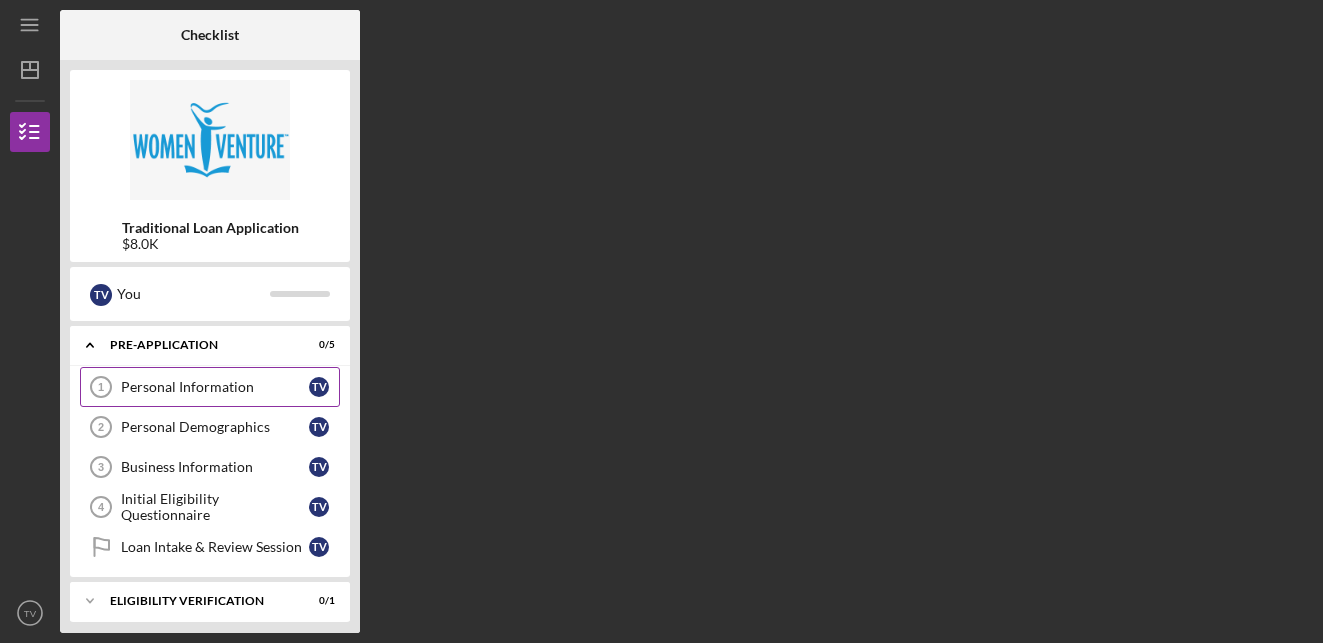 click on "Personal Information" at bounding box center [215, 387] 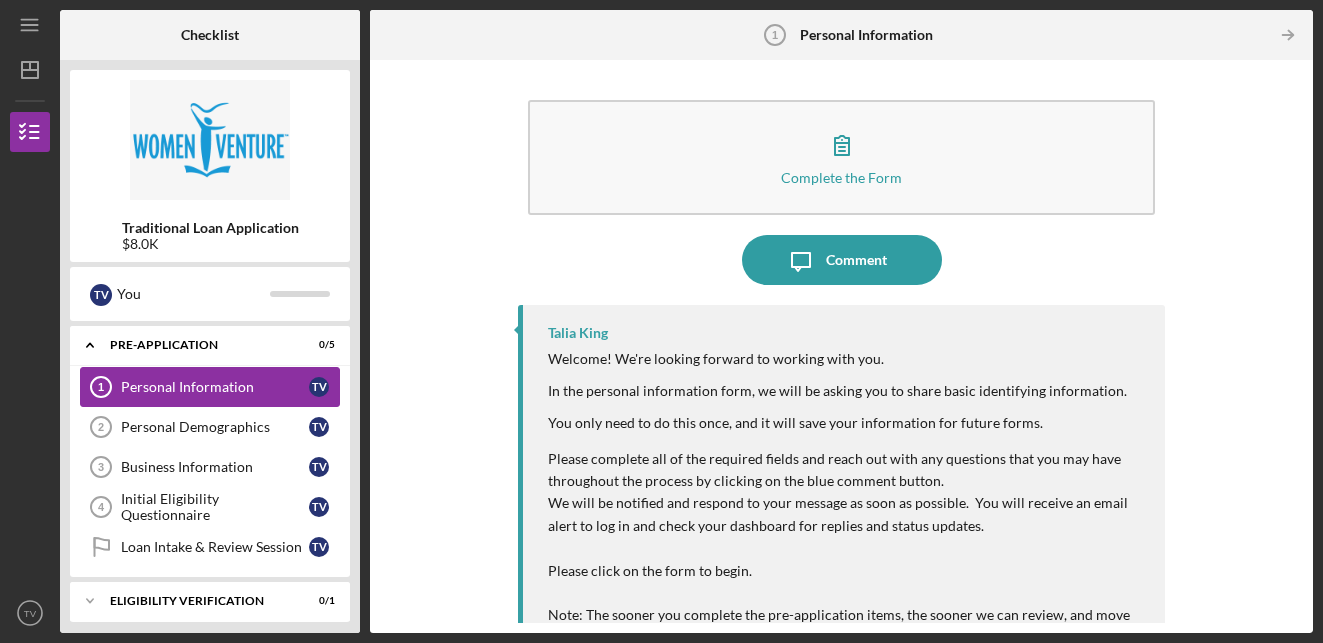 scroll, scrollTop: 18, scrollLeft: 0, axis: vertical 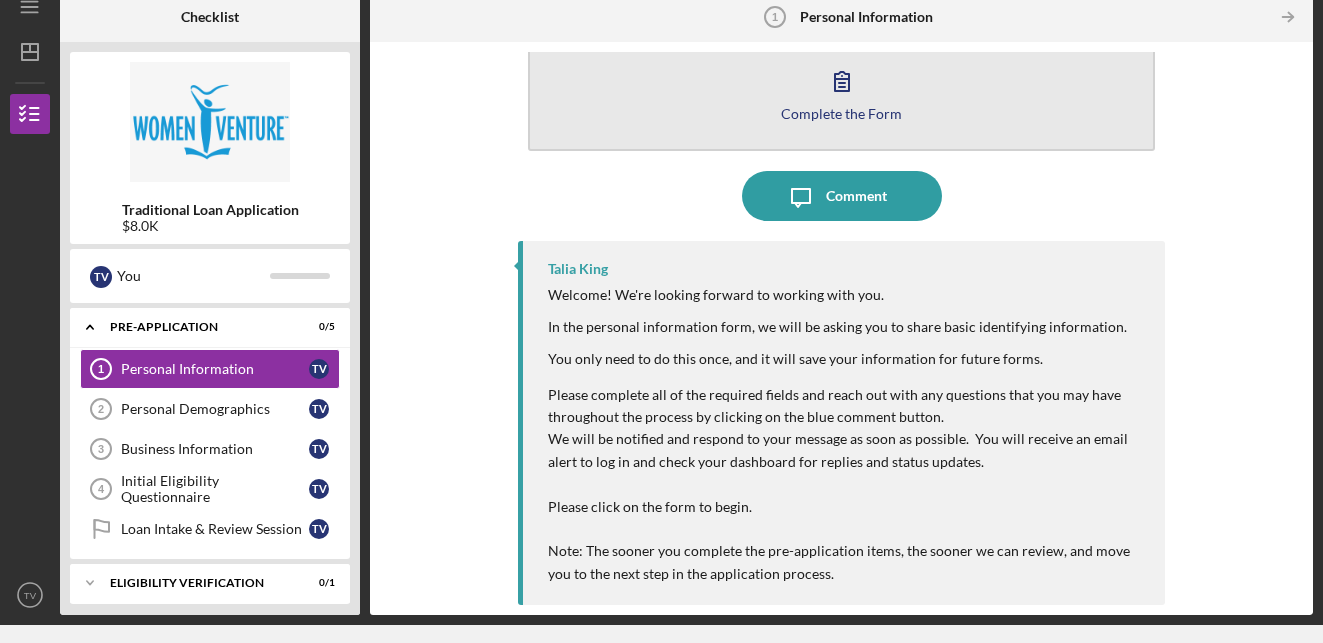 click 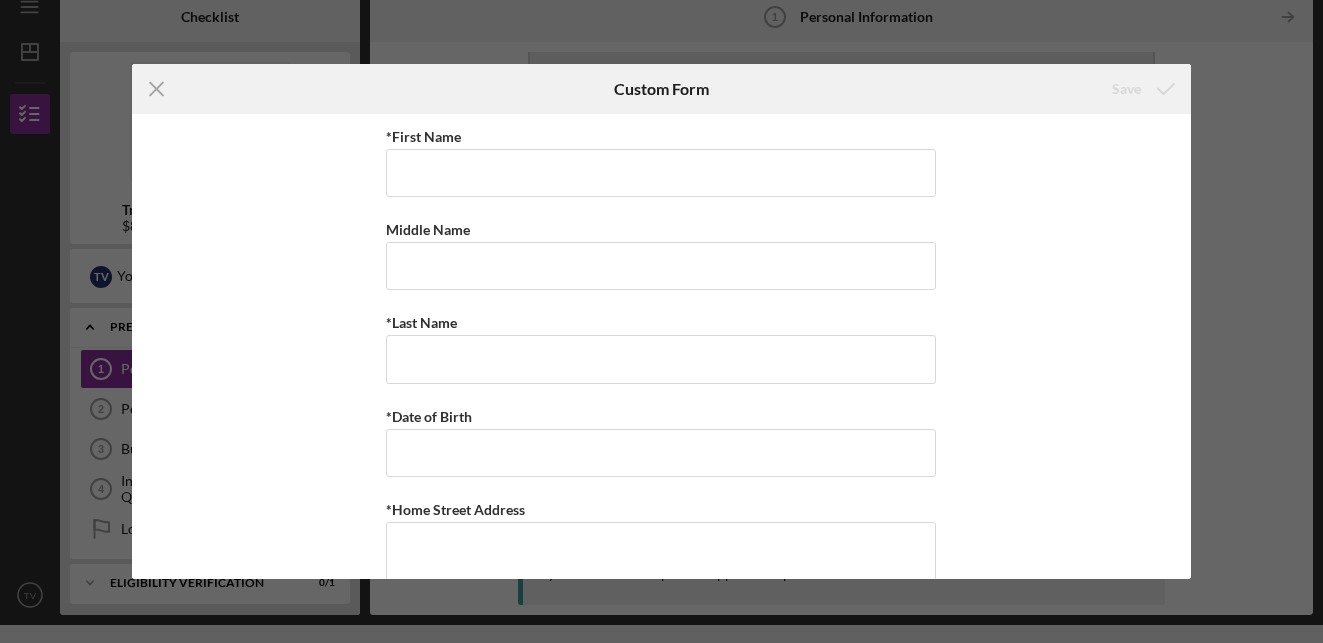scroll, scrollTop: 0, scrollLeft: 0, axis: both 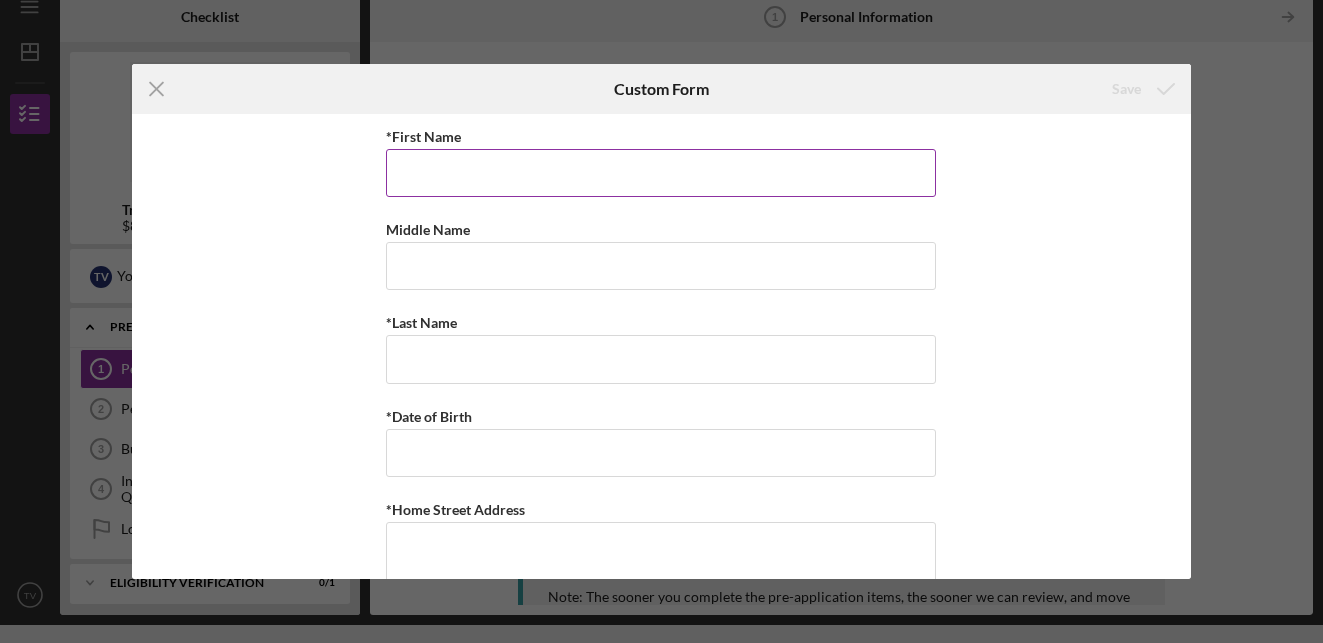 click on "*First Name" at bounding box center (661, 173) 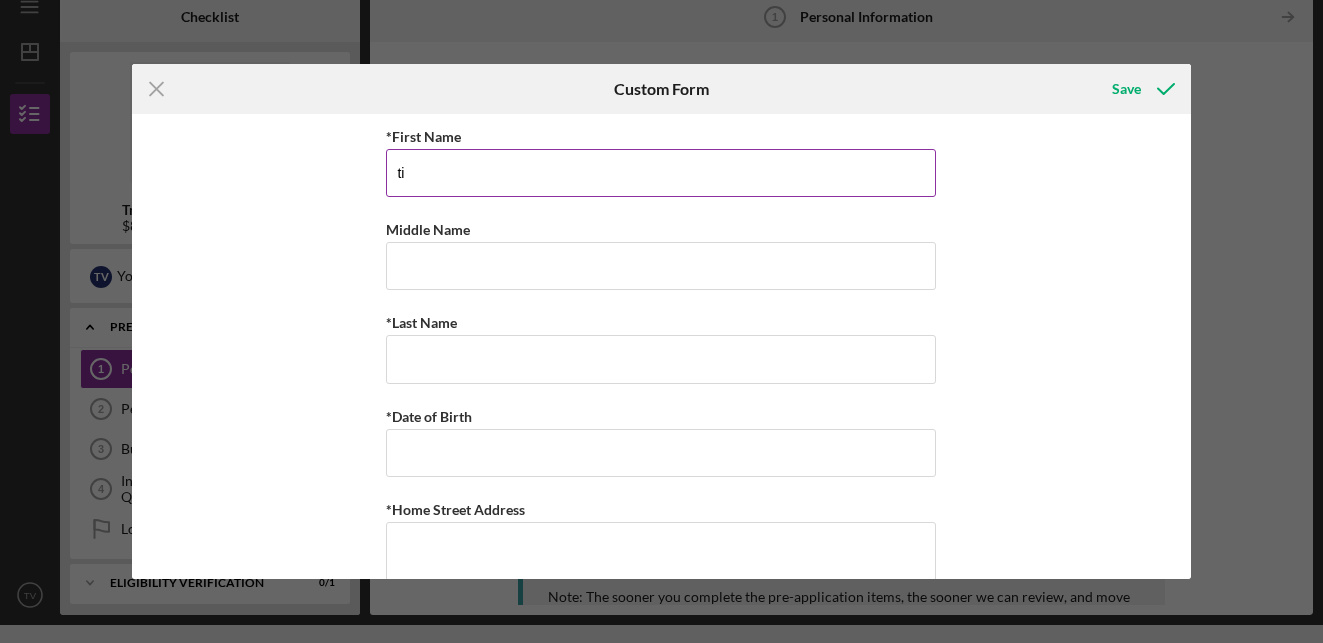 type on "t" 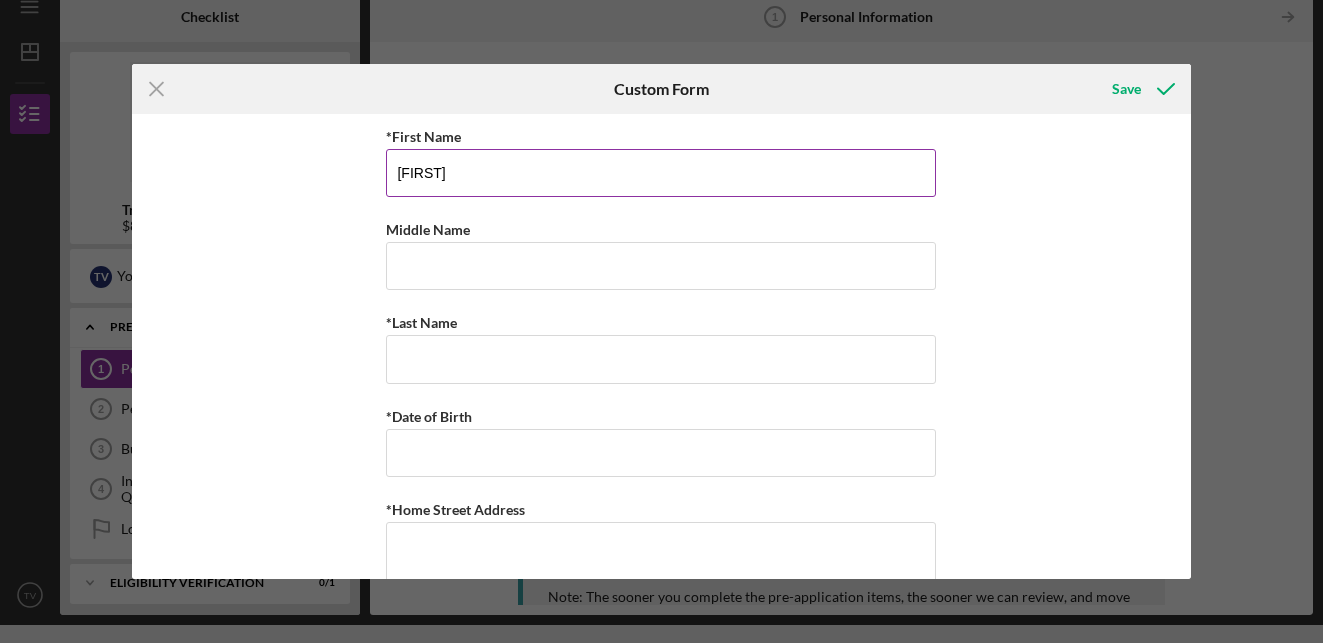 type on "[FIRST]" 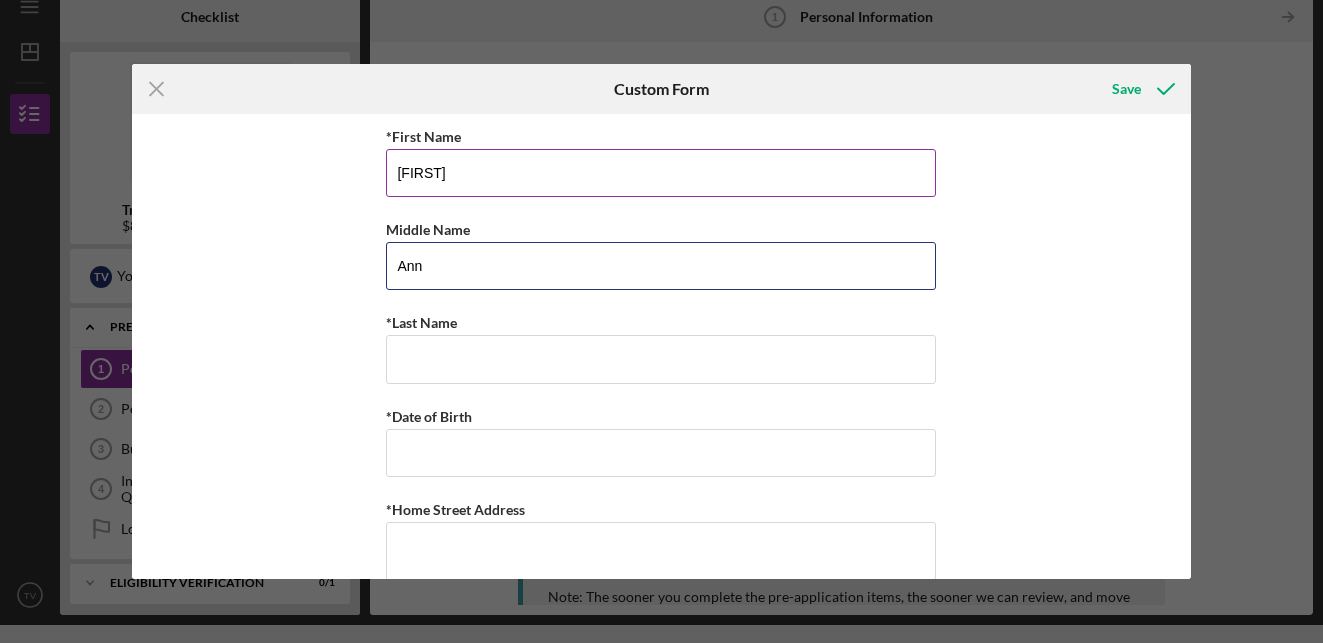 type on "Ann" 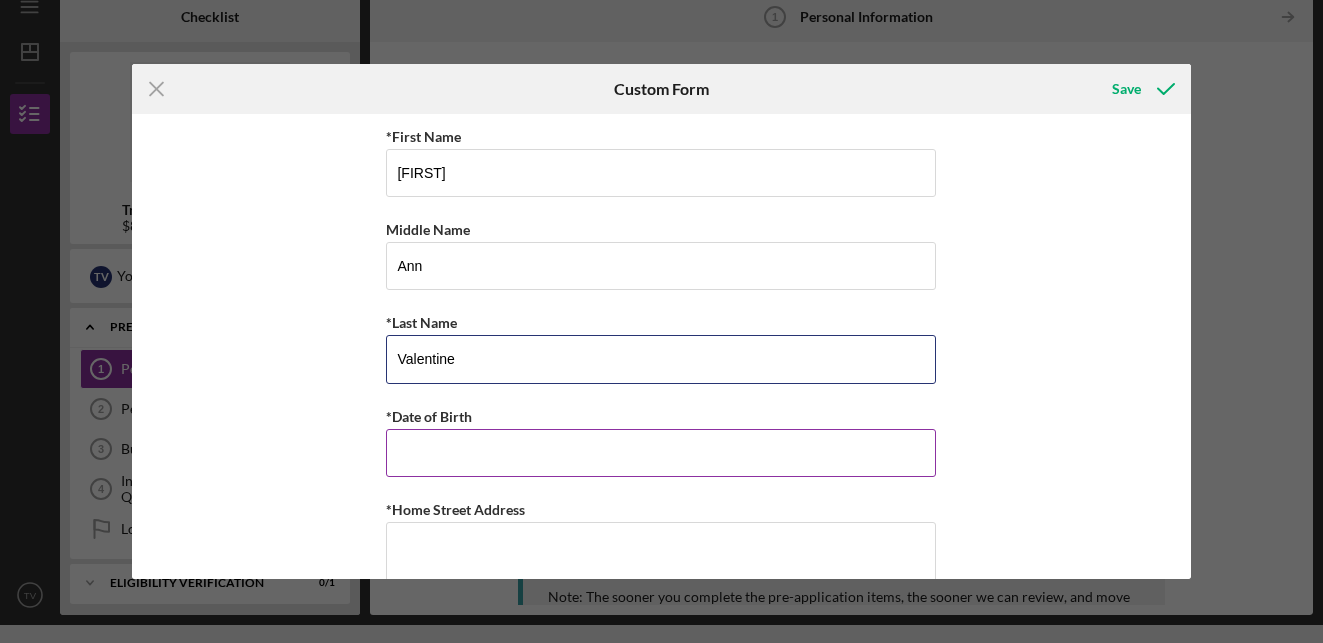 type on "Valentine" 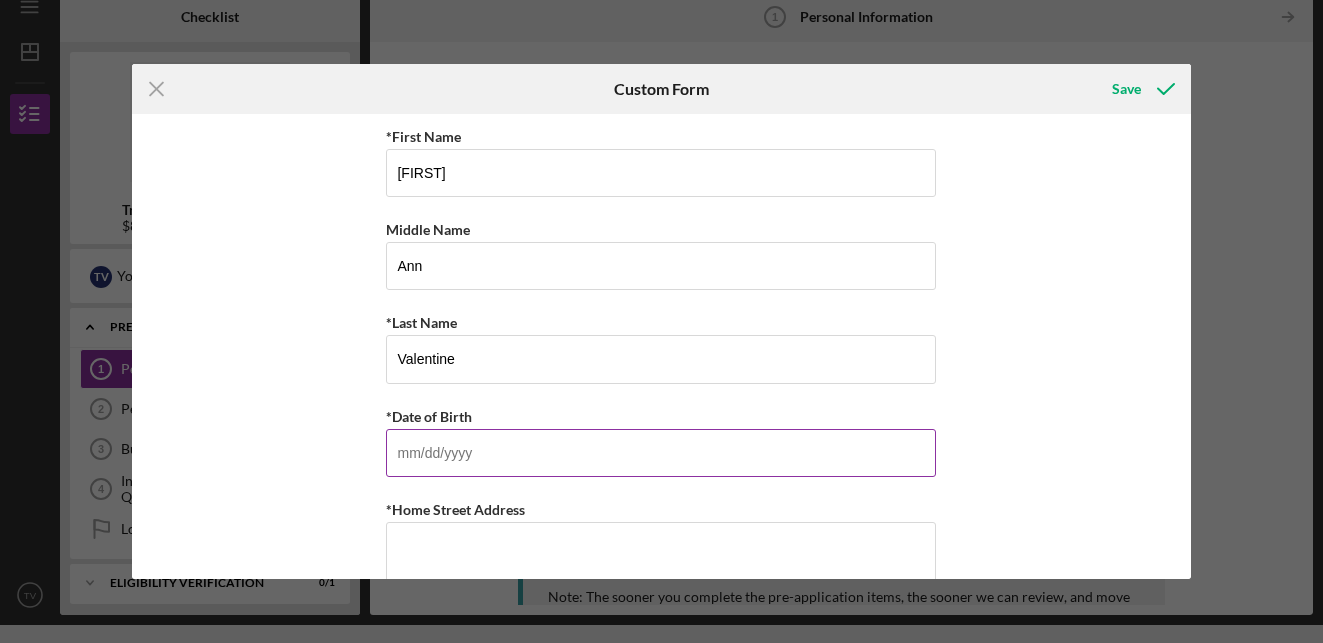 click on "*Date of Birth" at bounding box center [661, 453] 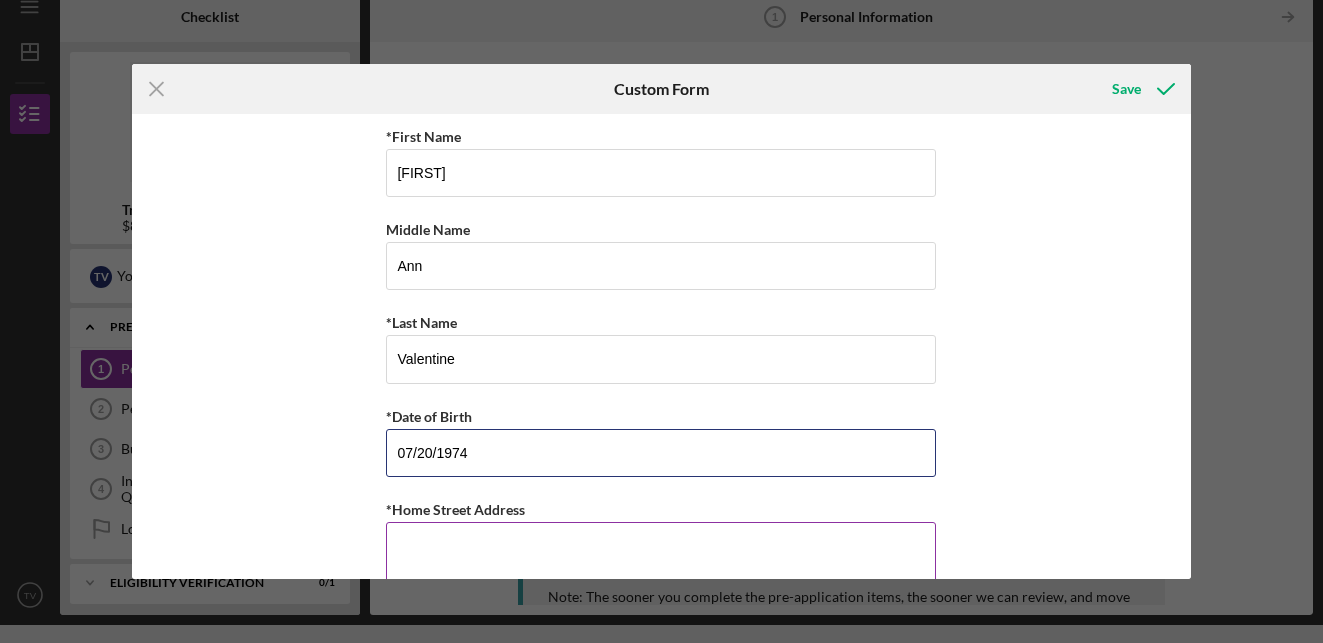 type on "07/20/1974" 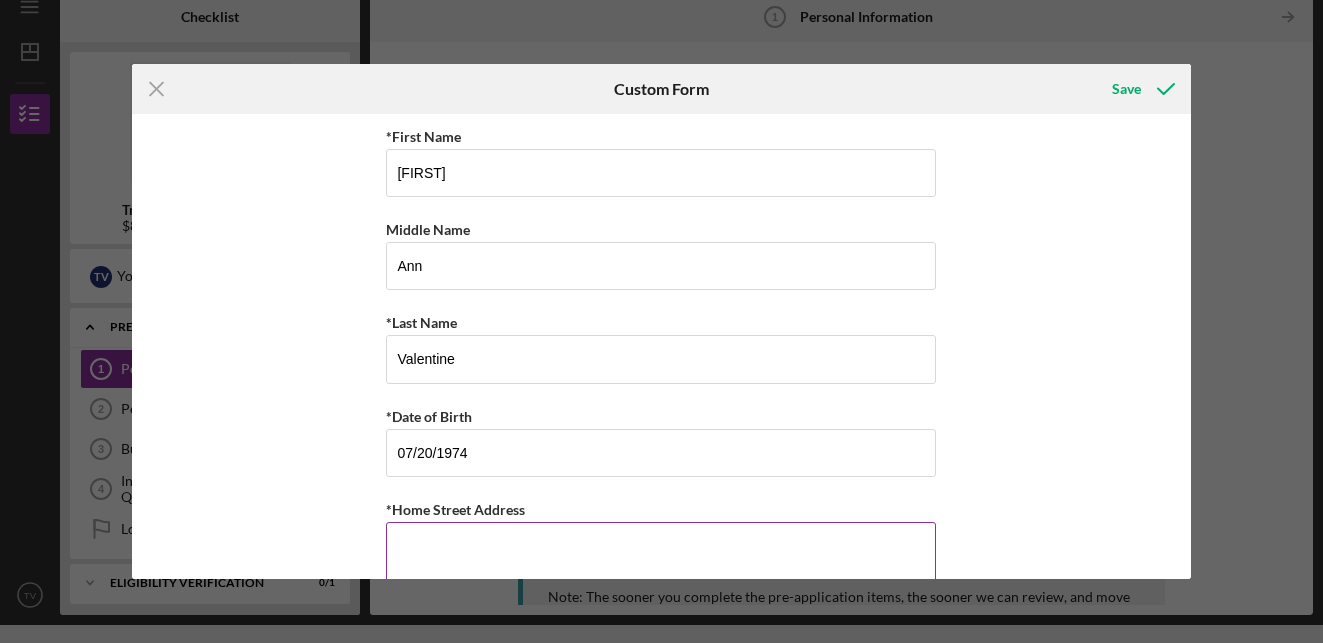 click on "*Home Street Address" at bounding box center (661, 509) 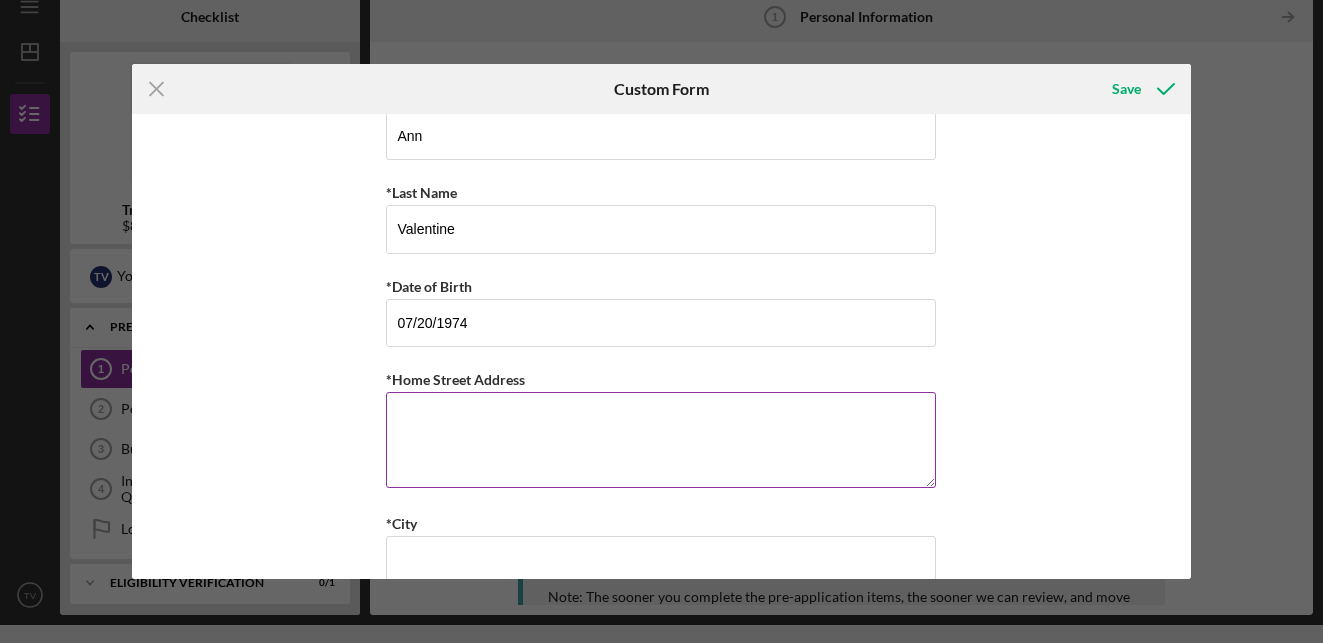 click on "*Home Street Address" at bounding box center (661, 440) 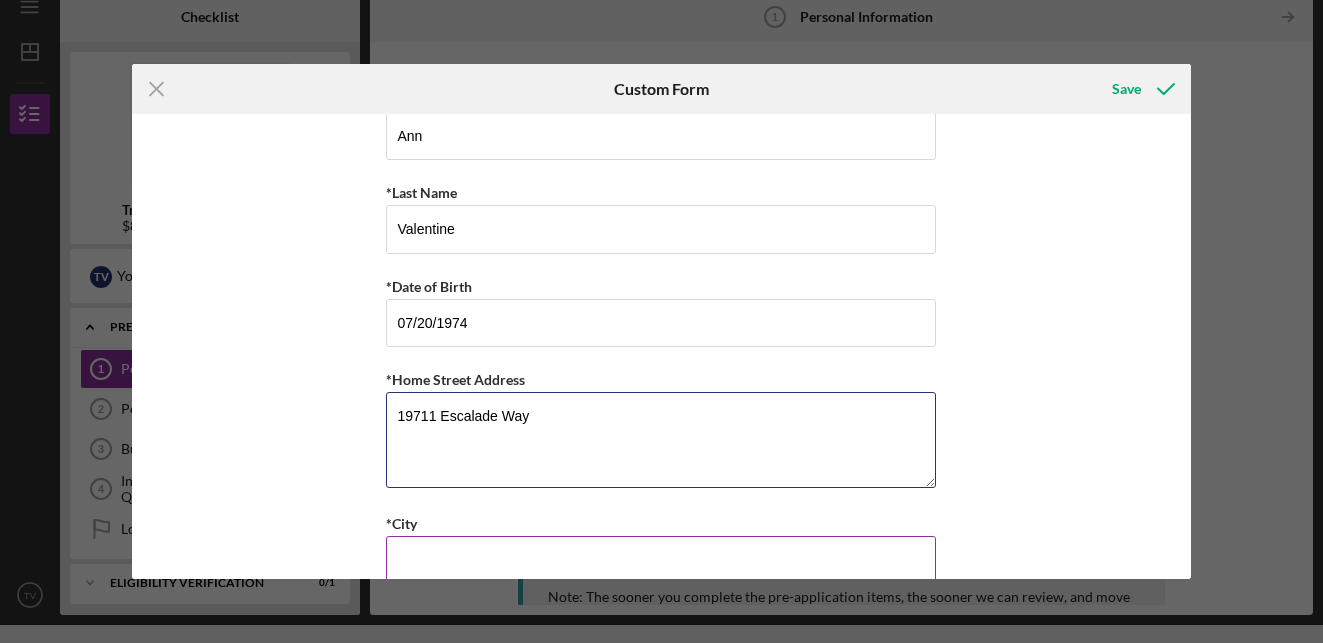 type on "19711 Escalade Way" 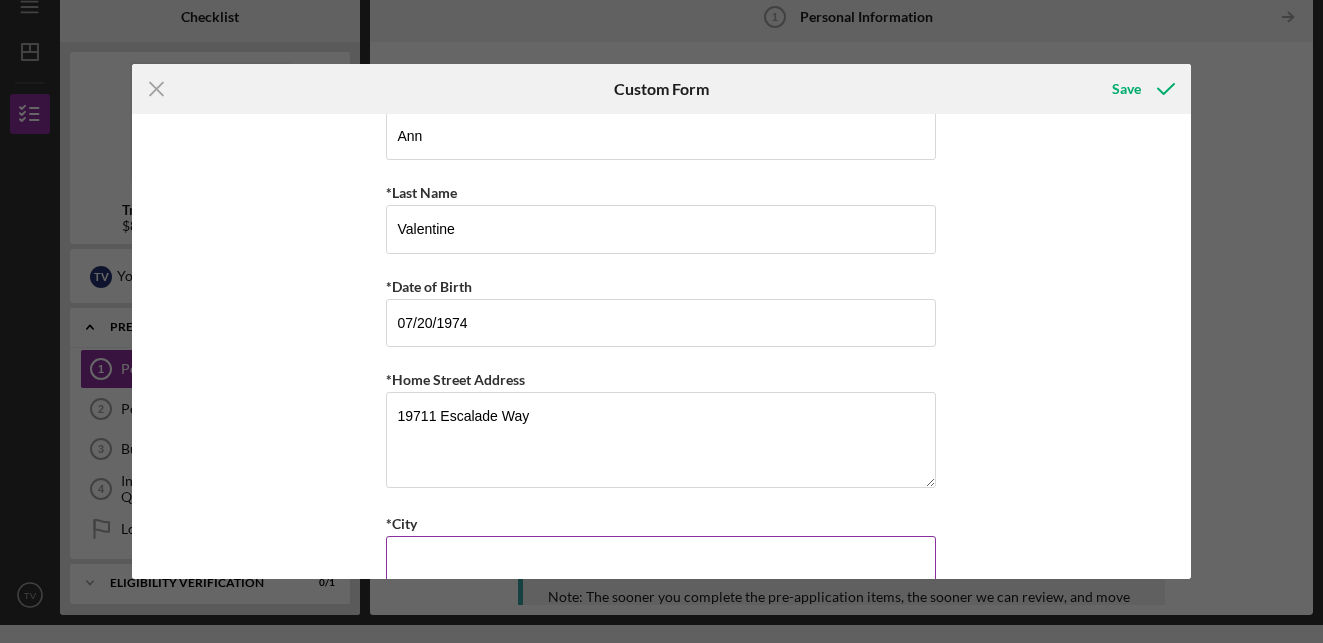click on "*City" at bounding box center (661, 560) 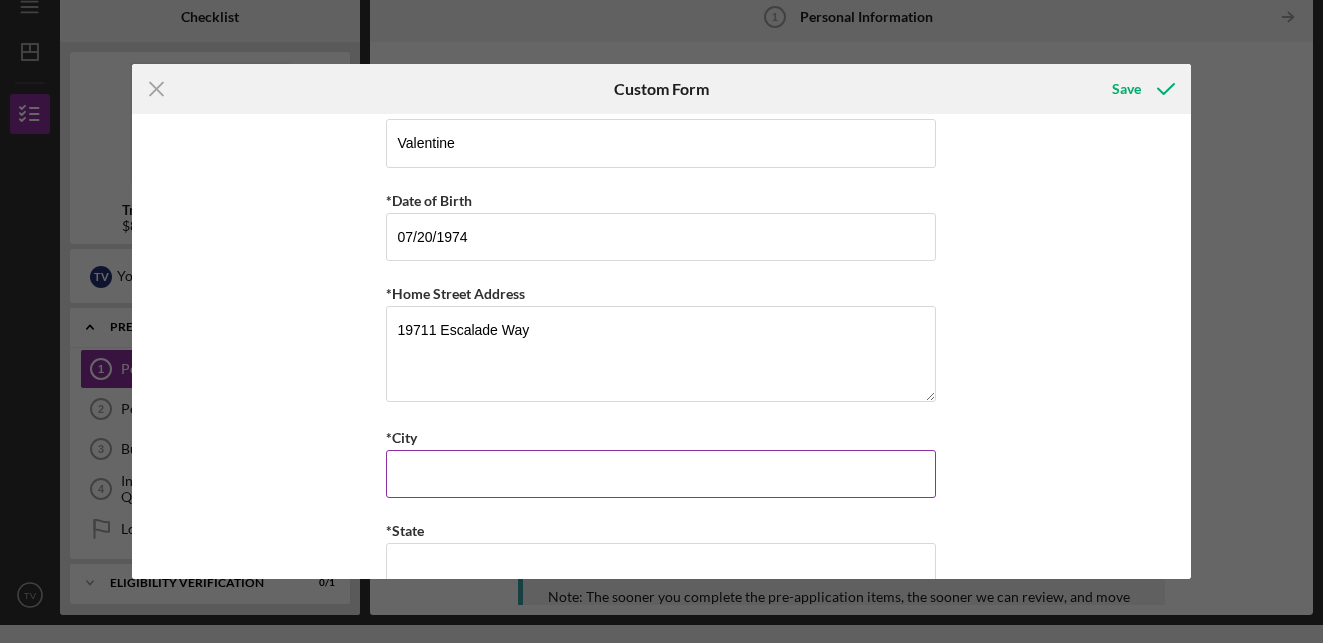 scroll, scrollTop: 227, scrollLeft: 0, axis: vertical 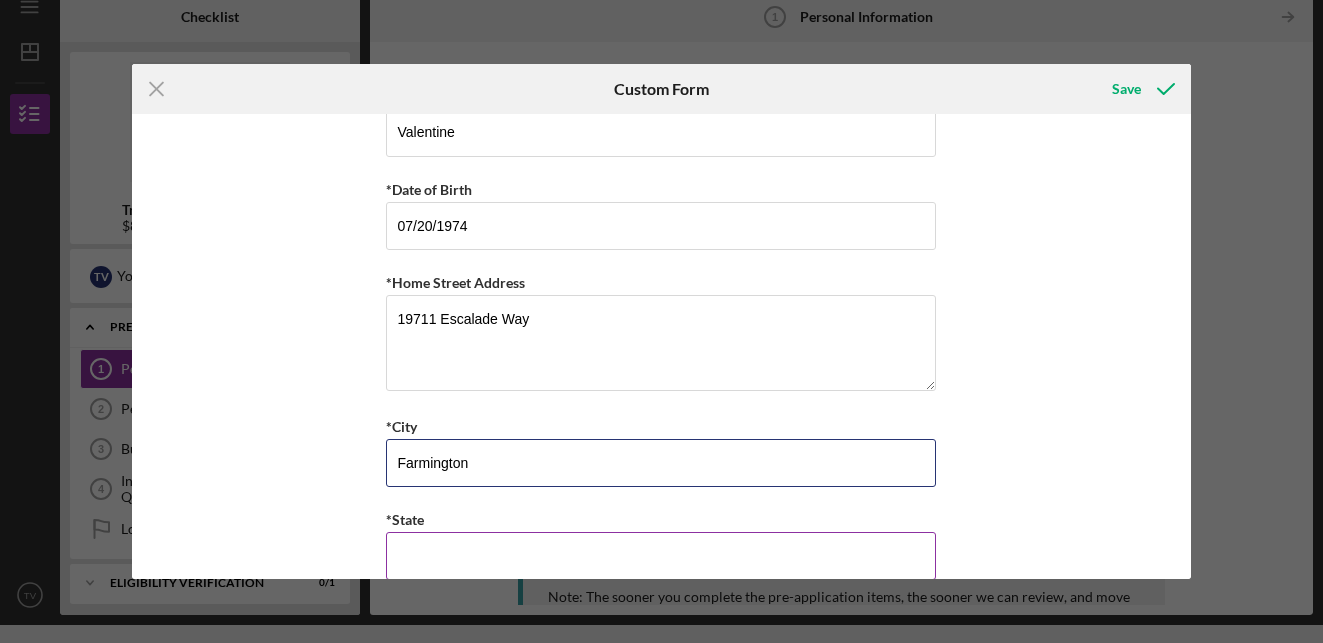 type on "Farmington" 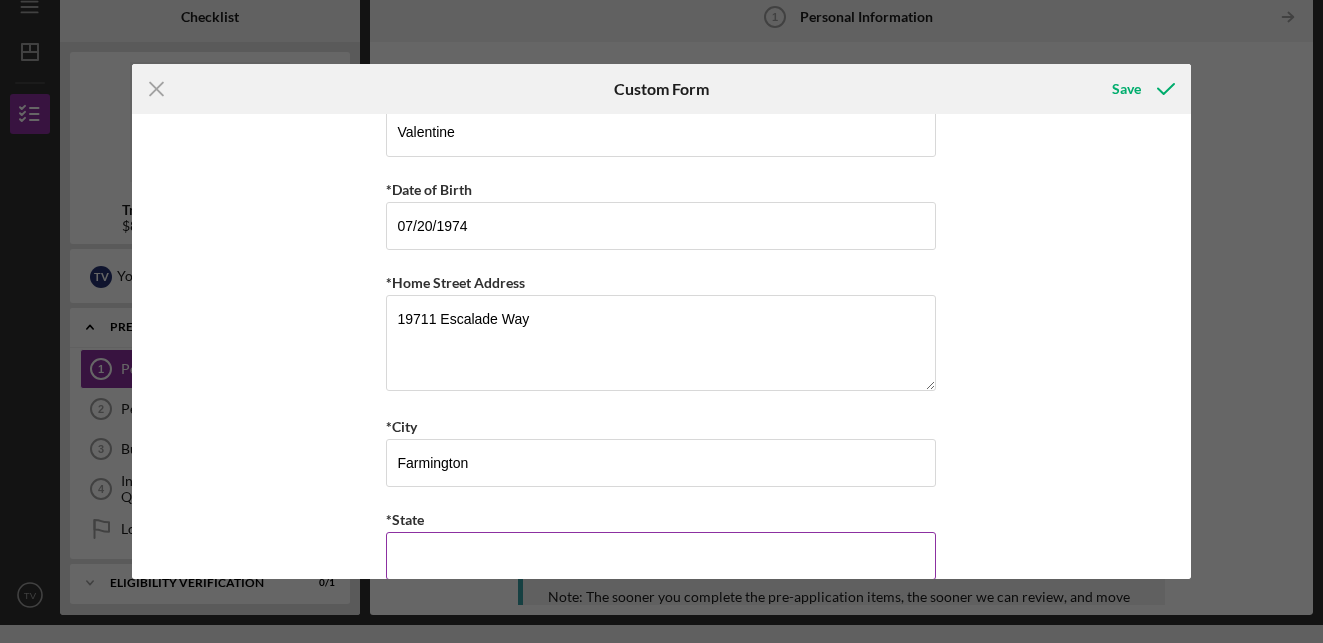 scroll, scrollTop: 229, scrollLeft: 0, axis: vertical 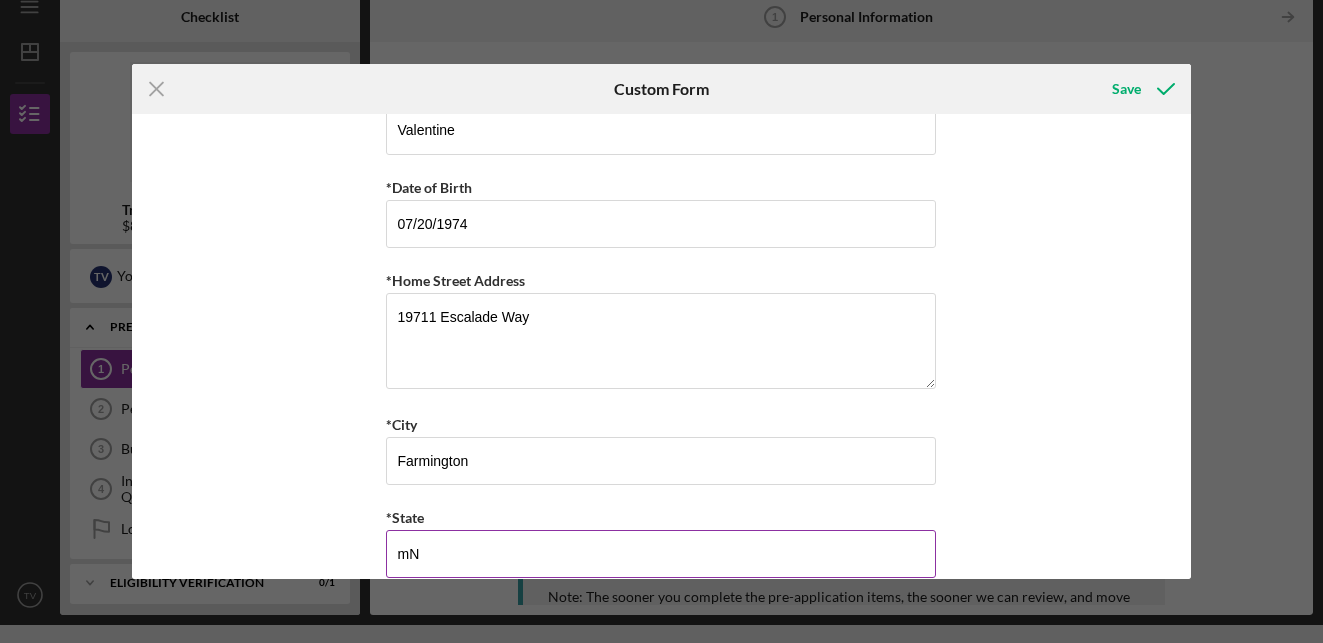 type on "m" 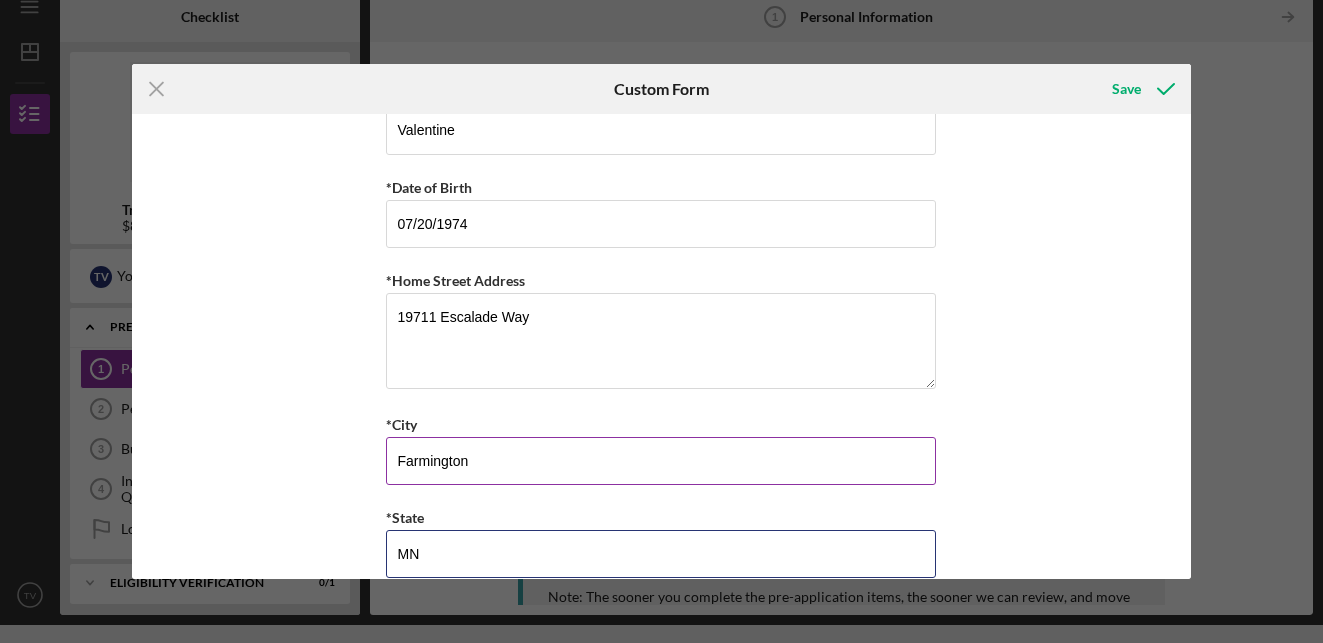 type on "MN" 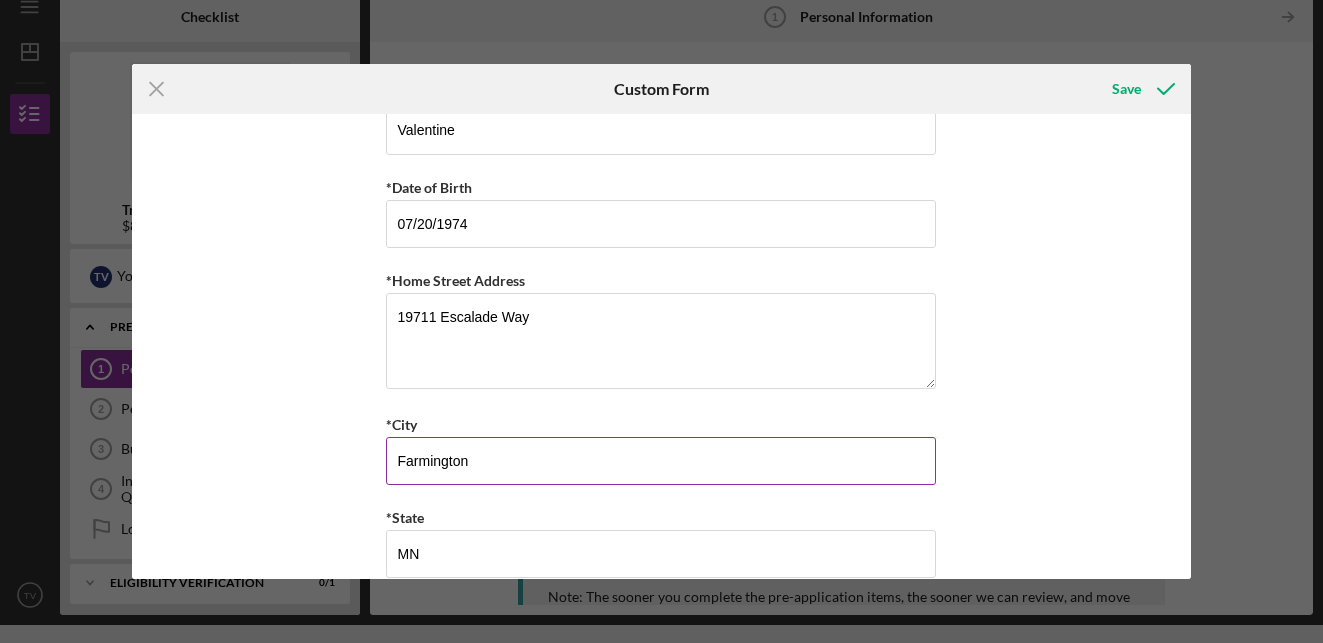 click on "*City" at bounding box center [661, 424] 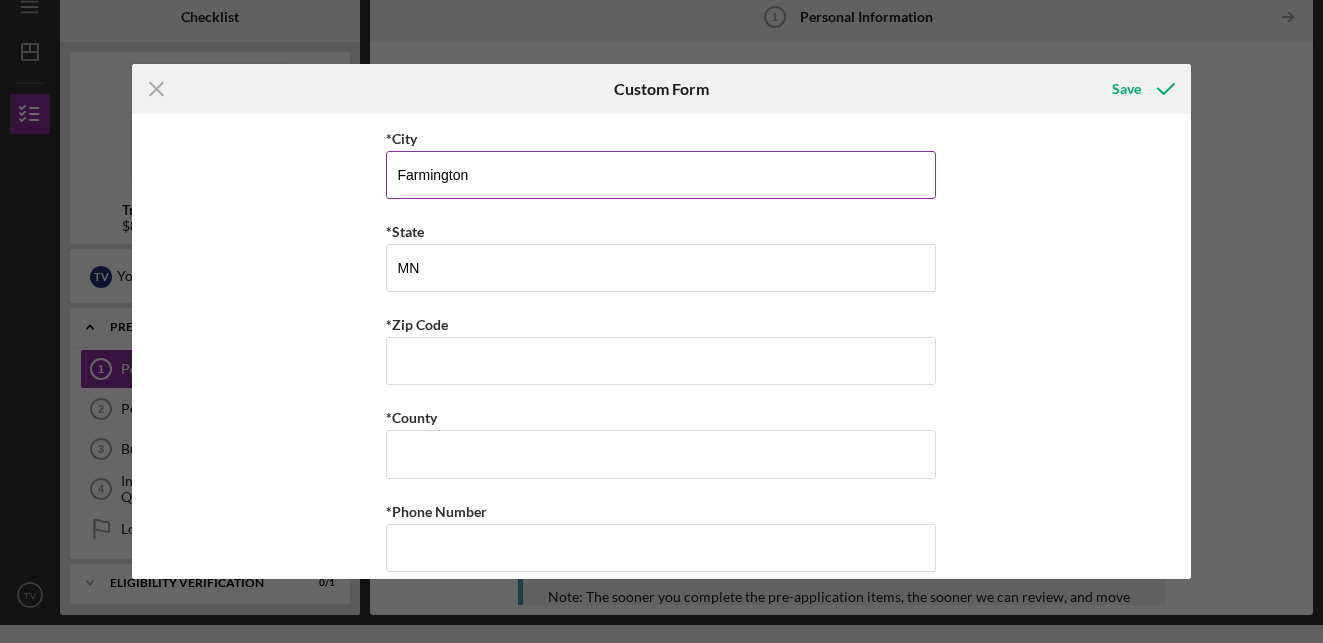 scroll, scrollTop: 516, scrollLeft: 0, axis: vertical 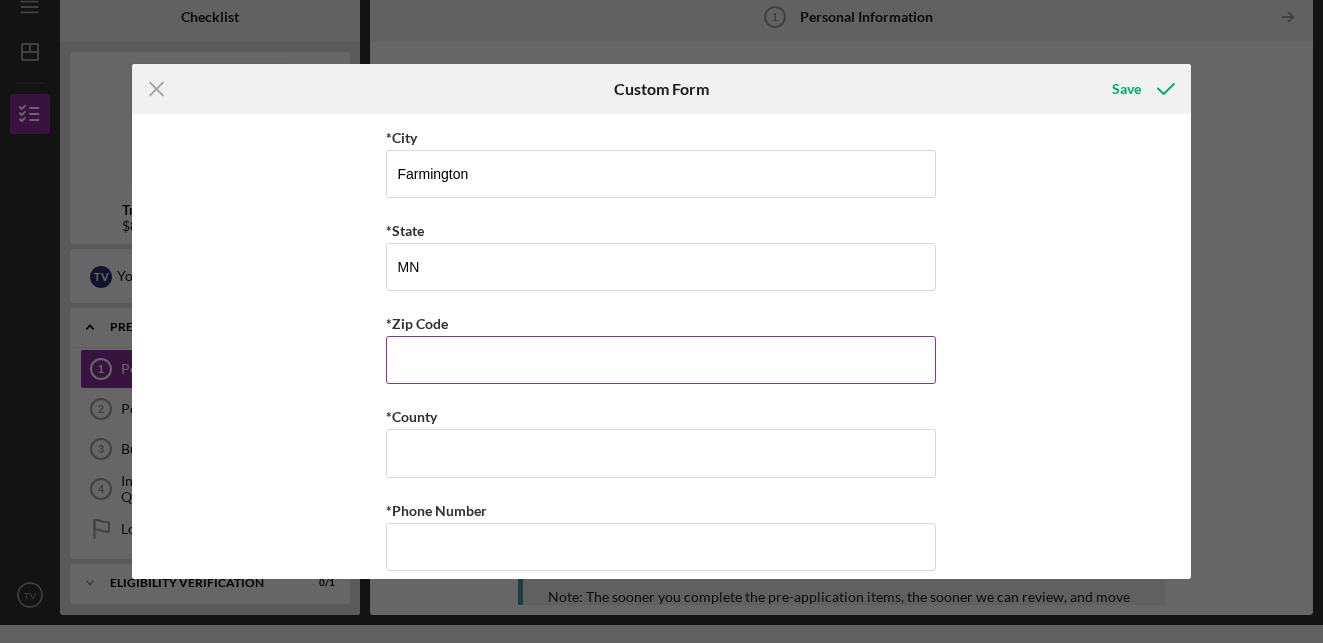 click on "*Zip Code" at bounding box center (661, 360) 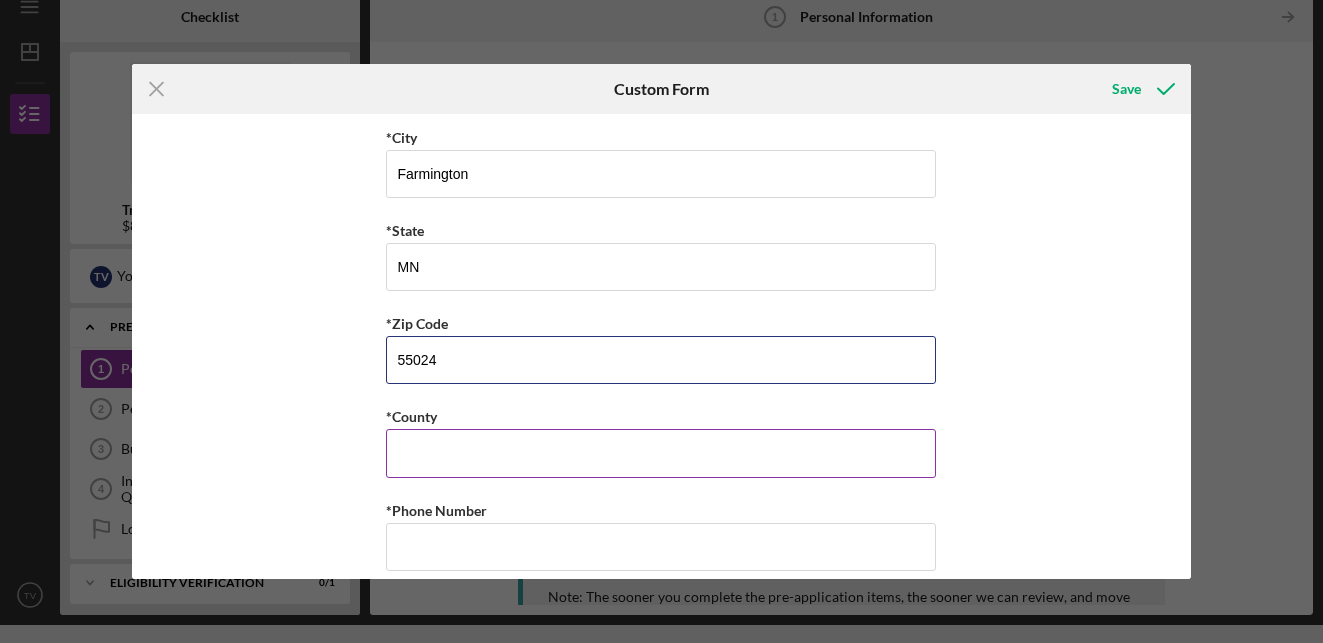 type on "55024" 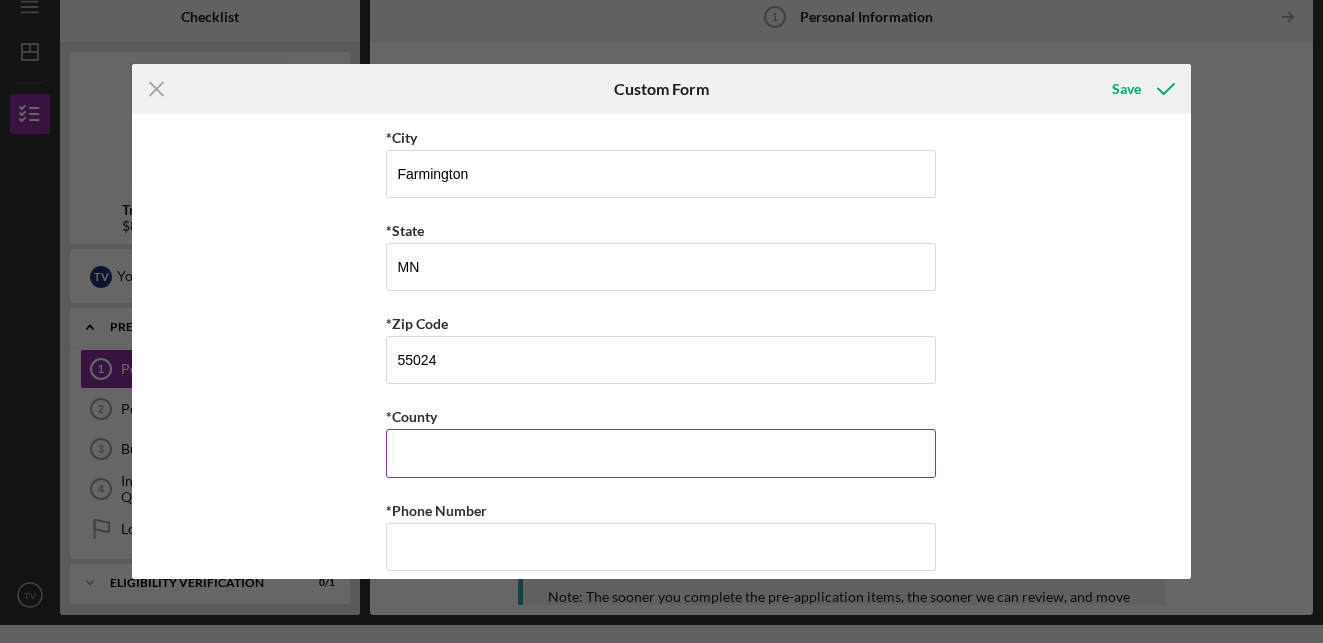 click on "*County" at bounding box center [661, 453] 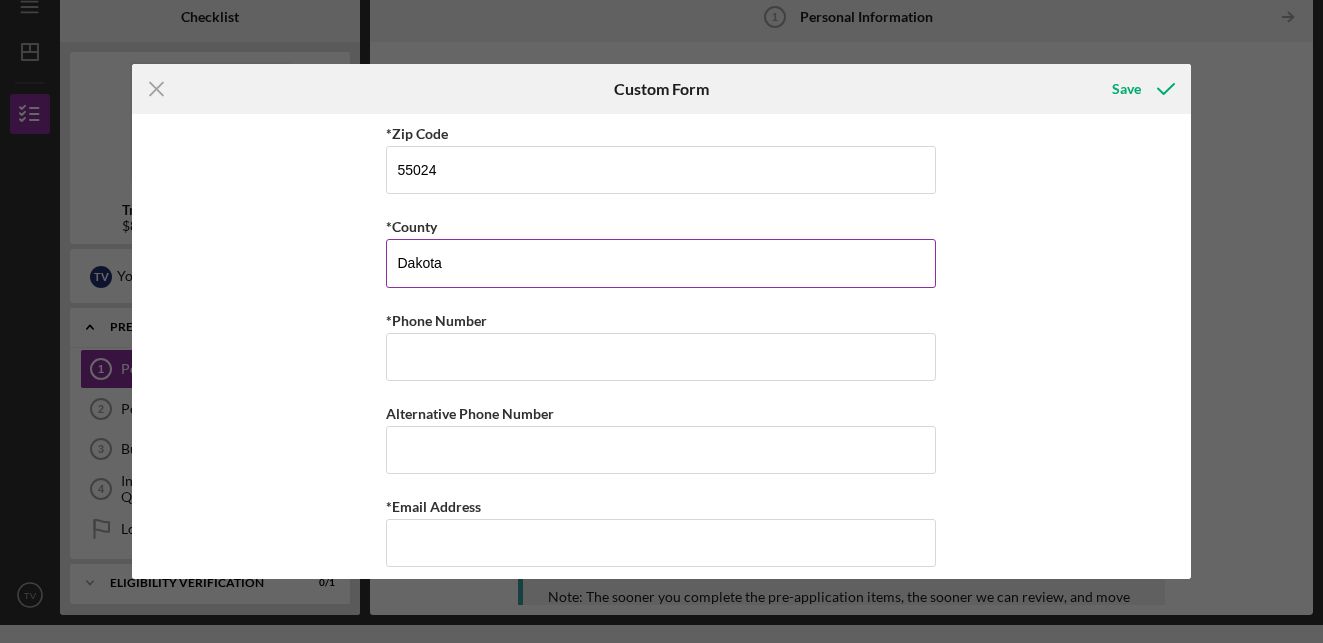 scroll, scrollTop: 714, scrollLeft: 0, axis: vertical 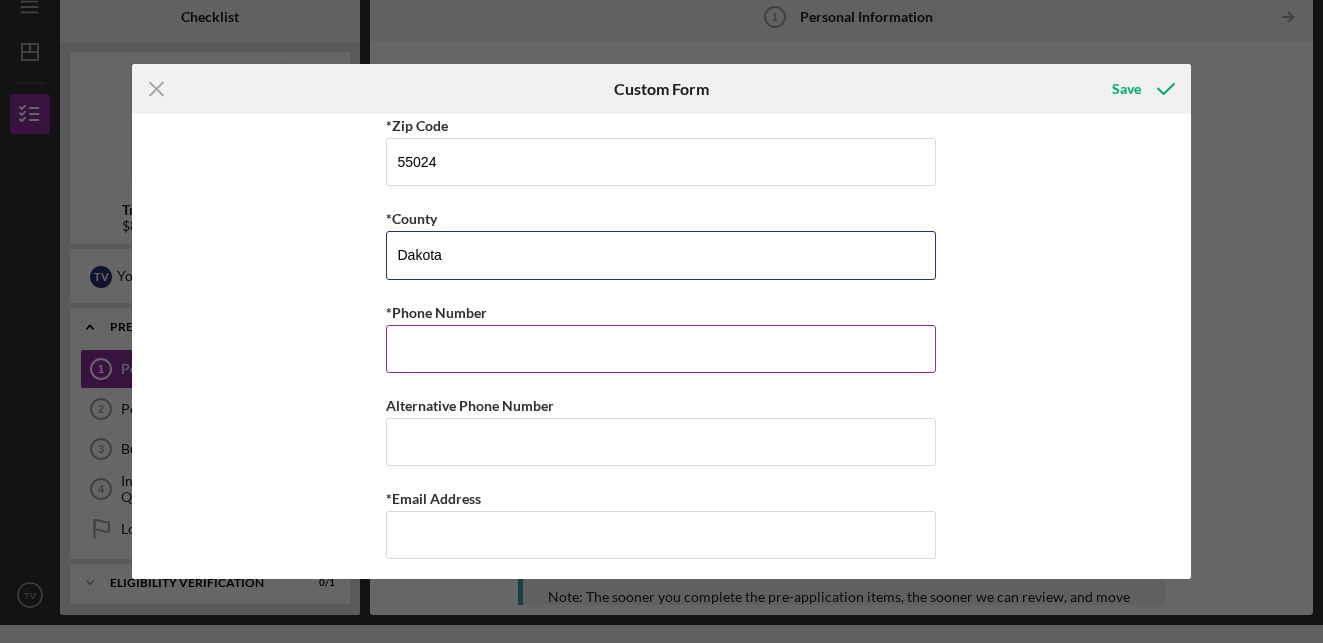 type on "Dakota" 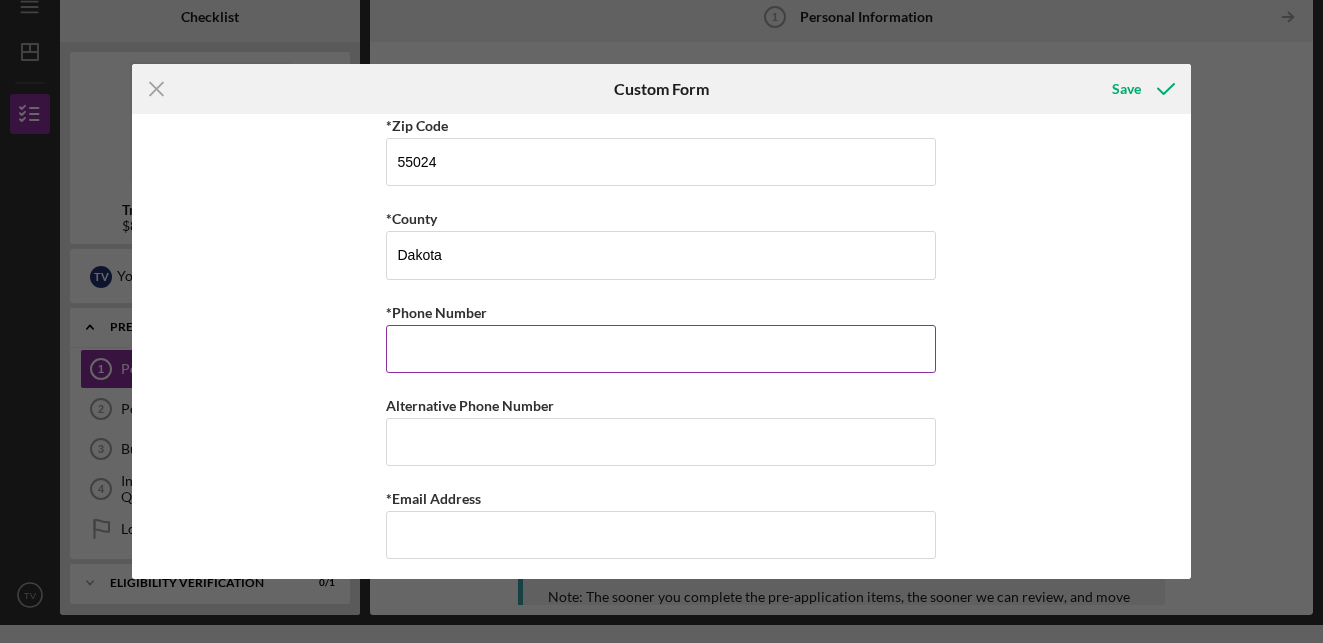 click on "*Phone Number" at bounding box center [661, 349] 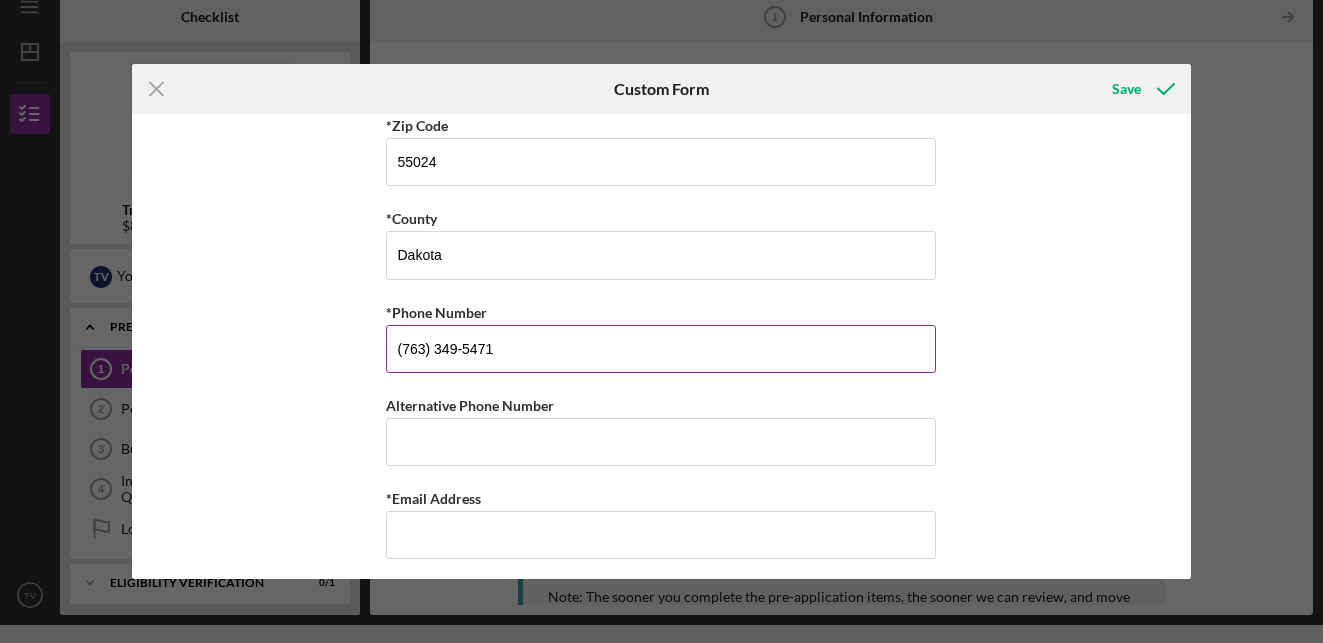 type on "(763) 349-5471" 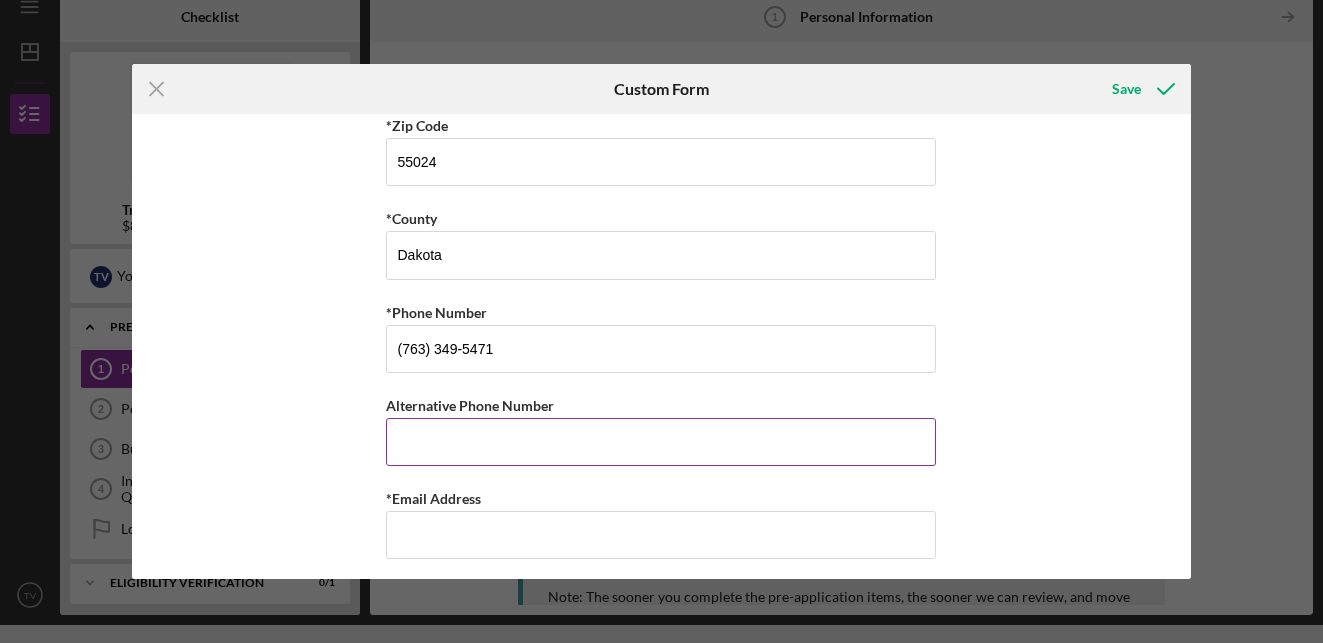 click on "Alternative Phone Number" at bounding box center [661, 442] 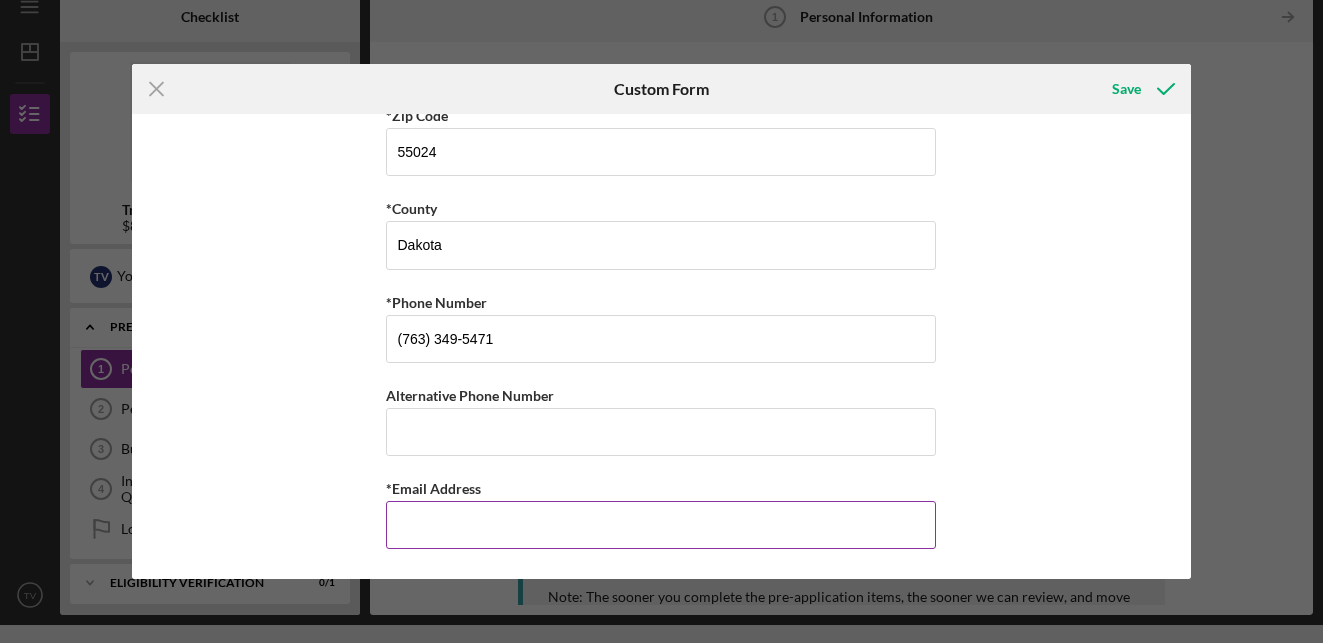 click on "*Email Address" at bounding box center [661, 525] 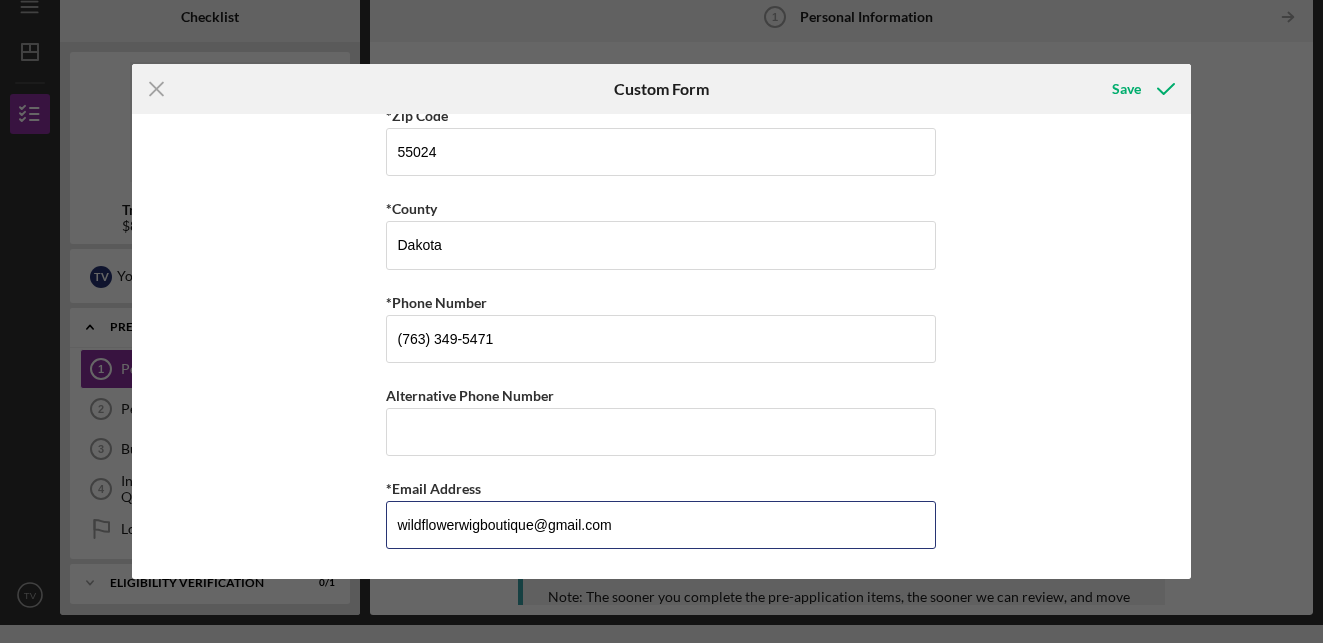 type on "wildflowerwigboutique@gmail.com" 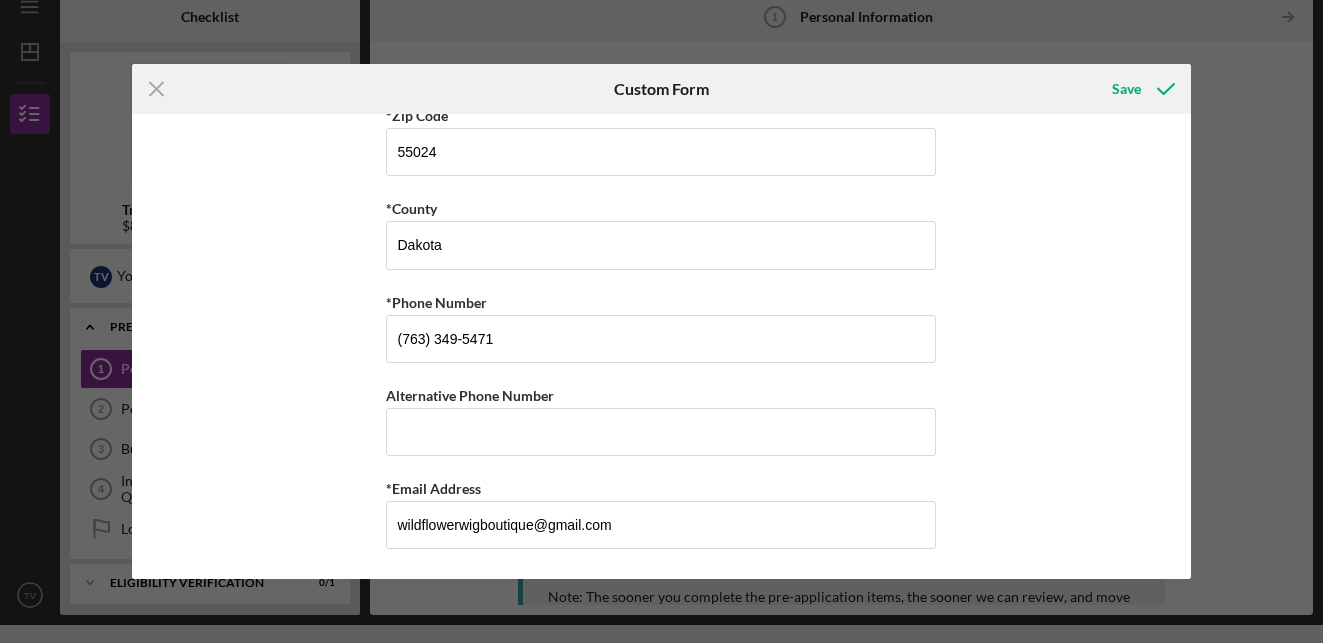 click on "*First Name [FIRST] Middle Name [MIDDLE] *Last Name [LAST] *Date of Birth [DATE] *Home Street Address [NUMBER] [STREET] *City [CITY] *State [STATE] *Zip Code [ZIP] *County [COUNTY] *Phone Number [PHONE] Alternative Phone Number *Email Address [EMAIL]" at bounding box center (661, 346) 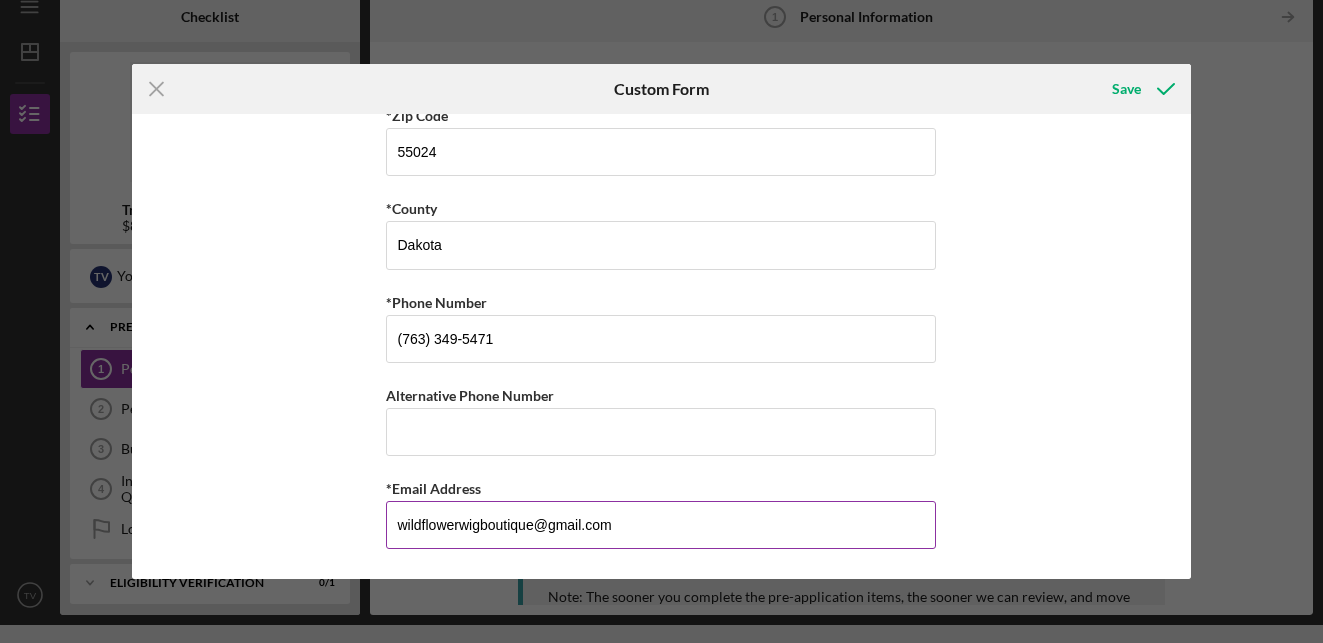 click on "wildflowerwigboutique@gmail.com" at bounding box center (661, 525) 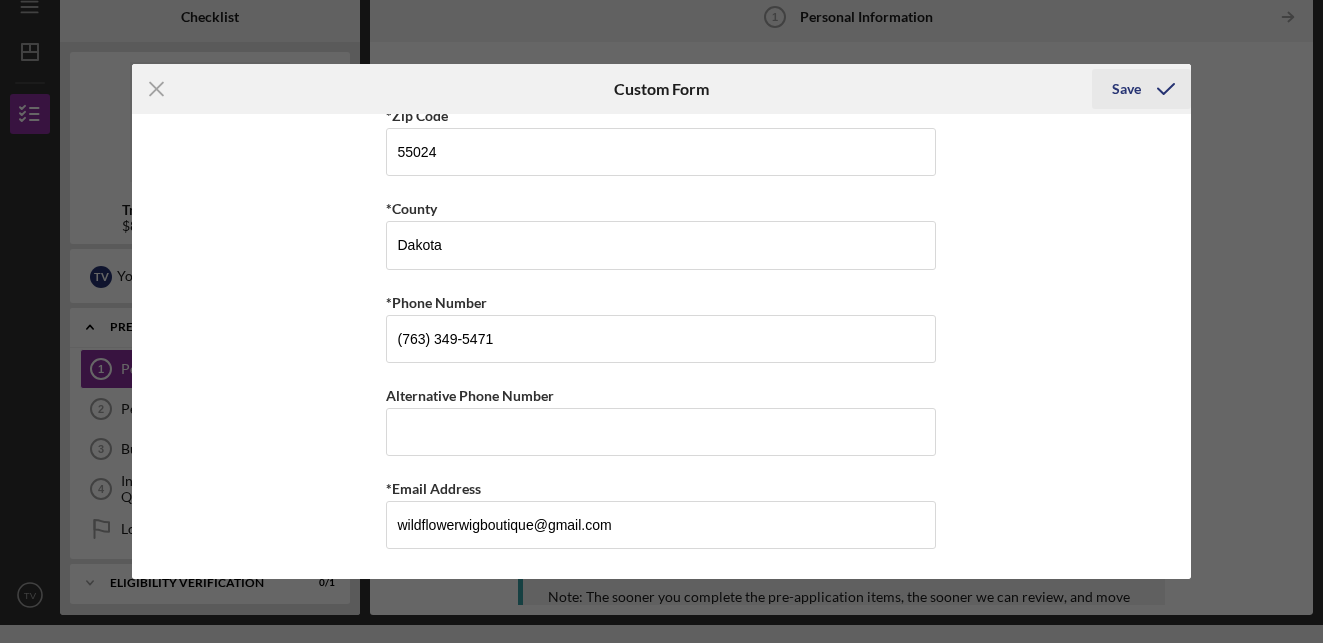 click 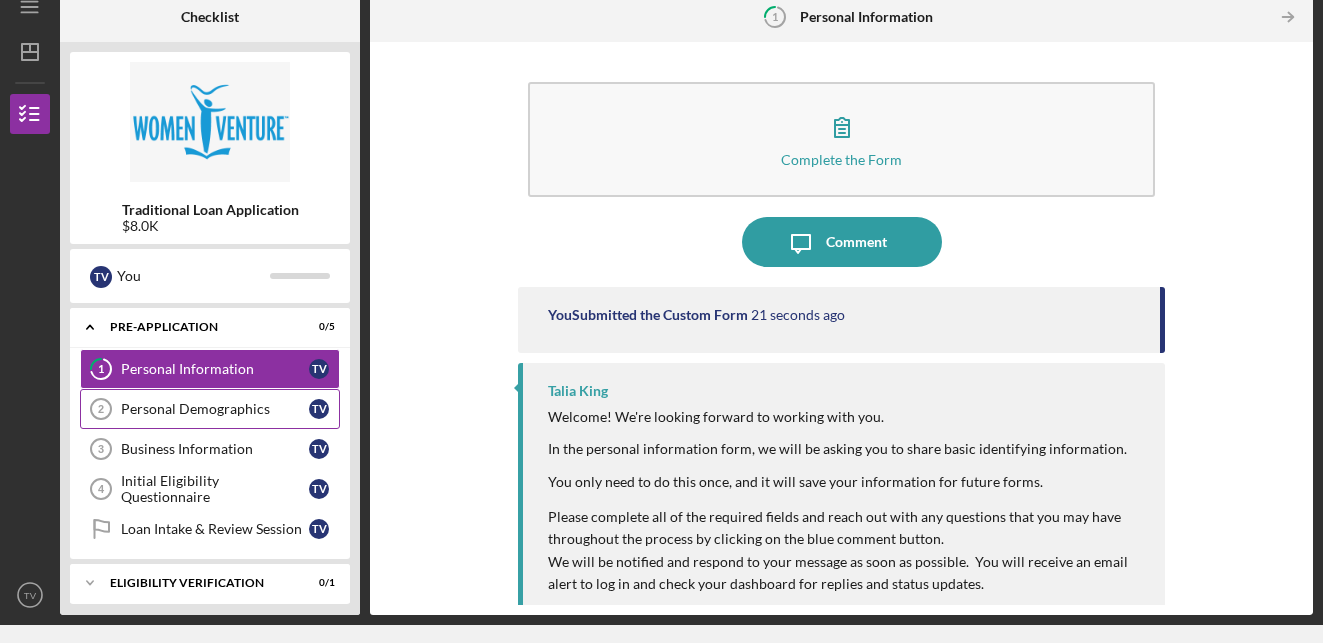 click on "Personal Demographics" at bounding box center (215, 409) 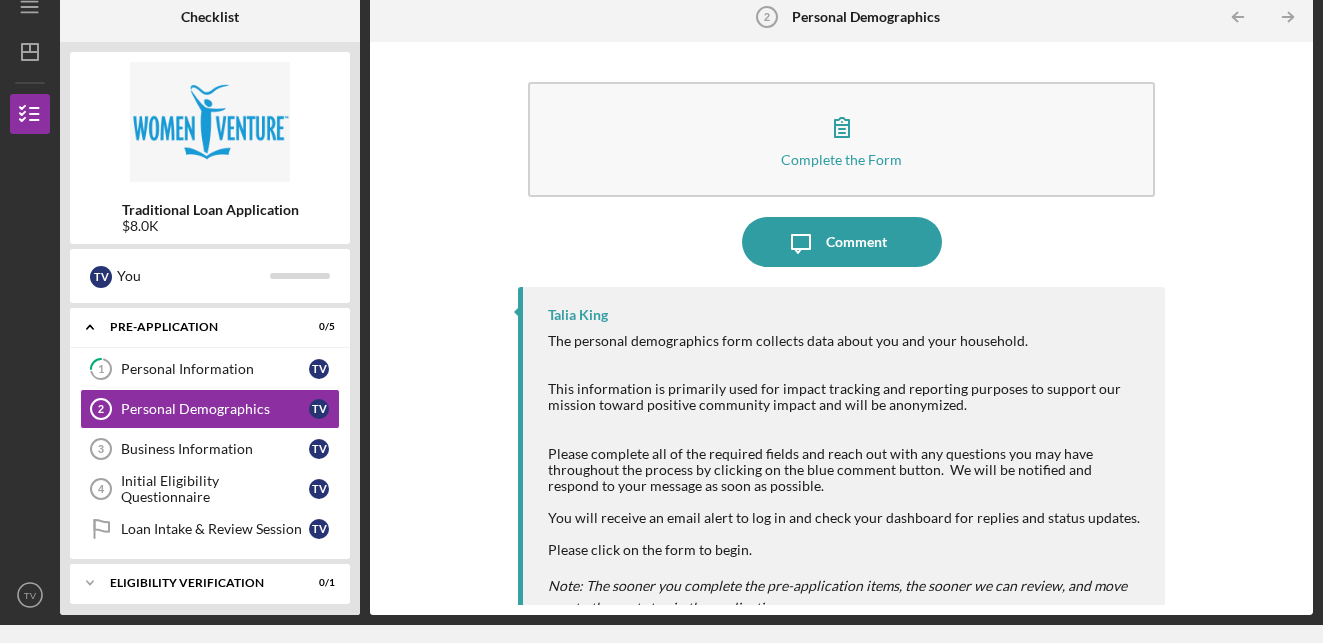 scroll, scrollTop: 50, scrollLeft: 0, axis: vertical 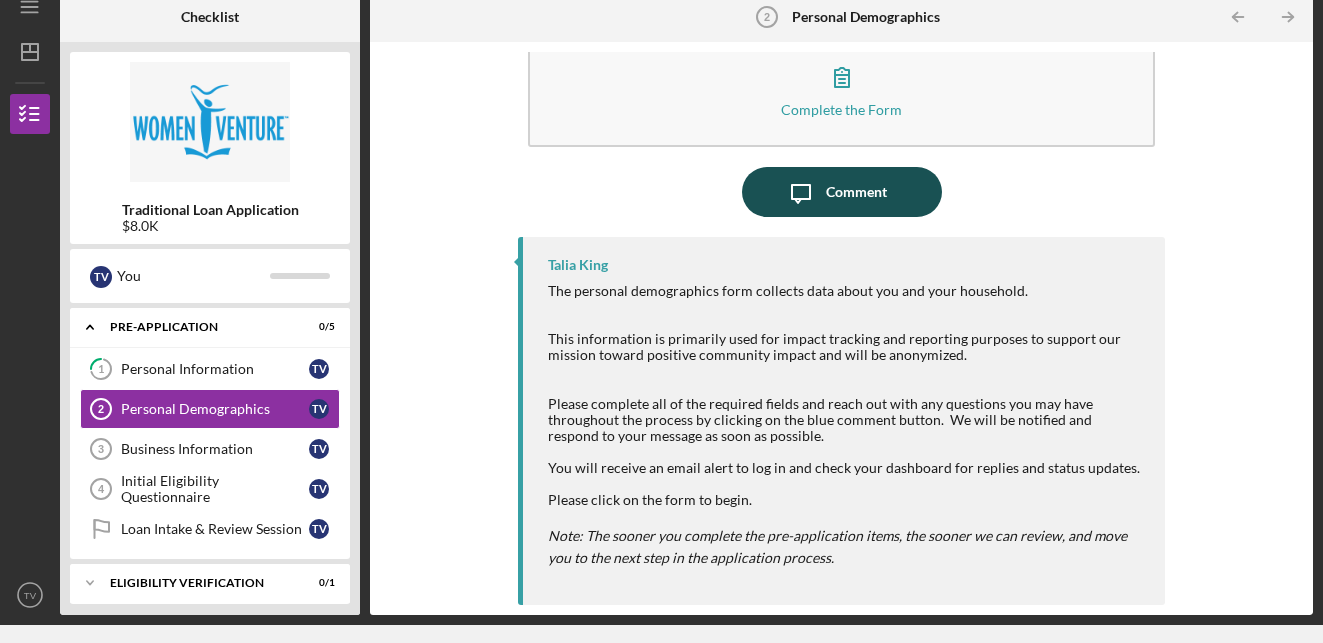 click on "Comment" at bounding box center [856, 192] 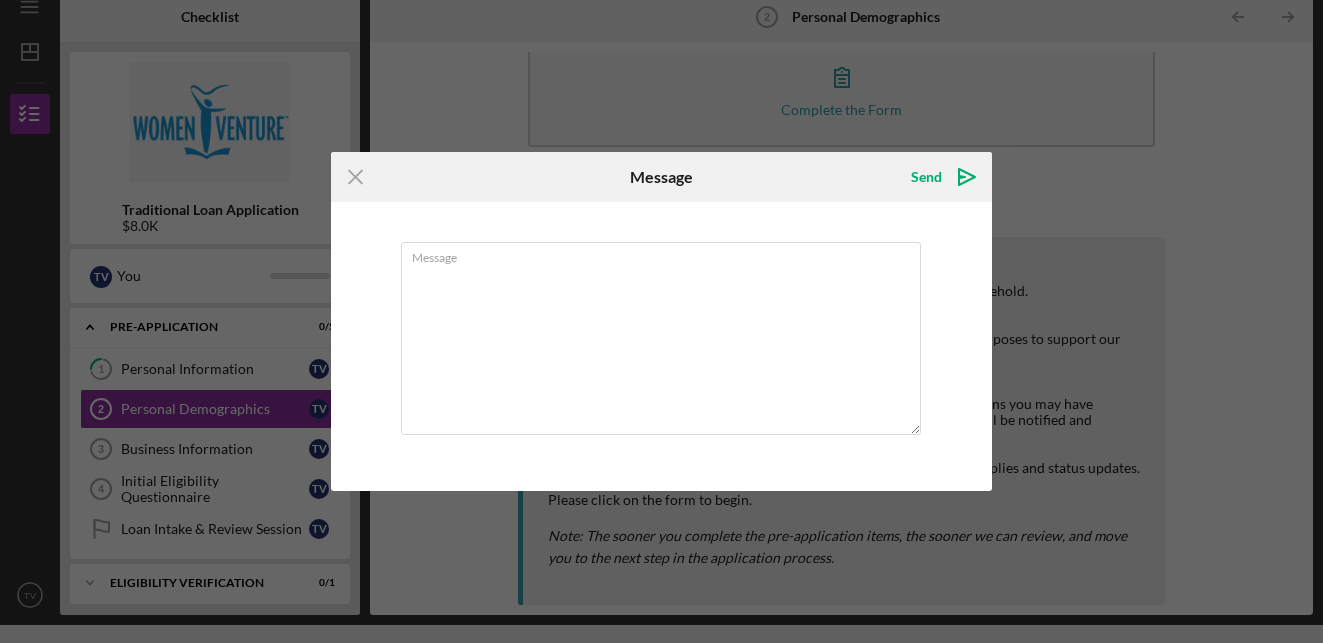scroll, scrollTop: 0, scrollLeft: 0, axis: both 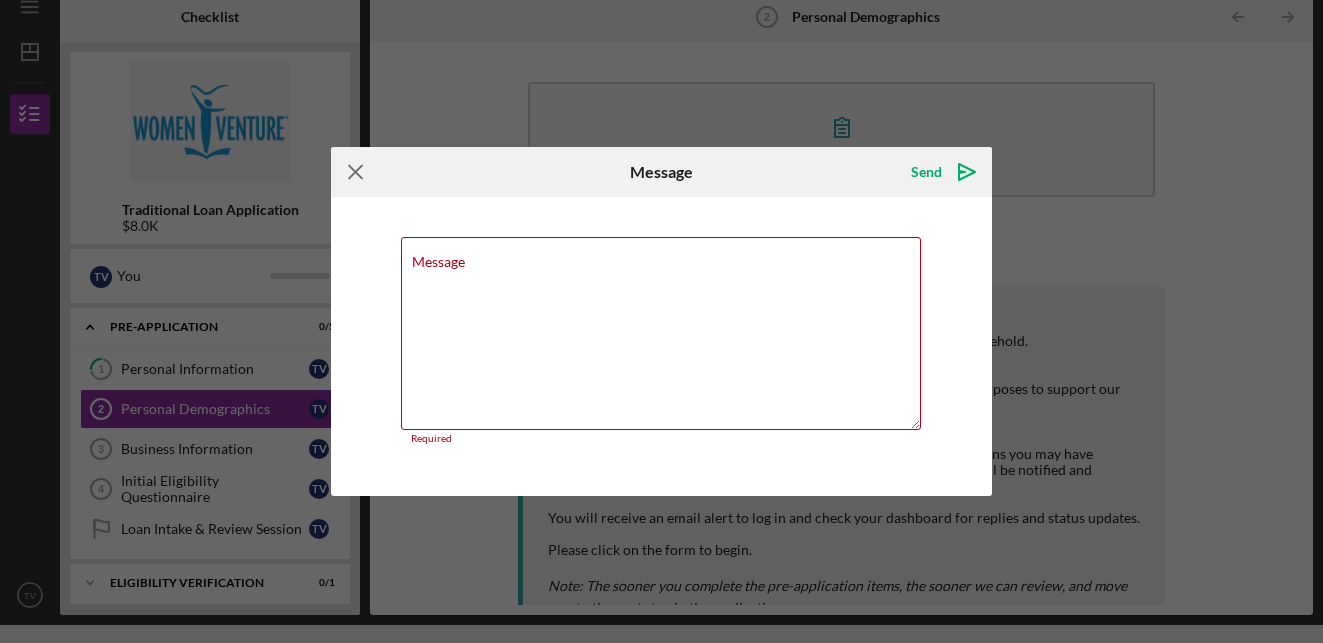 click on "Icon/Menu Close" 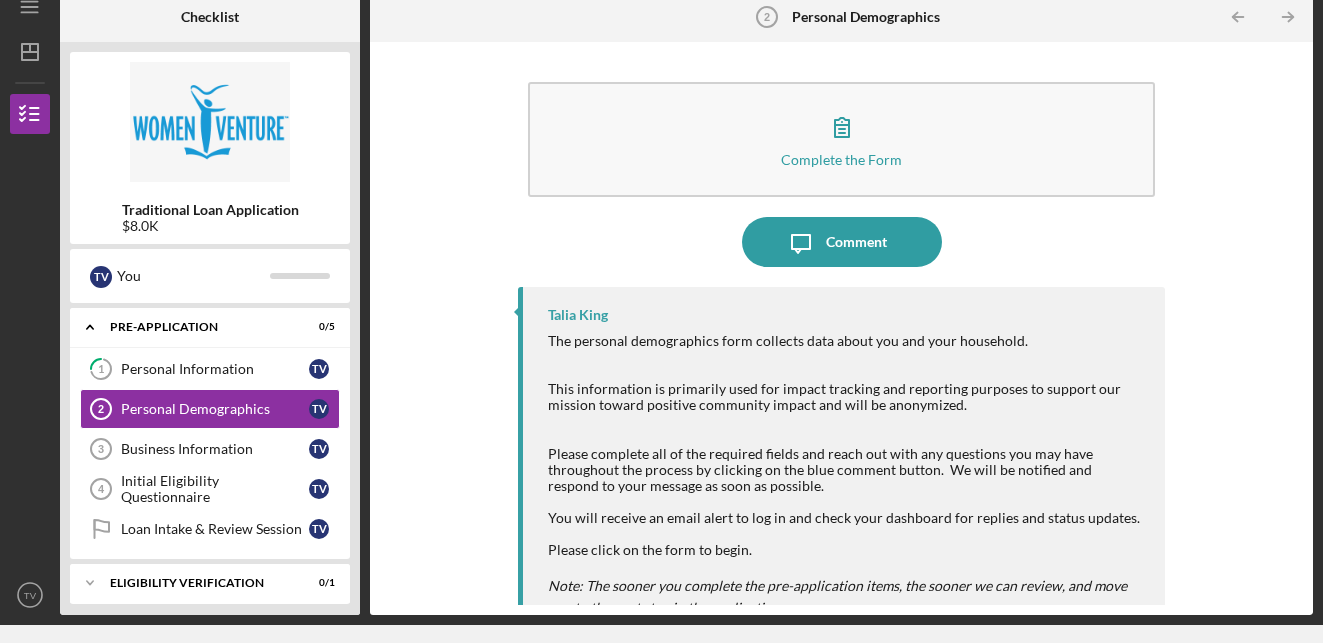 click on "Please complete all of the required fields and reach out with any questions you may have throughout the process by clicking on the blue comment button.  We will be notified and respond to your message as soon as possible." at bounding box center (846, 470) 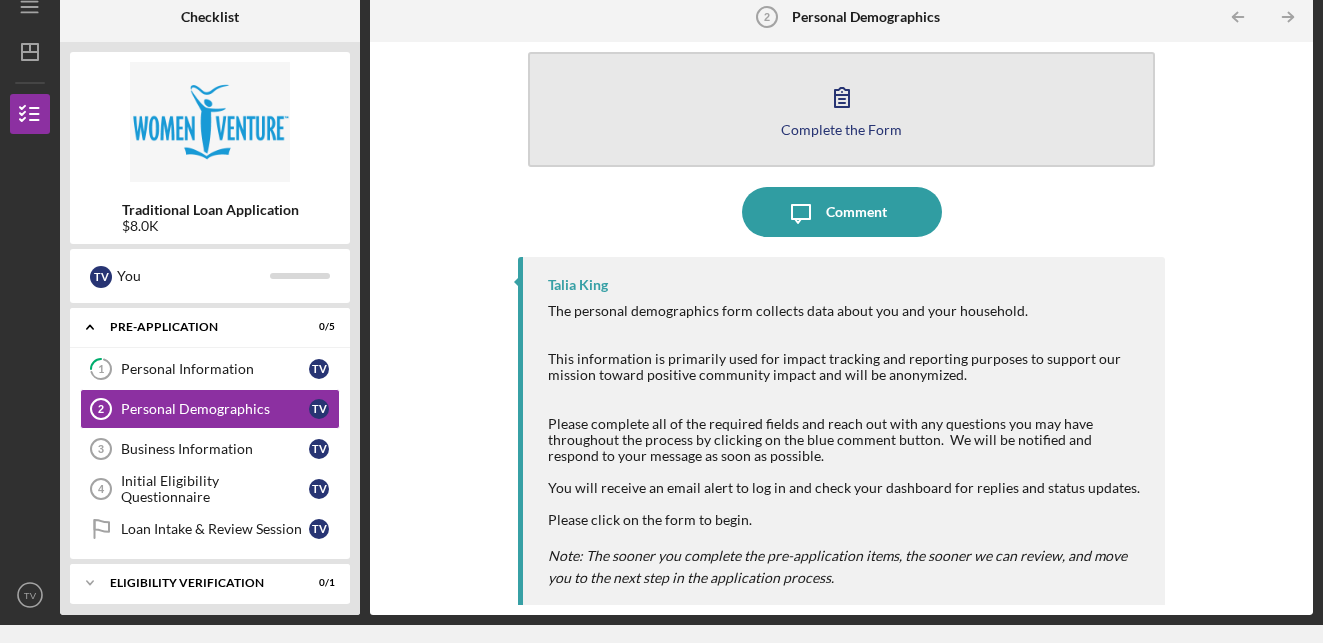 click 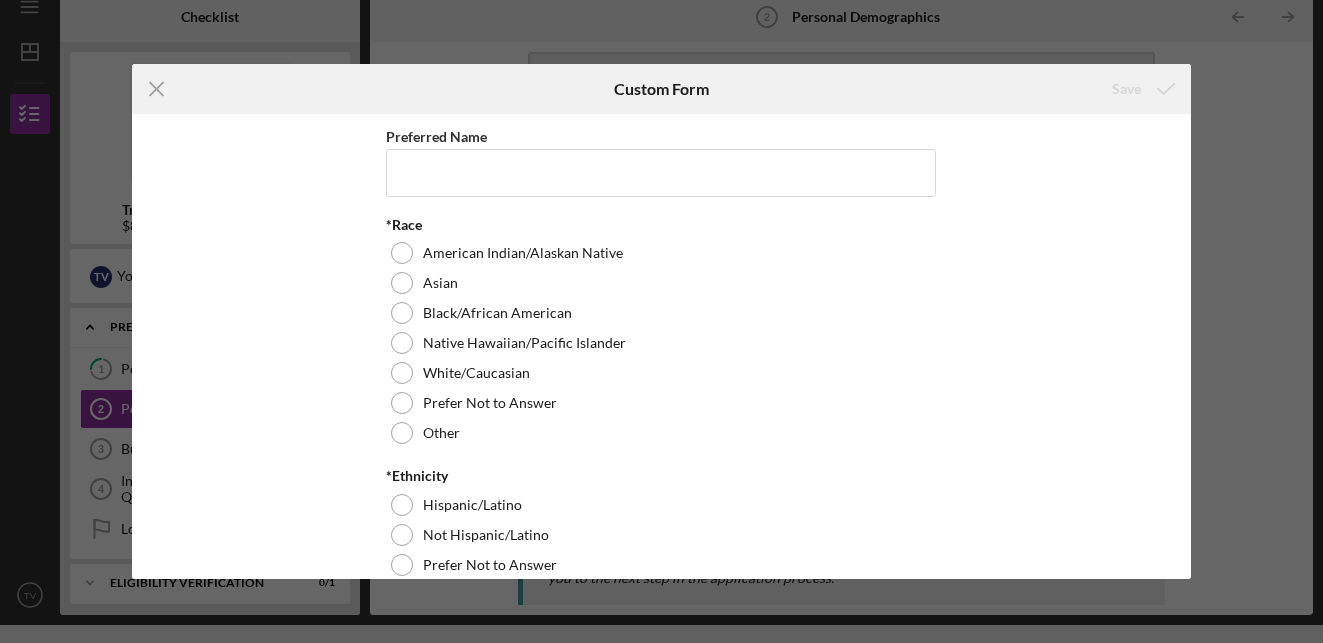 scroll, scrollTop: 0, scrollLeft: 0, axis: both 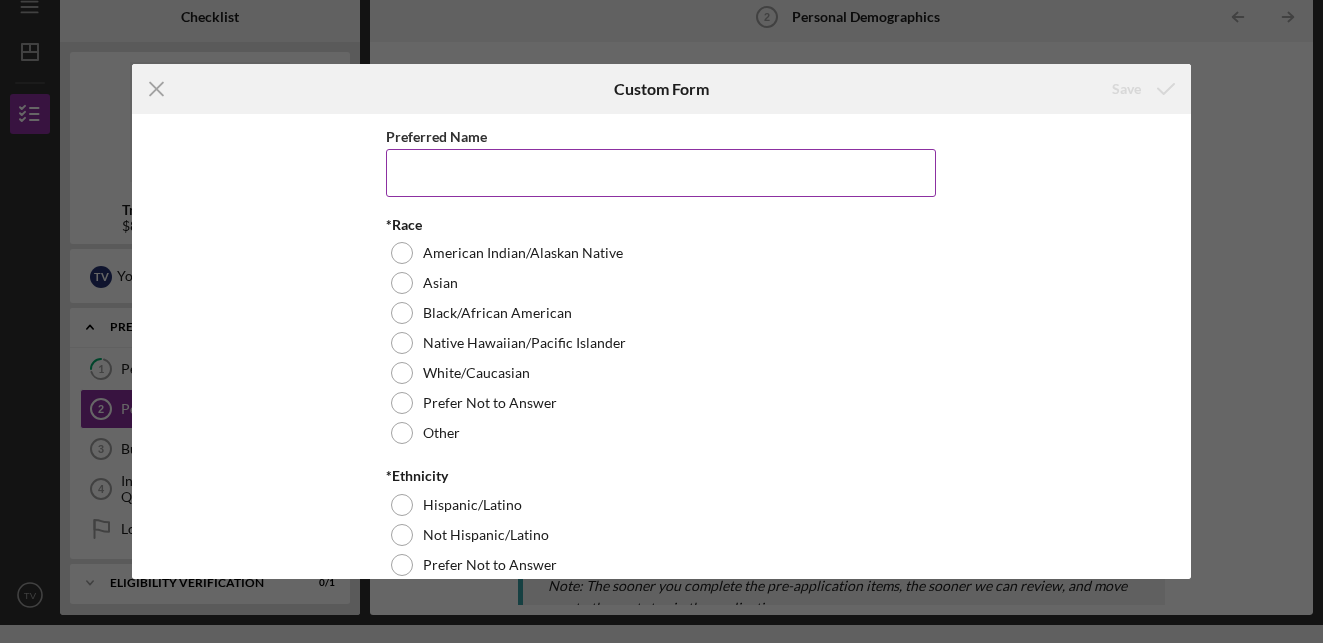 click on "Preferred Name" at bounding box center [661, 173] 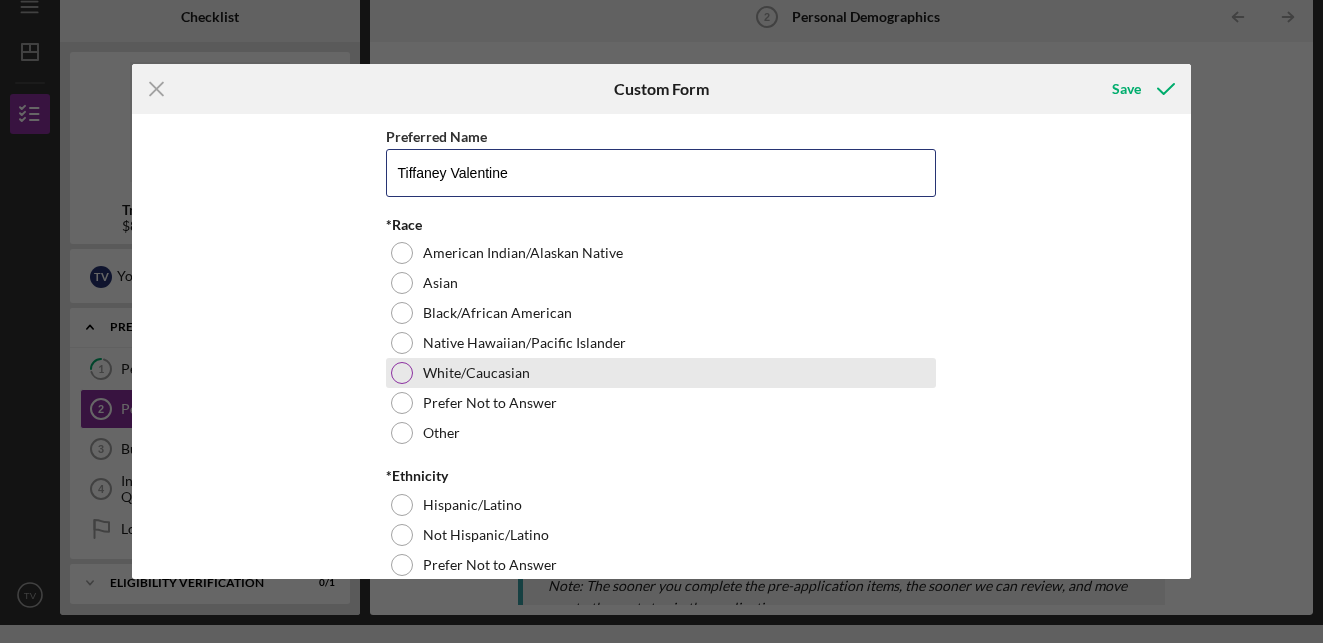 type on "Tiffaney Valentine" 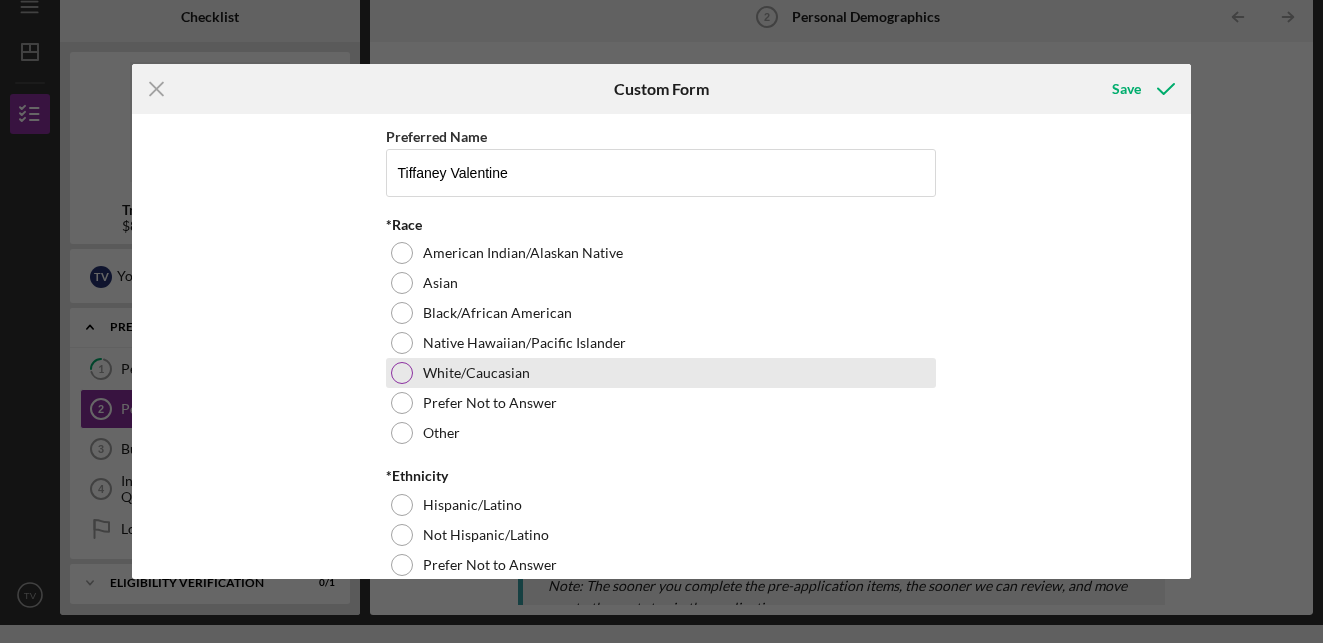 click at bounding box center [402, 373] 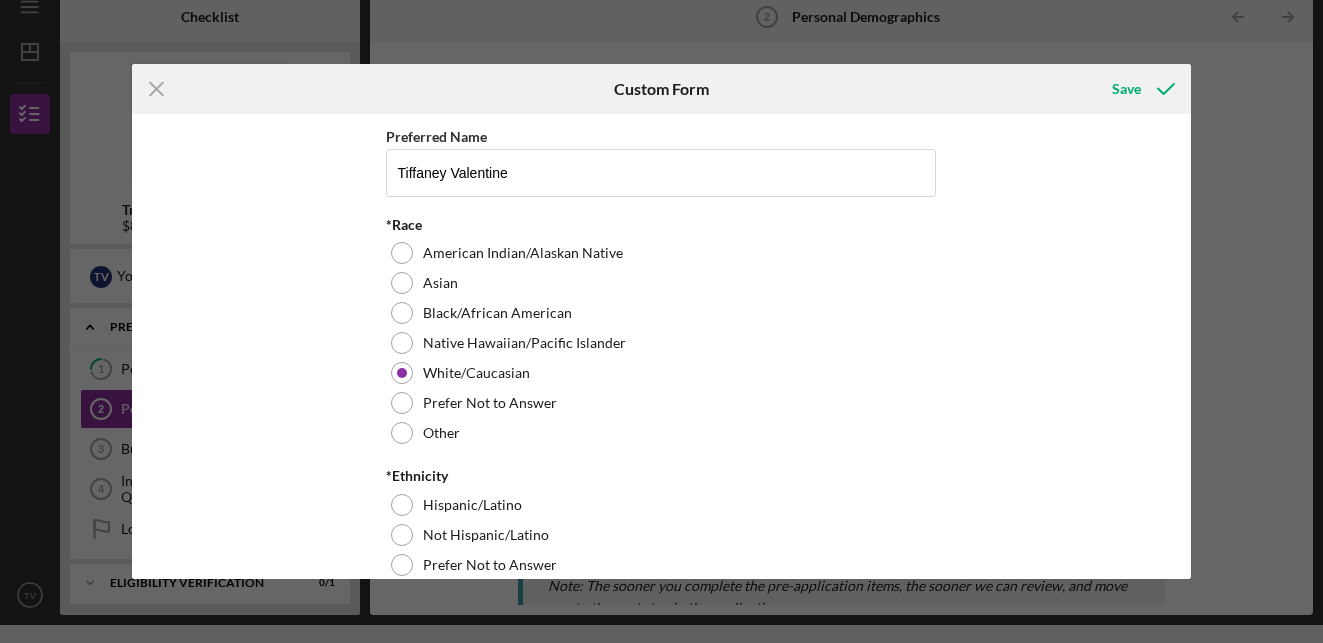 click on "Preferred Name [FIRST] [LAST] *Race American Indian/Alaskan Native Asian Black/African American Native Hawaiian/Pacific Islander White/Caucasian Prefer Not to Answer Other *Ethnicity Hispanic/Latino Not Hispanic/Latino Prefer Not to Answer *Gender Male Female Non-Binary Prefer Not to Answer Other Pronouns She/Her He/Him They/Them Other LGBTQ Yes No Education Level Grade School High School Diploma/GED Associate's Degree/Vocational Certificate Bachelor's Degree Post Graduate Degree Do you have a disability? Yes No *U.S. Citizen/Permanent Resident (i.e. Green Card)? Verification required: U.S. Passport, Birth Certificate, Cert. of Naturalization (form N-550 or N-570), Certificate of Citizenship (Form N-560 or N-561), Consular Report of Birth Abroad (Form FS-240), U.S. Citizenship Identification Card (Form I-797 or Form I-179), Social Security Card and Drivers License or State ID (may be required in conjunction with documents listed above) Yes No Other *Marital Status Divorced Domestic Partnership Married Yes" at bounding box center [661, 1405] 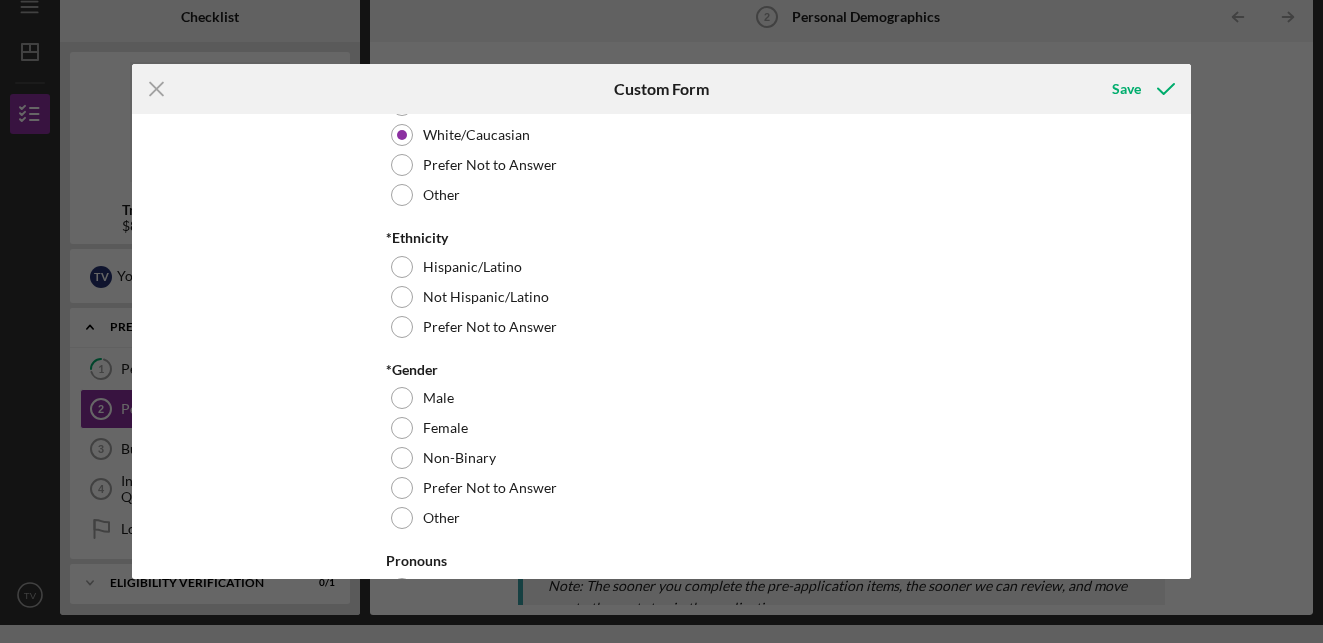scroll, scrollTop: 245, scrollLeft: 0, axis: vertical 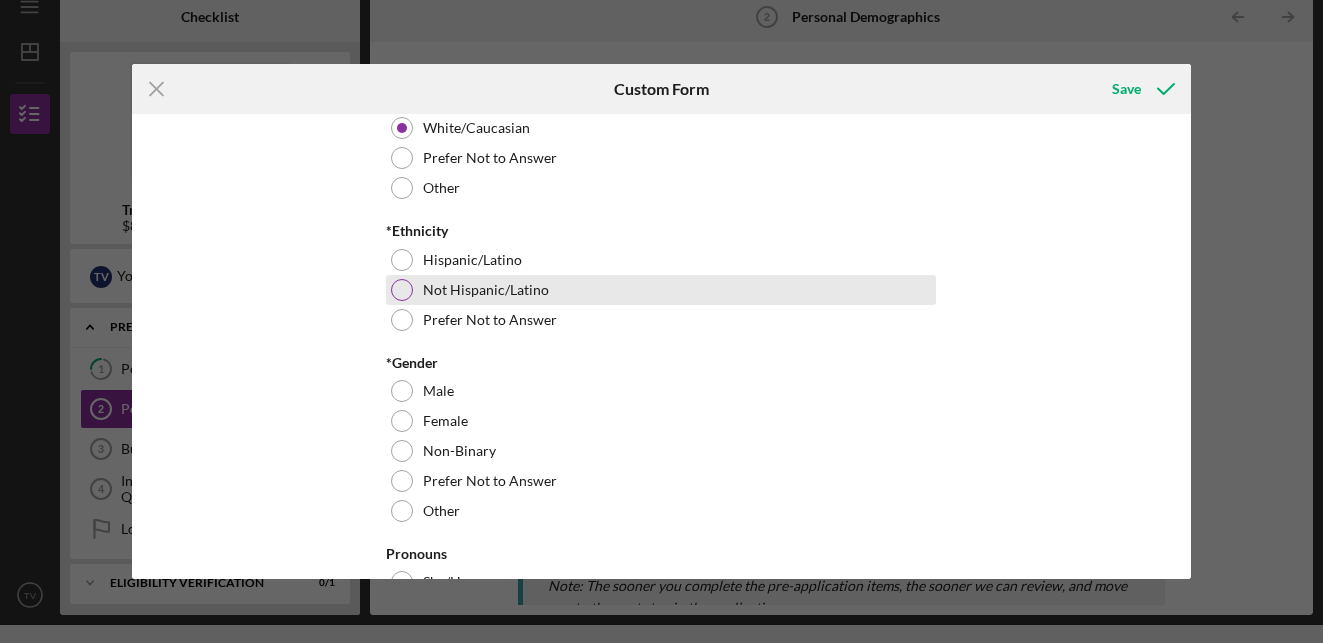 click at bounding box center [402, 290] 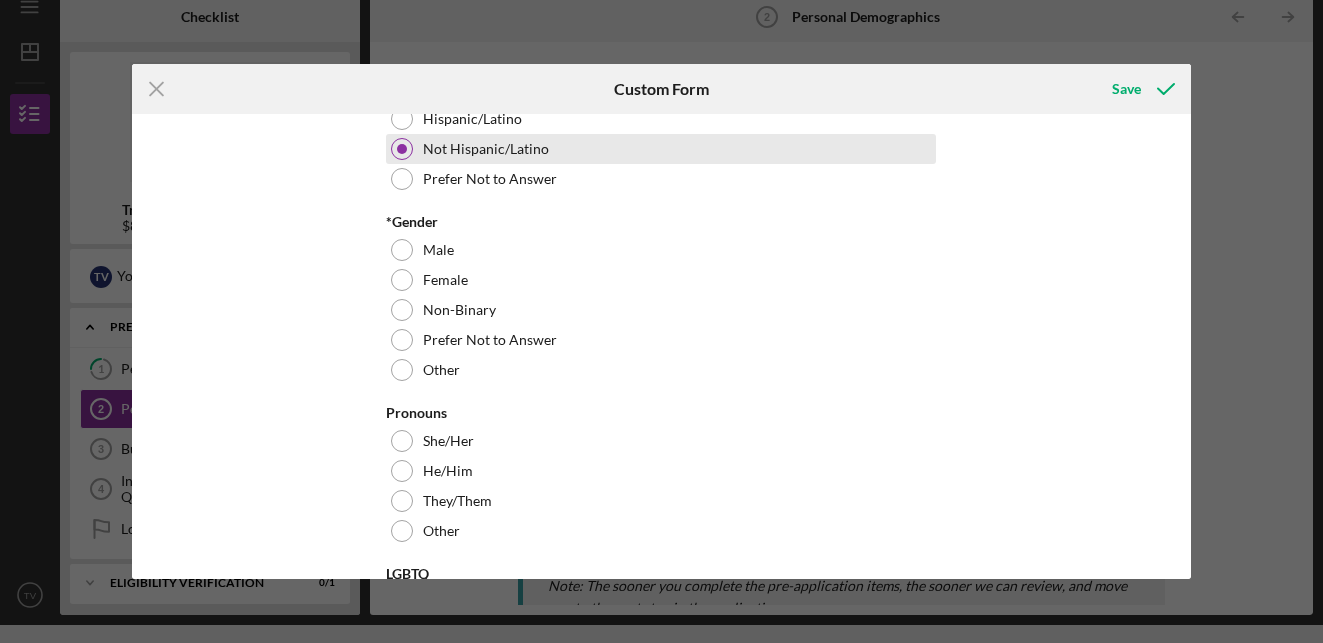 scroll, scrollTop: 390, scrollLeft: 0, axis: vertical 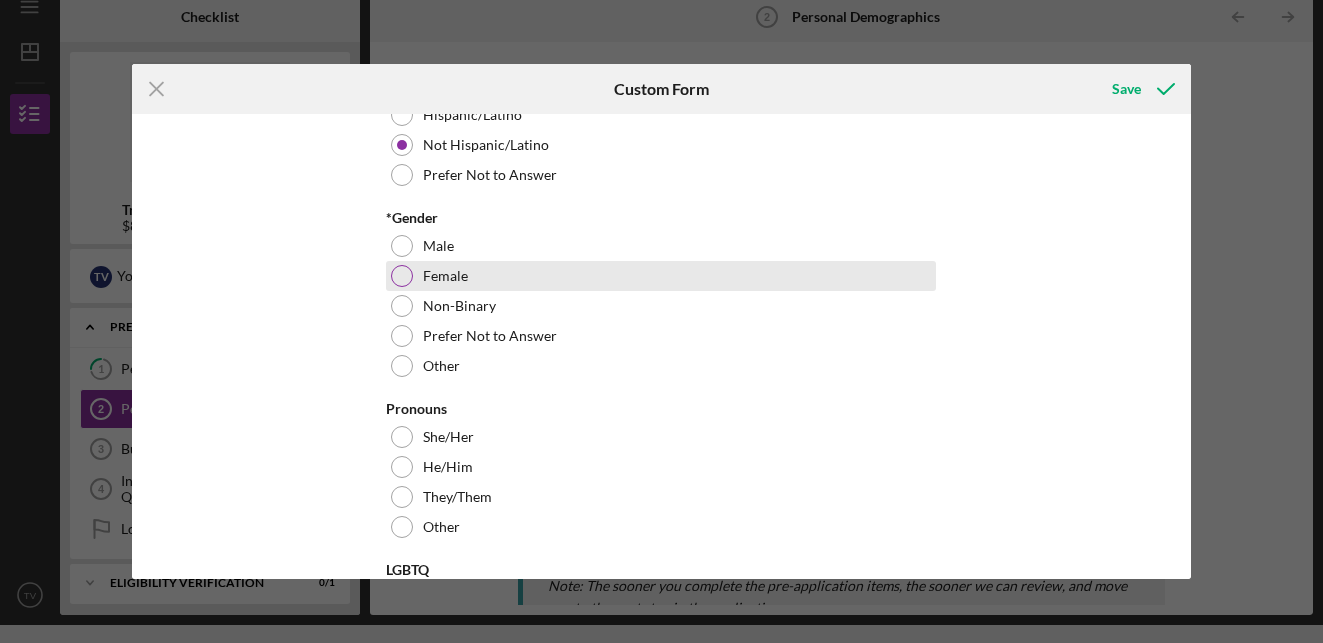 click at bounding box center [402, 276] 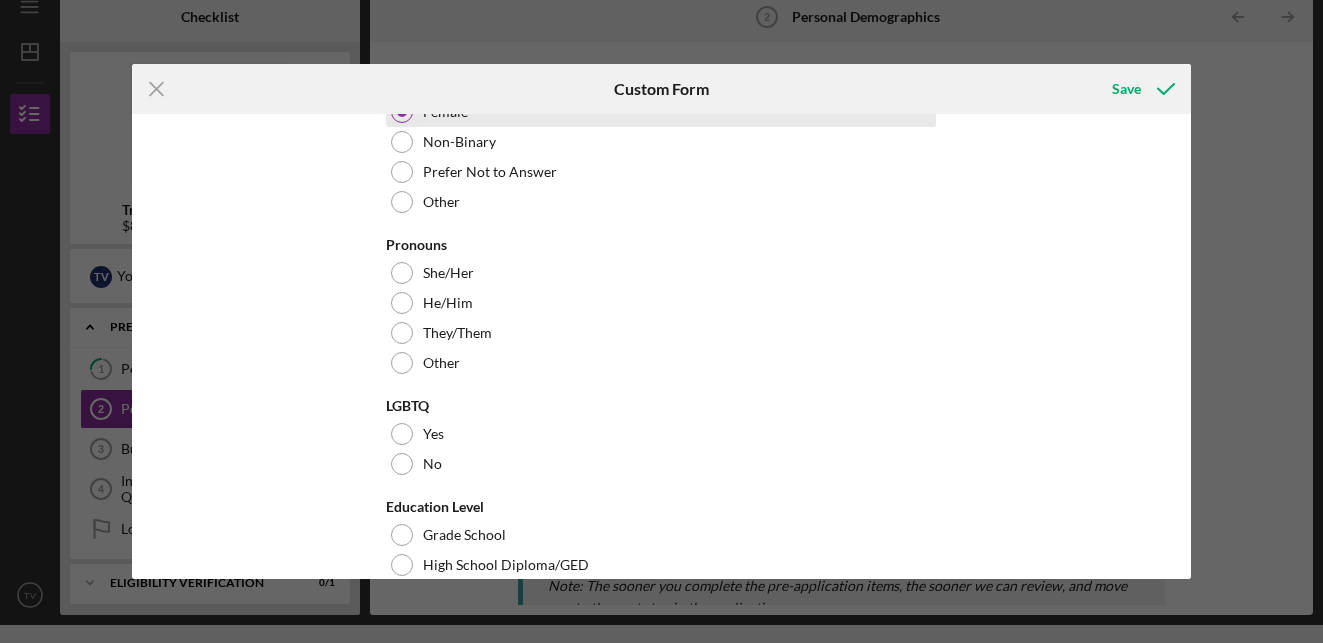 scroll, scrollTop: 571, scrollLeft: 0, axis: vertical 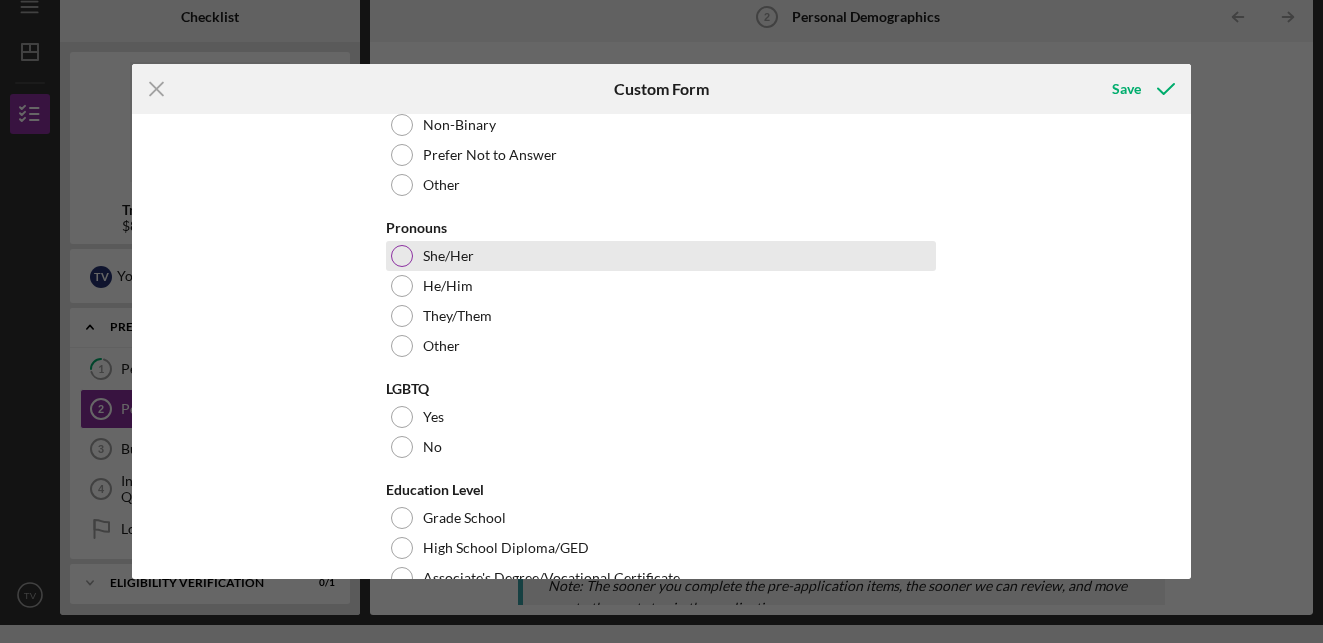 click at bounding box center [402, 256] 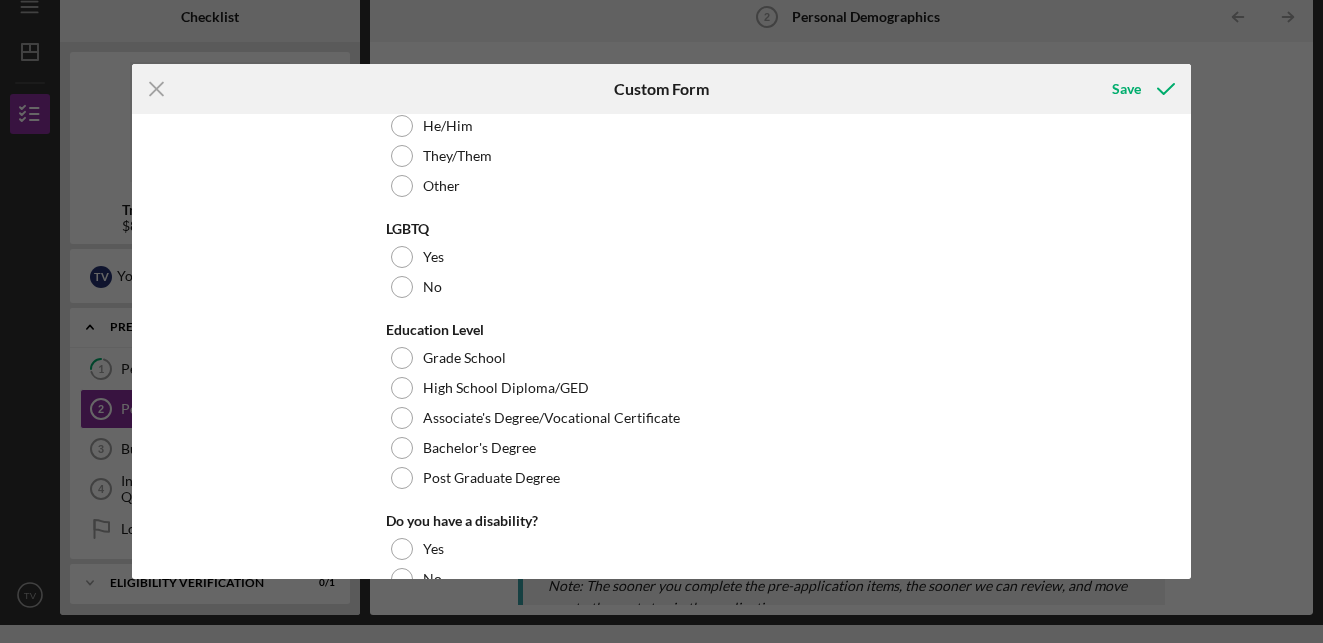 scroll, scrollTop: 738, scrollLeft: 0, axis: vertical 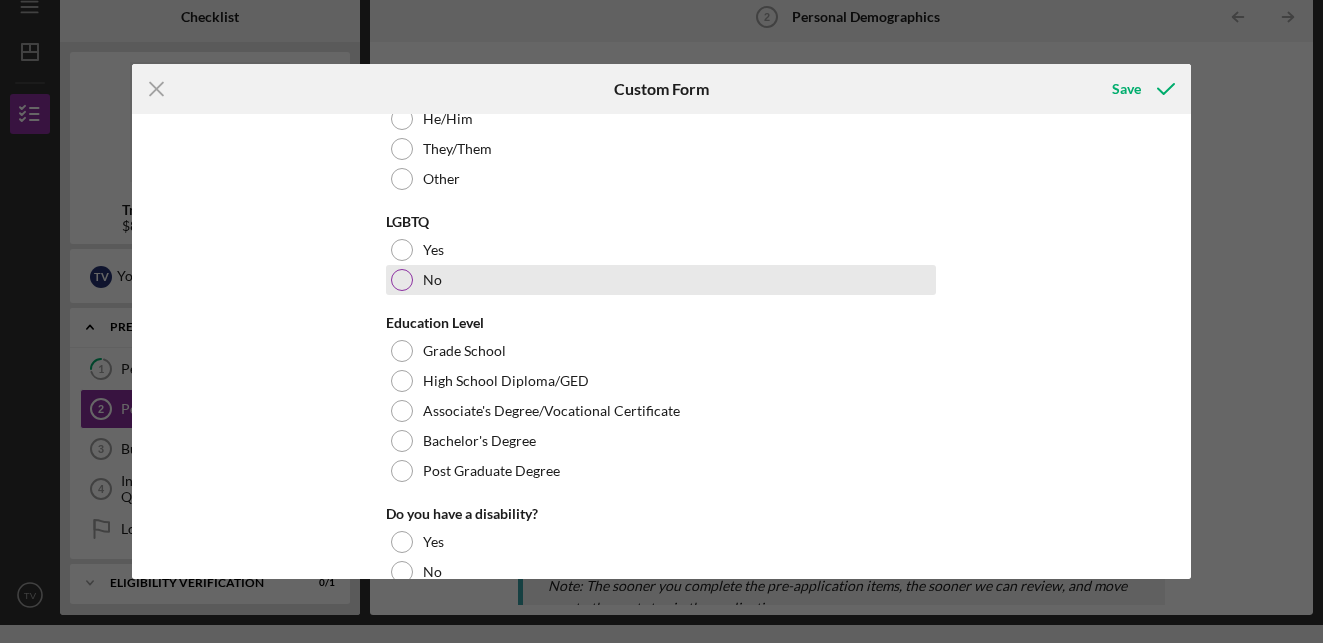 click at bounding box center (402, 280) 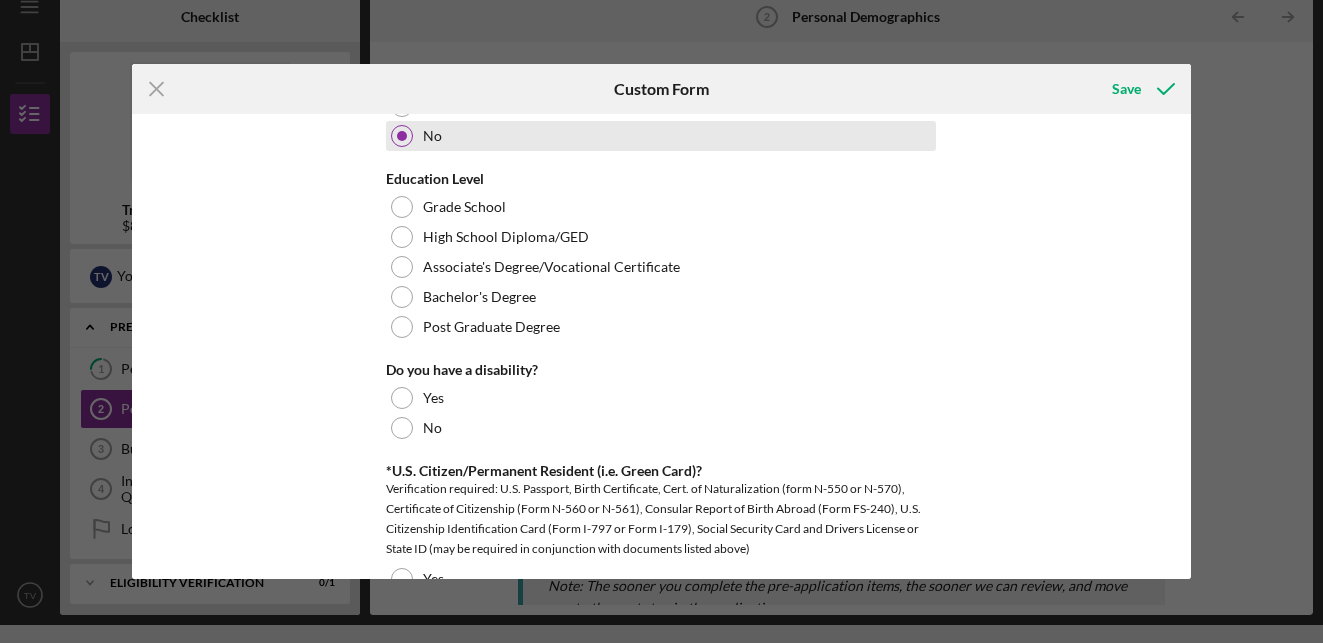 scroll, scrollTop: 883, scrollLeft: 0, axis: vertical 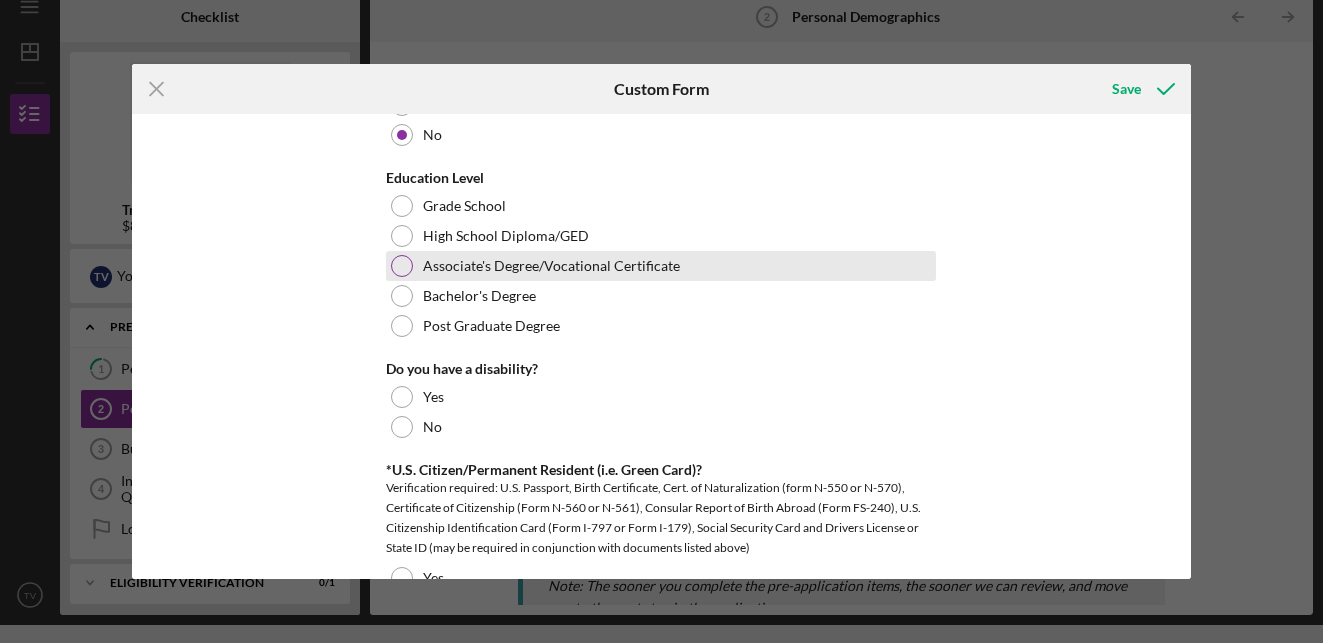 click at bounding box center (402, 266) 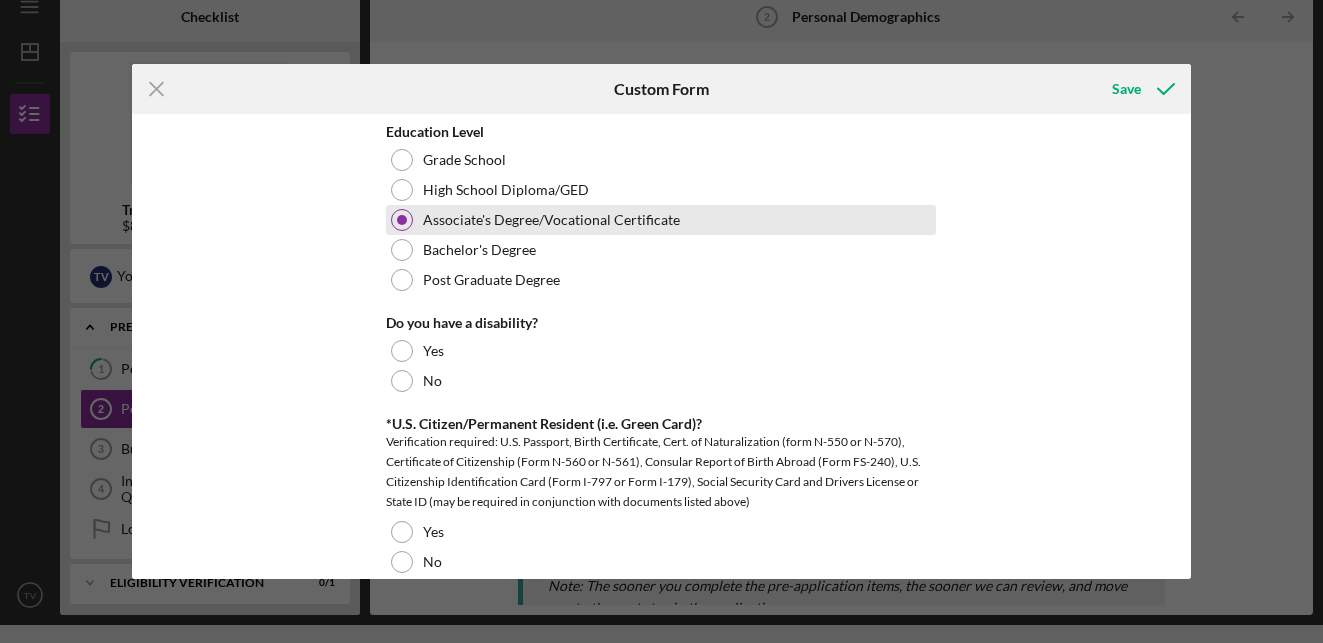 scroll, scrollTop: 979, scrollLeft: 0, axis: vertical 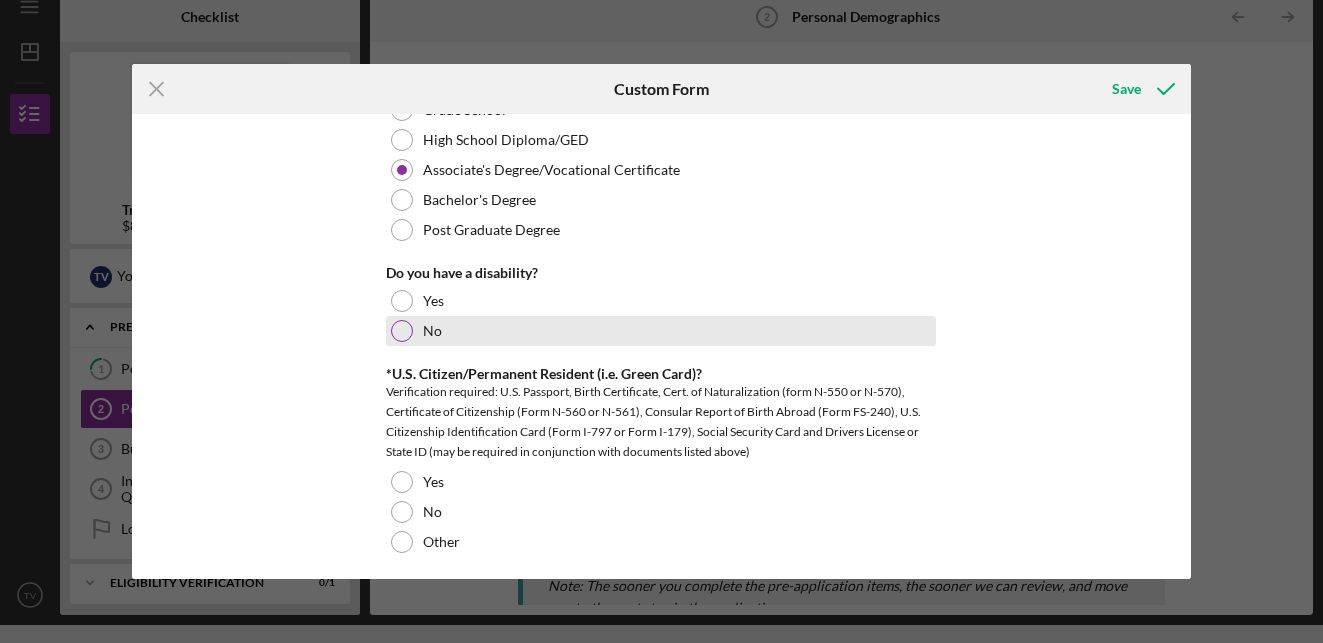 click at bounding box center (402, 331) 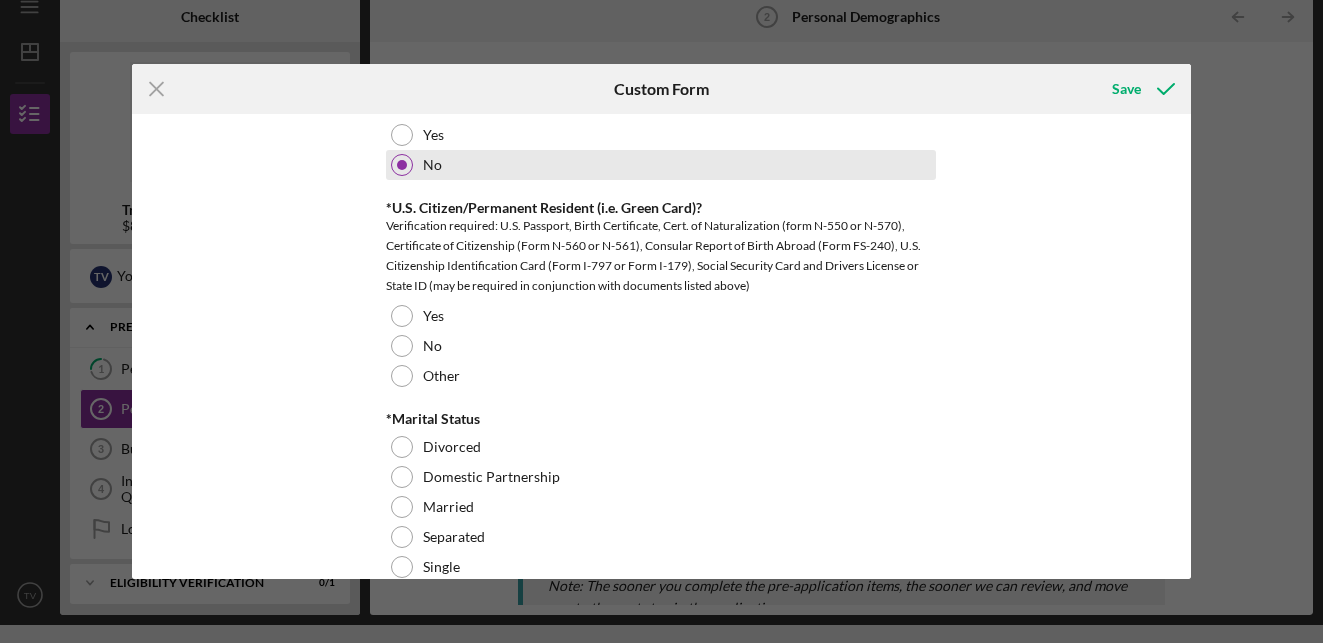 scroll, scrollTop: 1156, scrollLeft: 0, axis: vertical 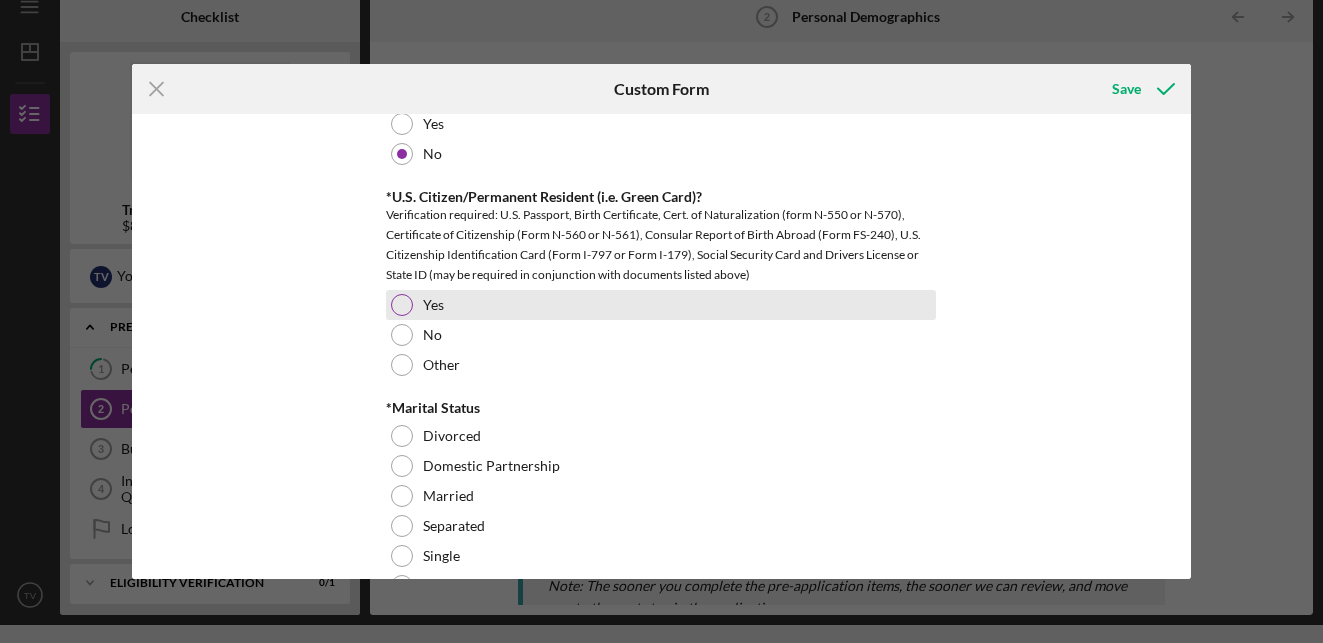 click at bounding box center [402, 305] 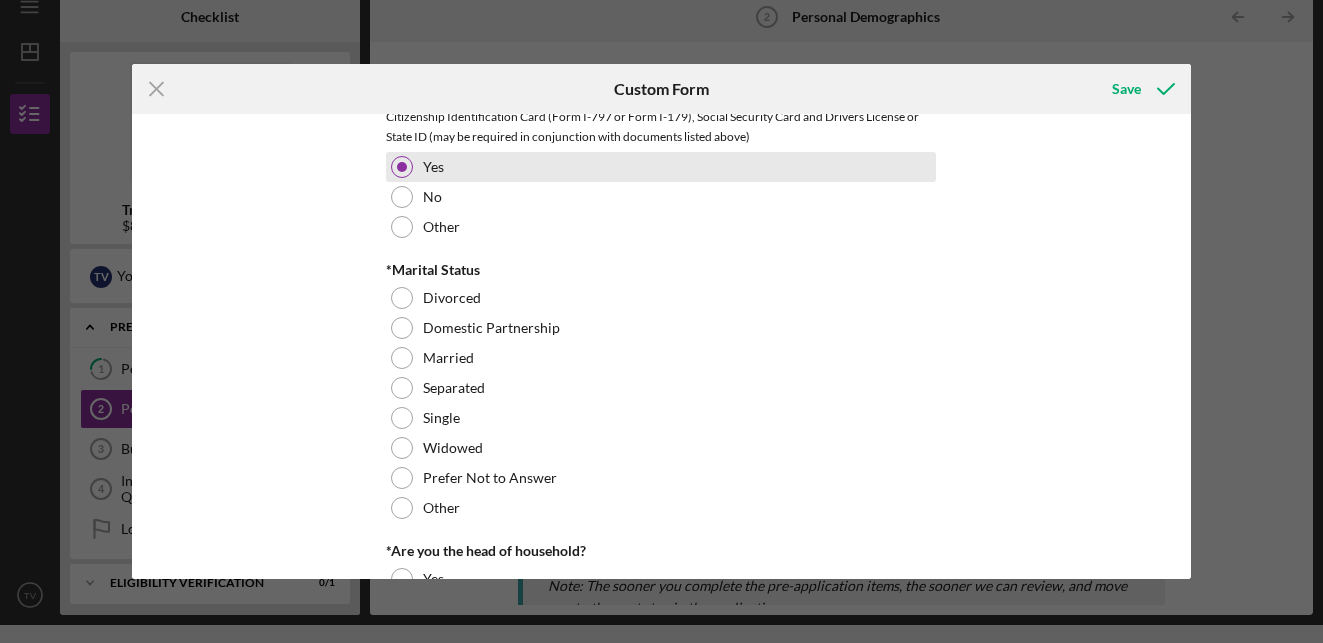 scroll, scrollTop: 1297, scrollLeft: 0, axis: vertical 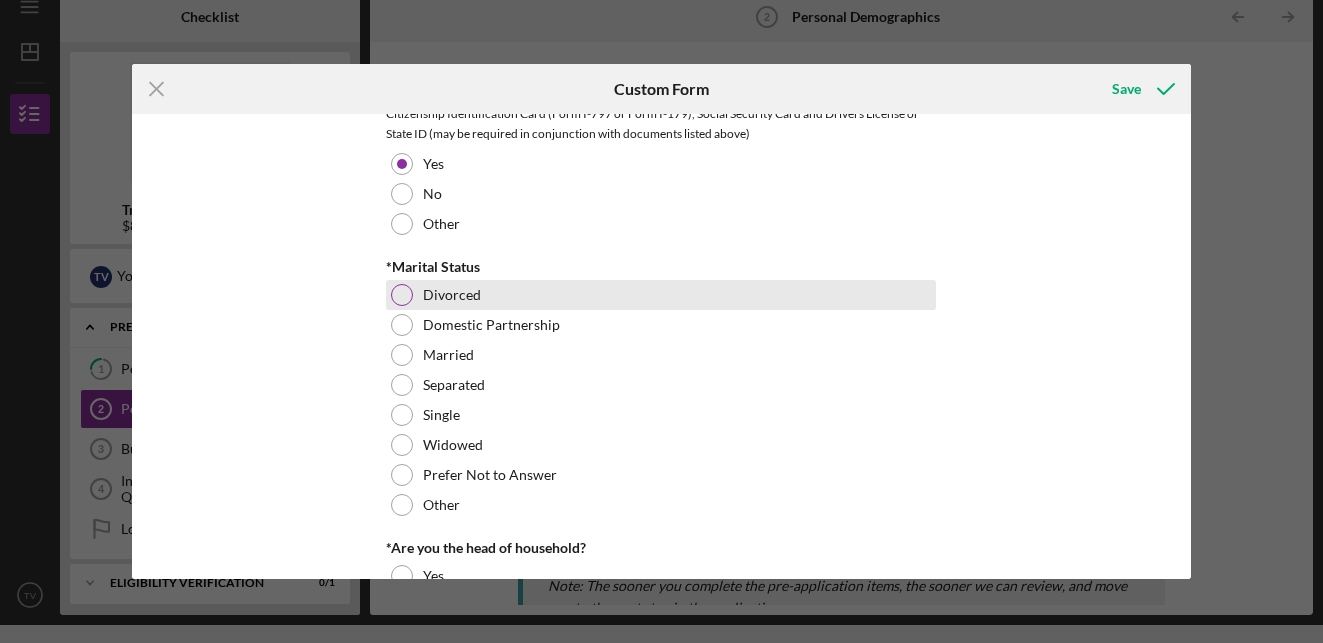 click at bounding box center (402, 295) 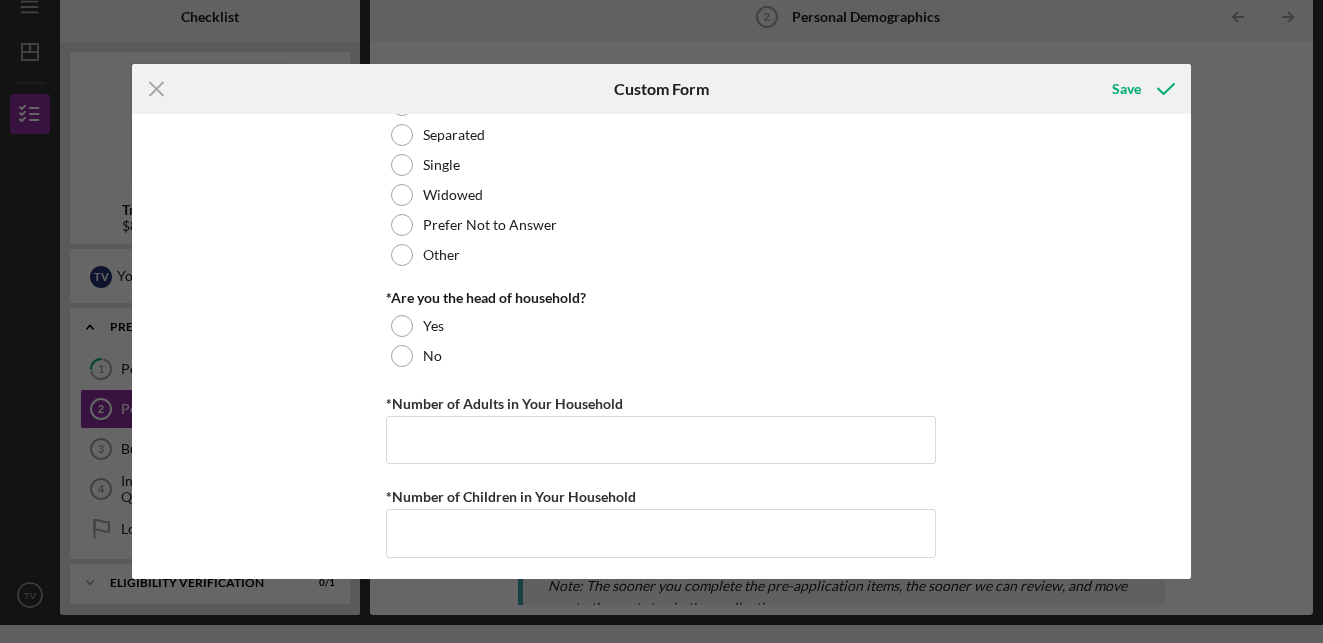scroll, scrollTop: 1552, scrollLeft: 0, axis: vertical 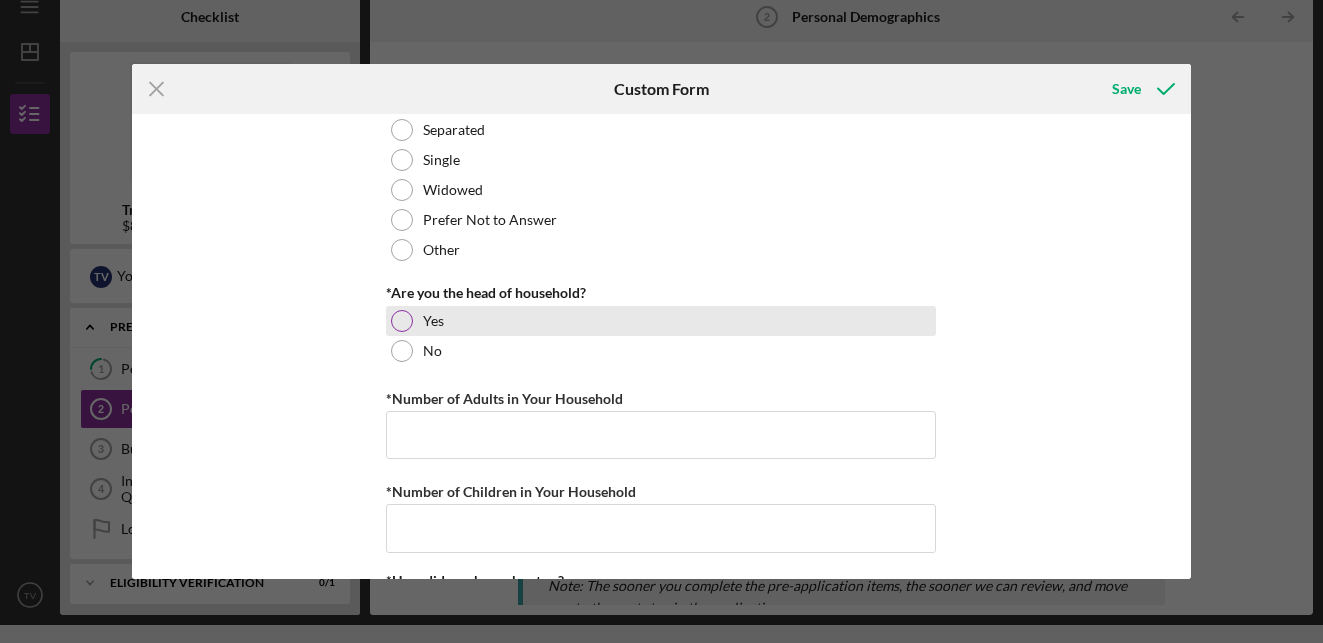 click at bounding box center (402, 321) 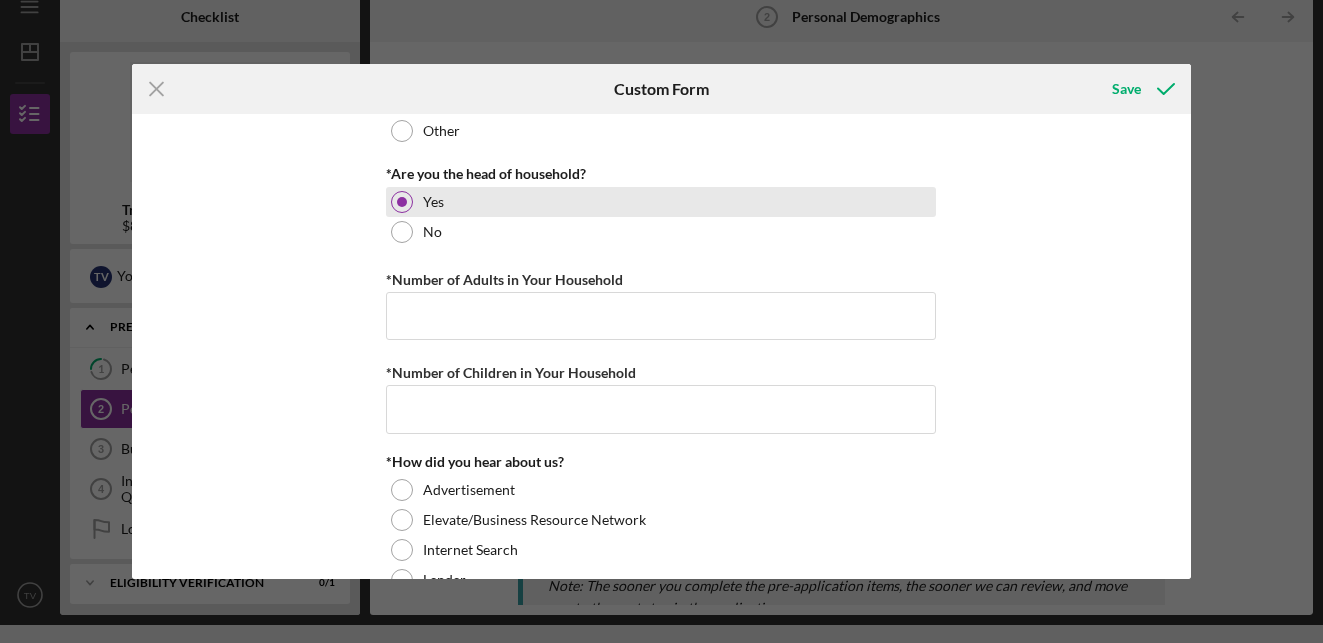 scroll, scrollTop: 1682, scrollLeft: 0, axis: vertical 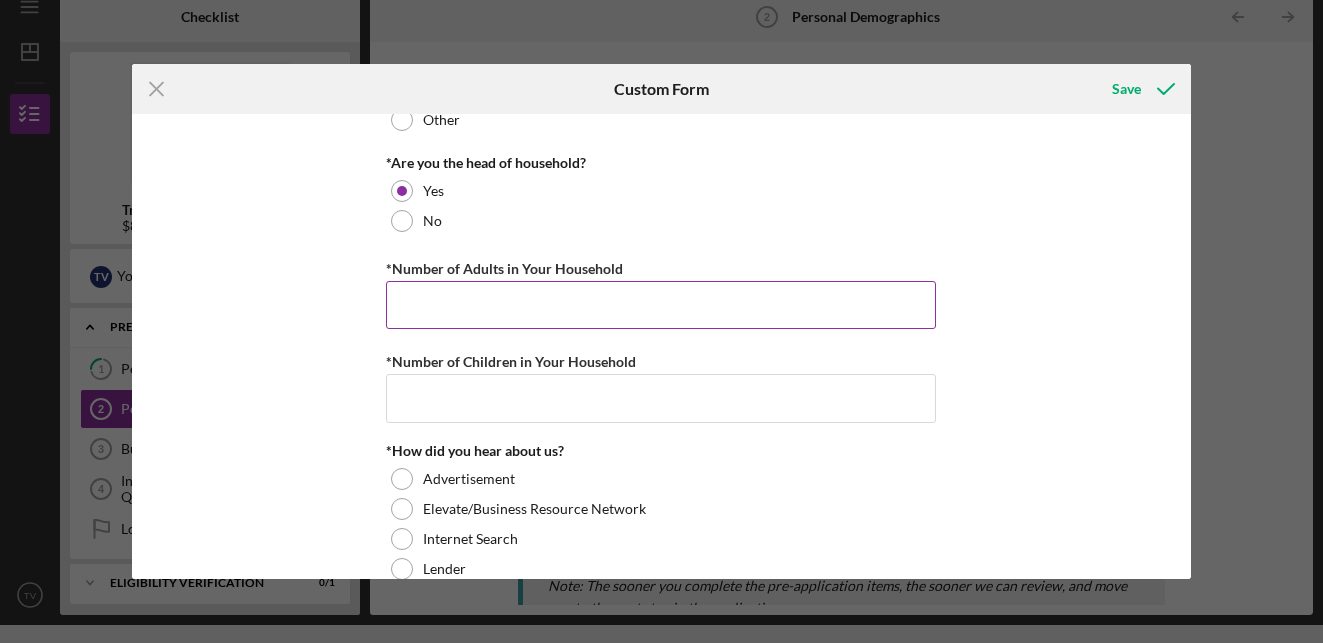 click on "*Number of Adults in Your Household" at bounding box center (661, 305) 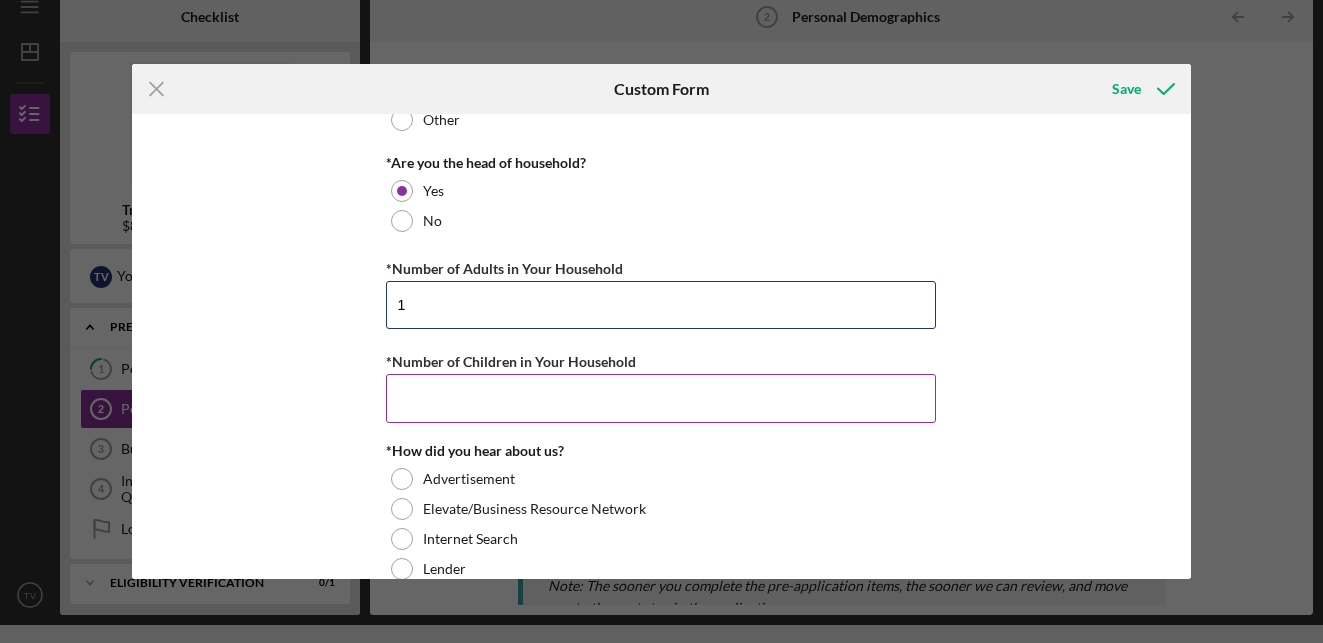 type on "1" 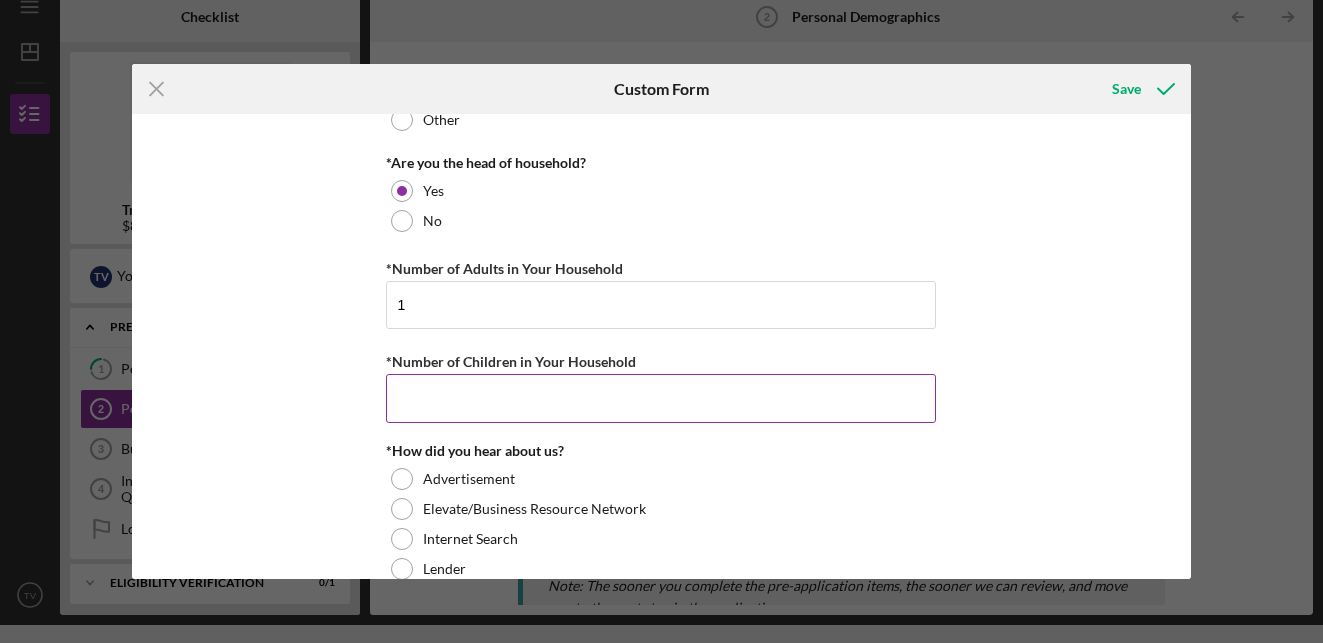 click on "*Number of Children in Your Household" at bounding box center [661, 398] 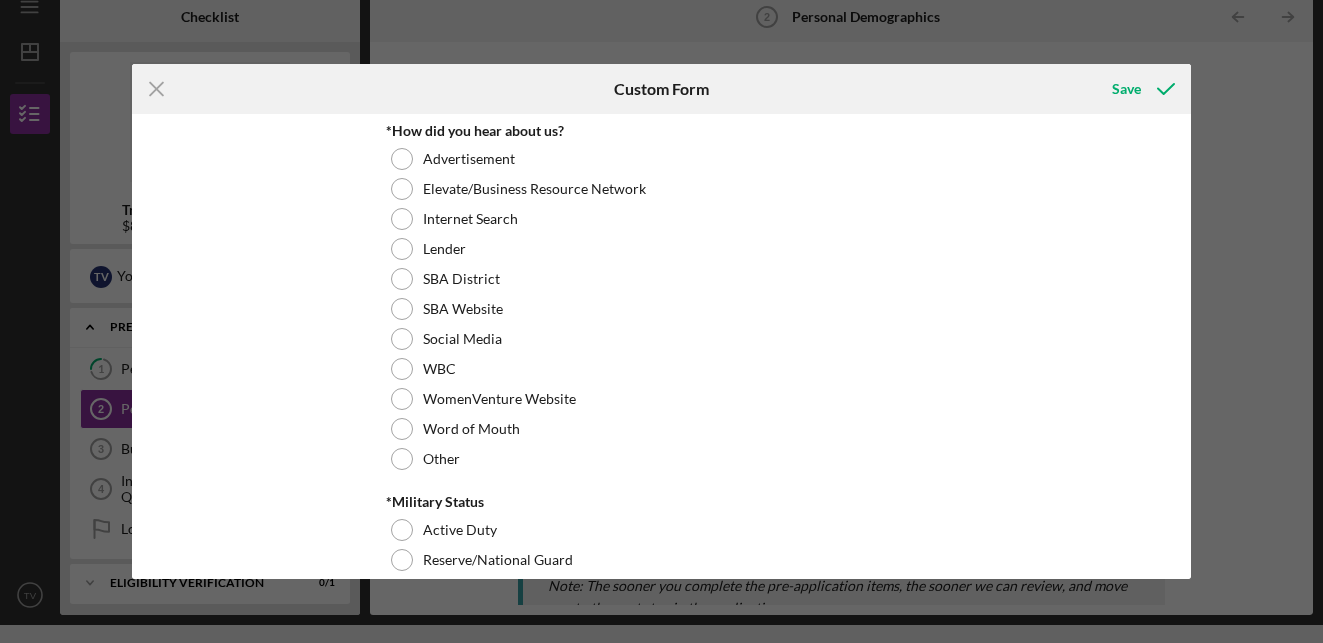 scroll, scrollTop: 2011, scrollLeft: 0, axis: vertical 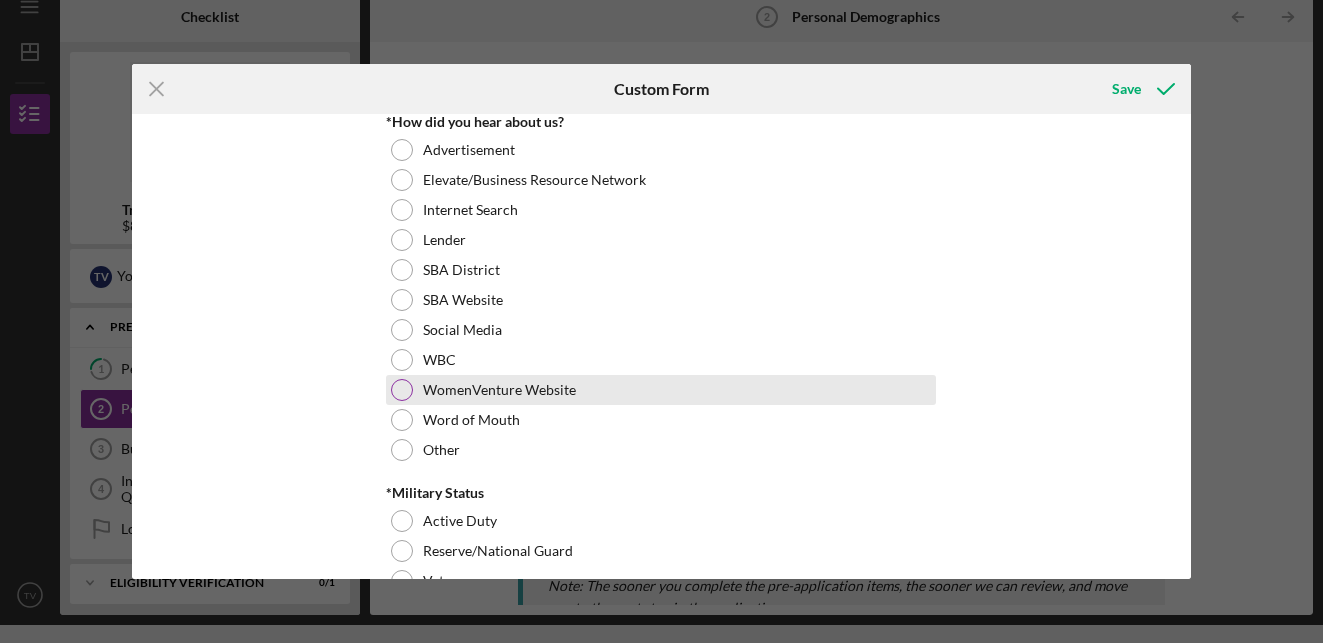 type on "1" 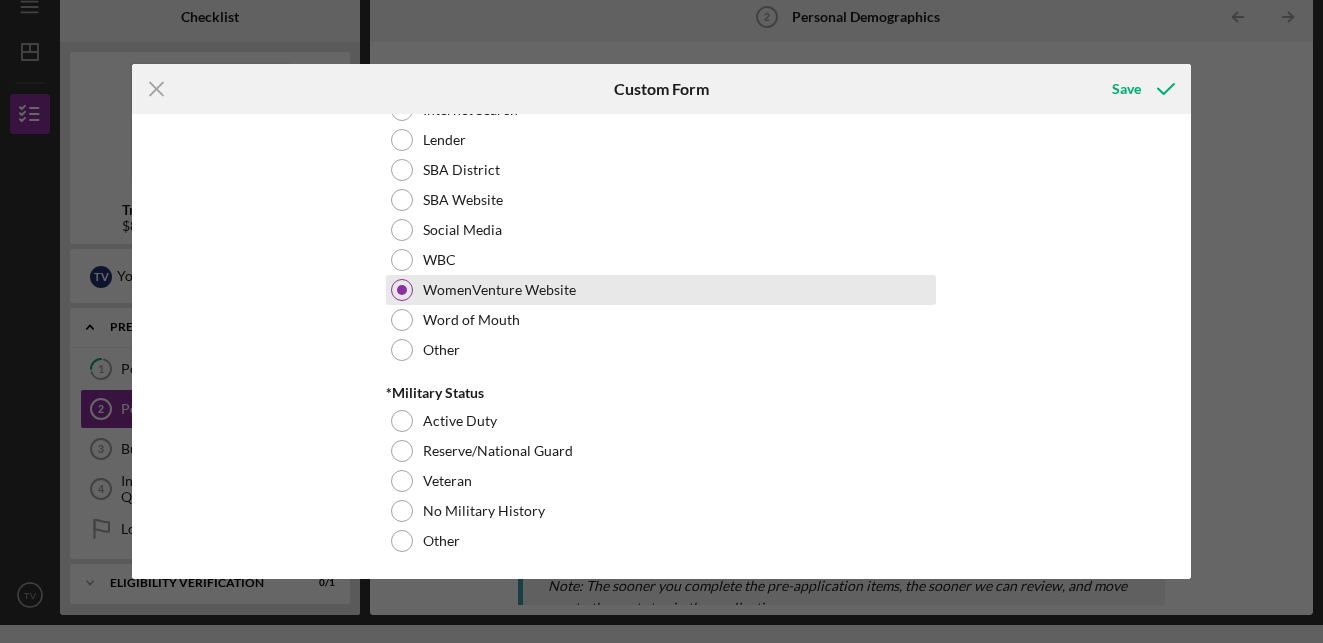 scroll, scrollTop: 2118, scrollLeft: 0, axis: vertical 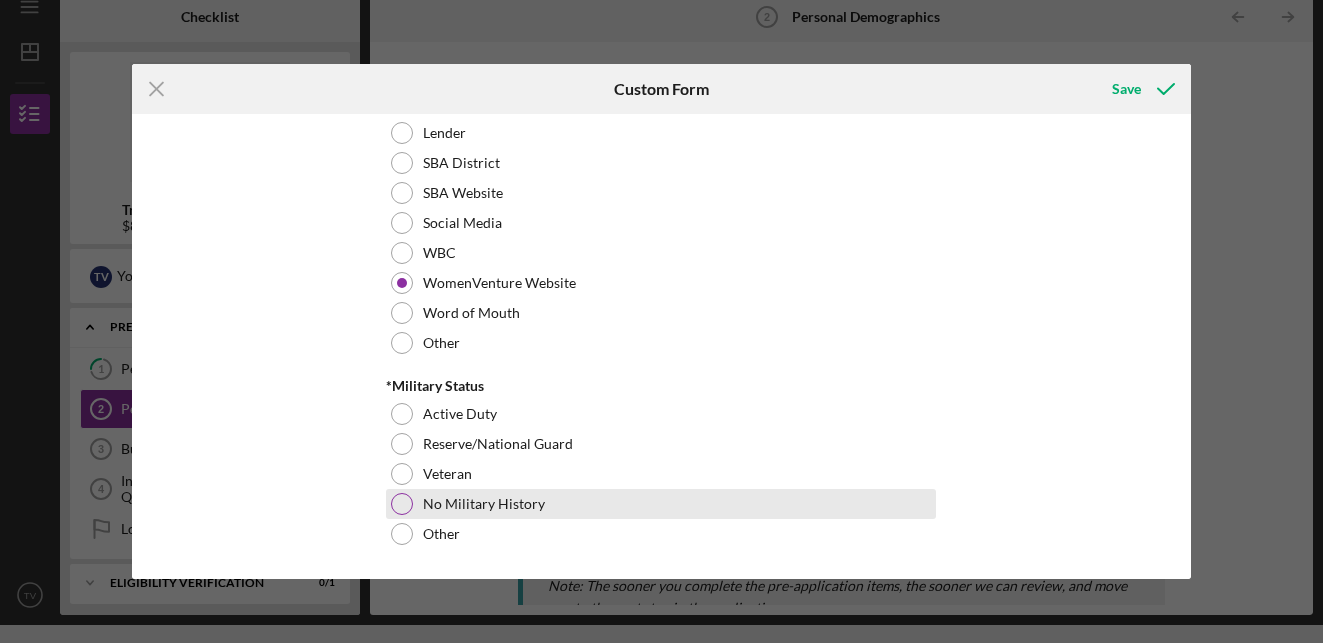 click at bounding box center (402, 504) 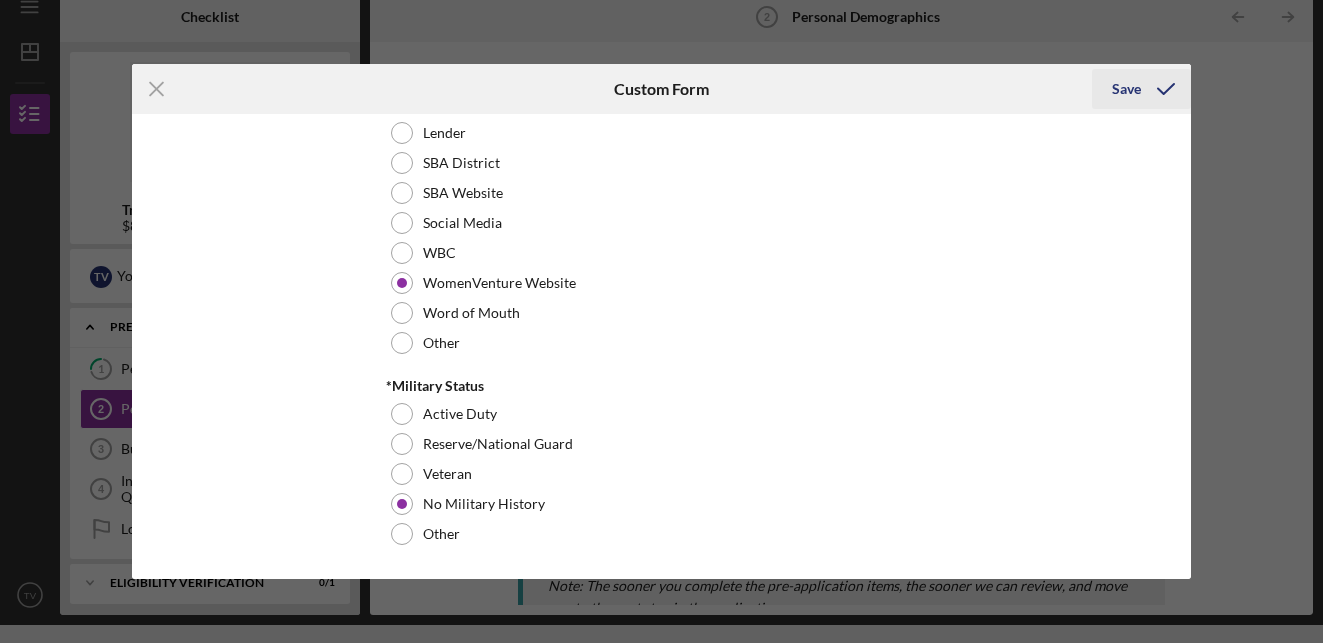 click on "Save" at bounding box center [1126, 89] 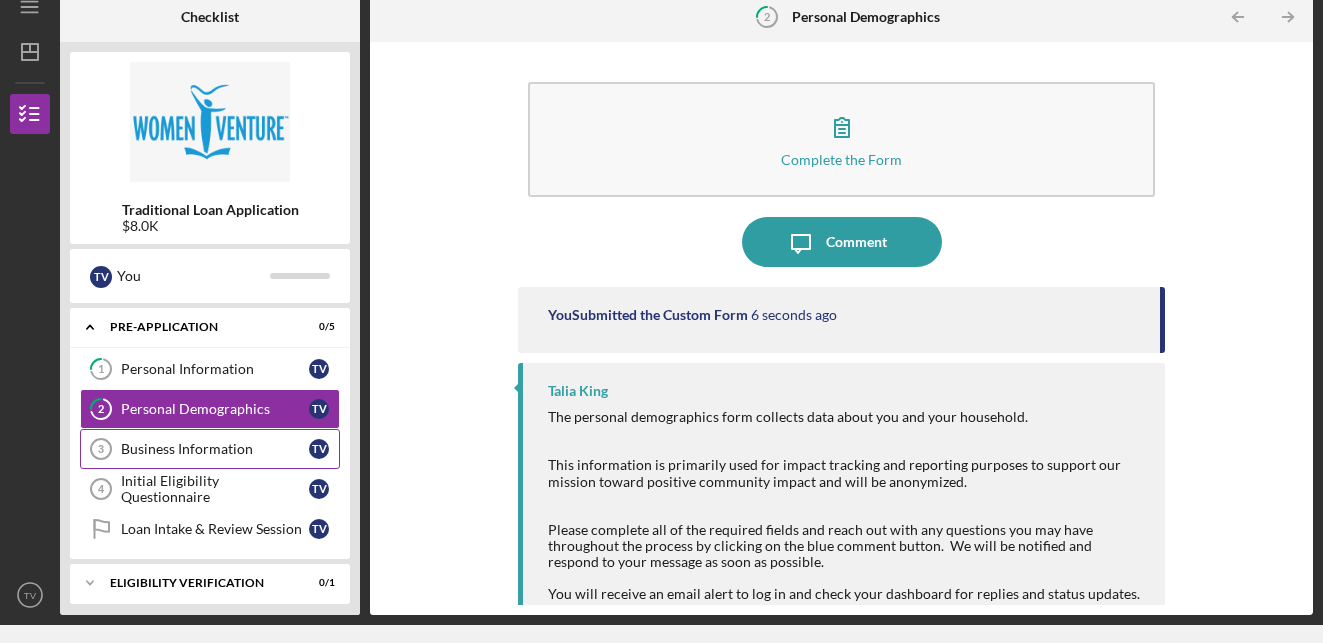 click on "Business Information" at bounding box center [215, 449] 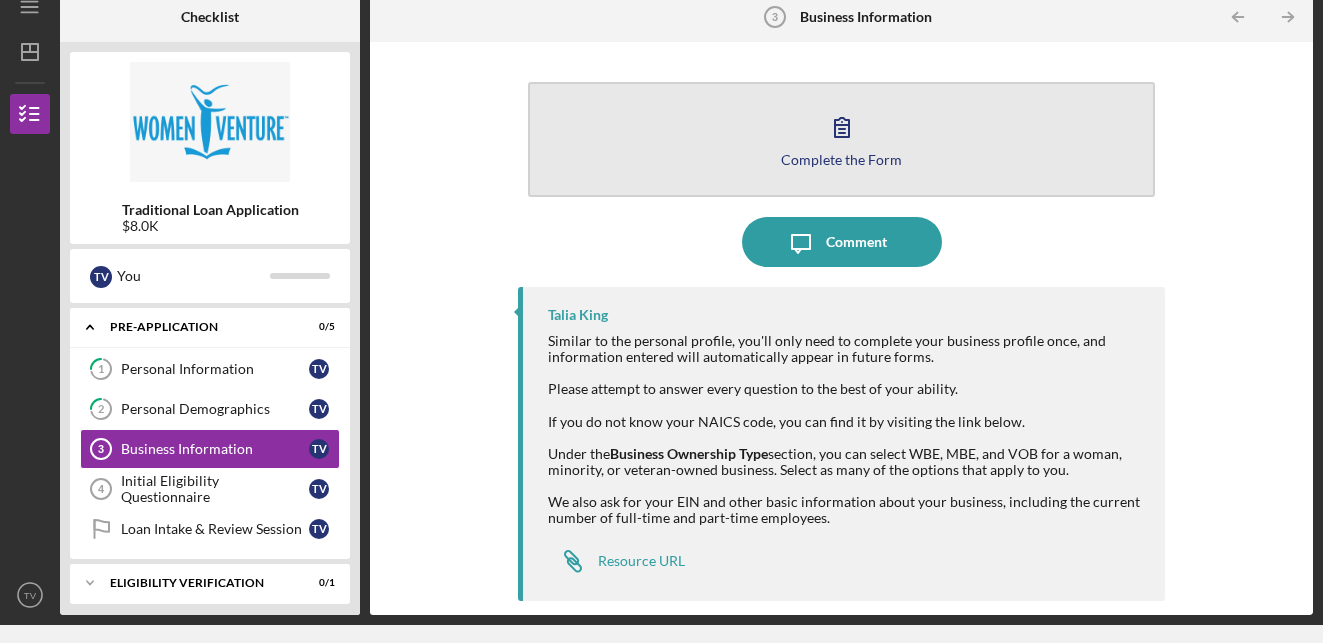 click on "Complete the Form Form" at bounding box center [841, 139] 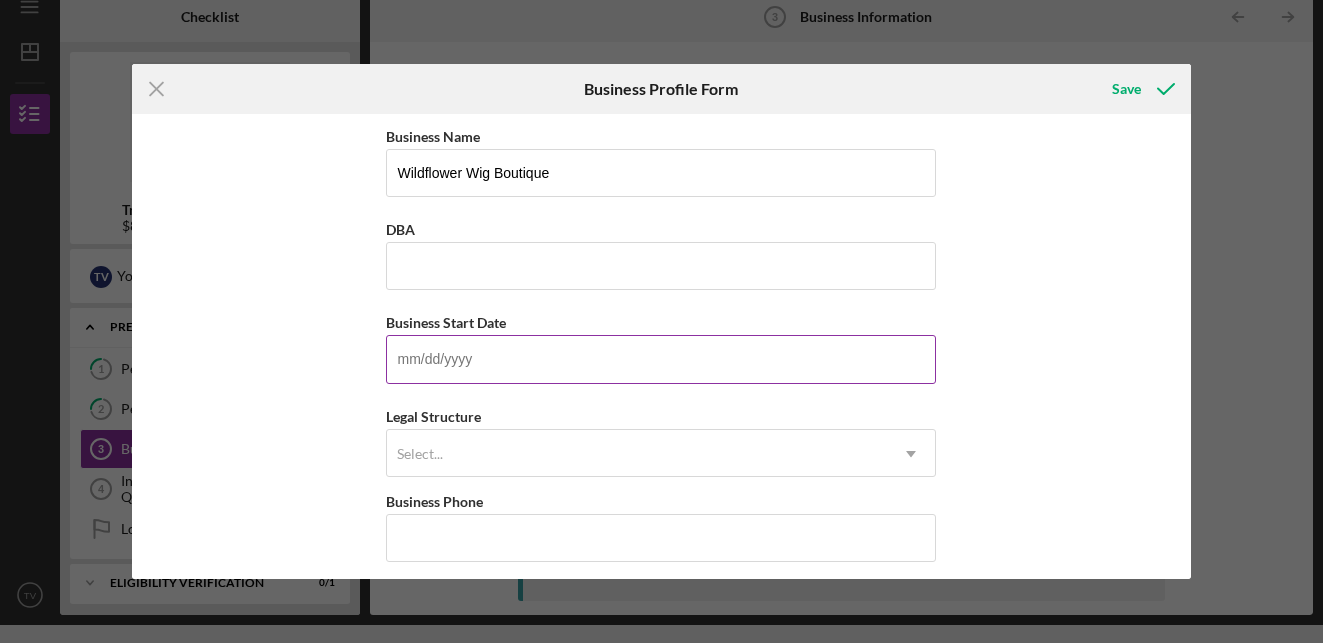 click on "Business Start Date" at bounding box center [661, 359] 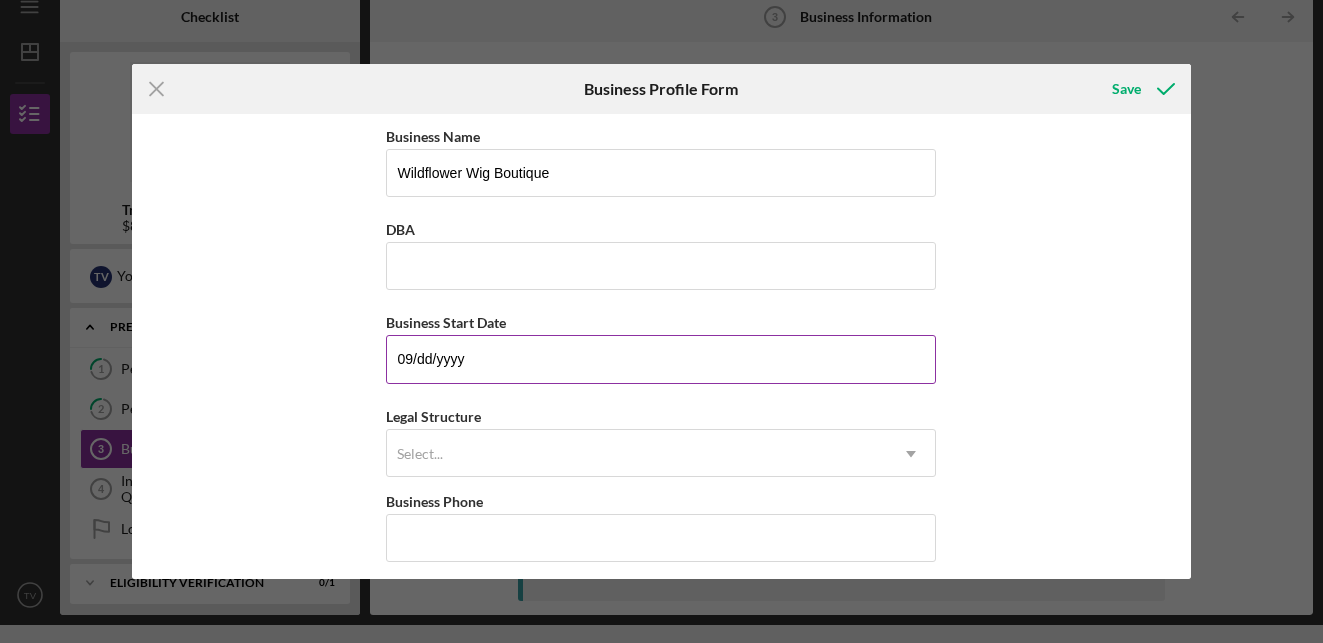 type on "0m/dd/yyyy" 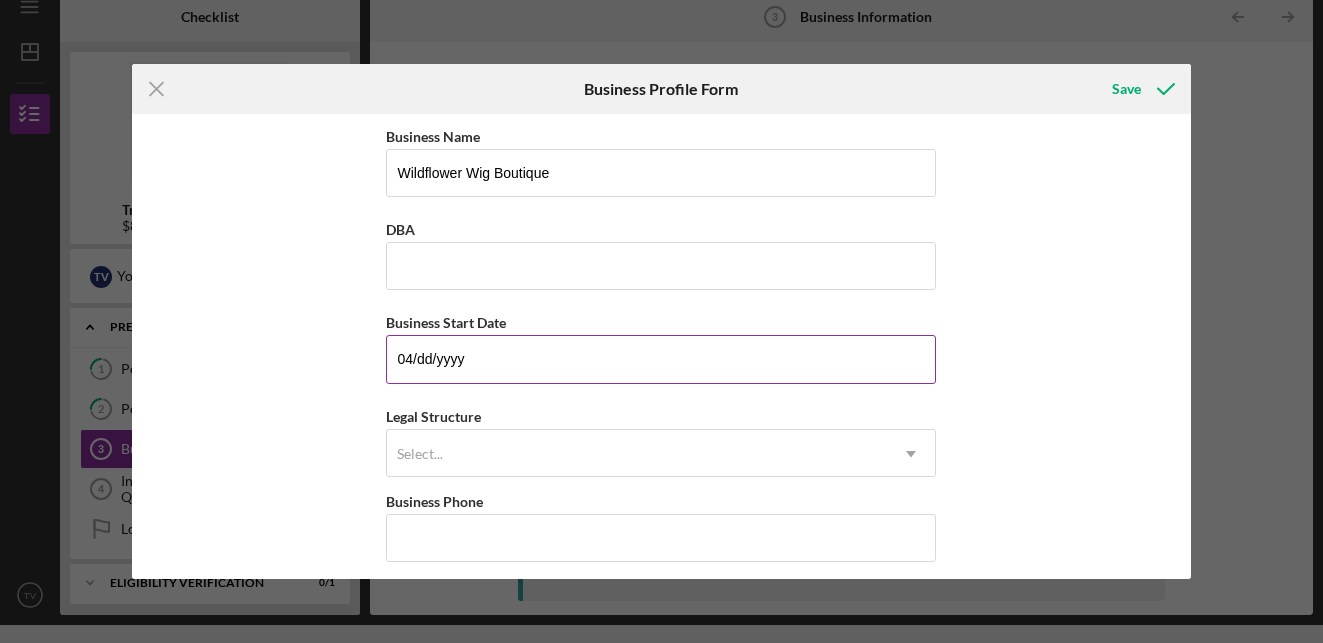 click on "04/dd/yyyy" at bounding box center (661, 359) 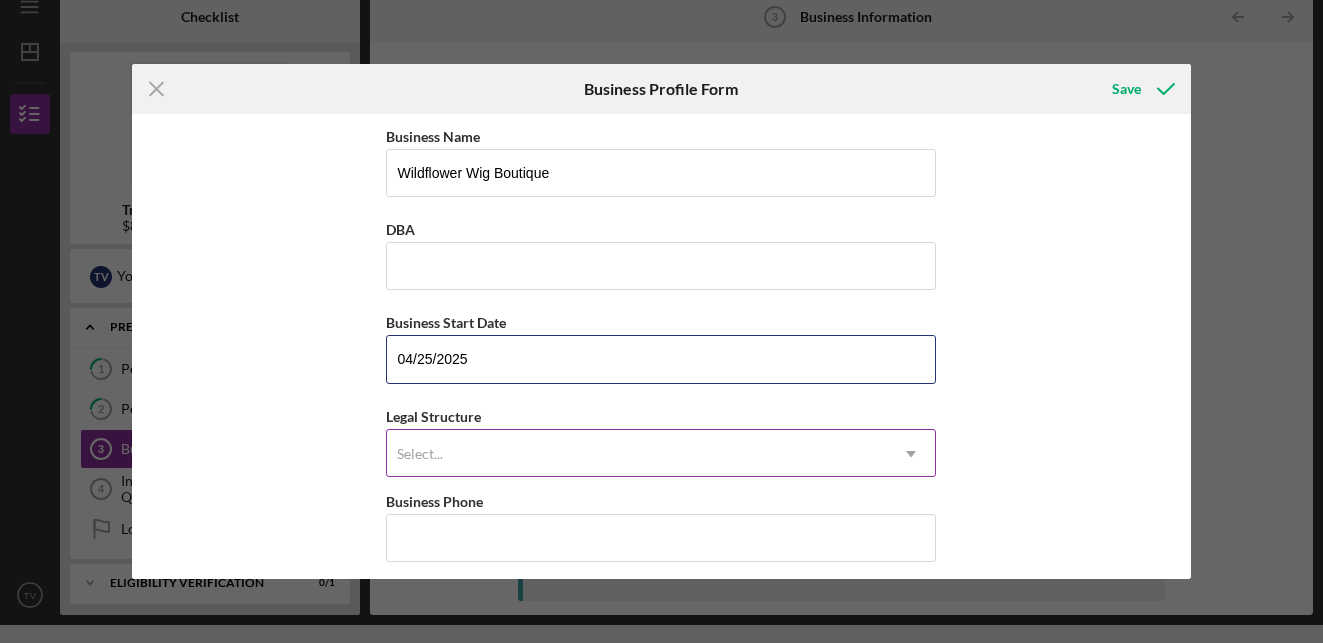 type on "04/25/2025" 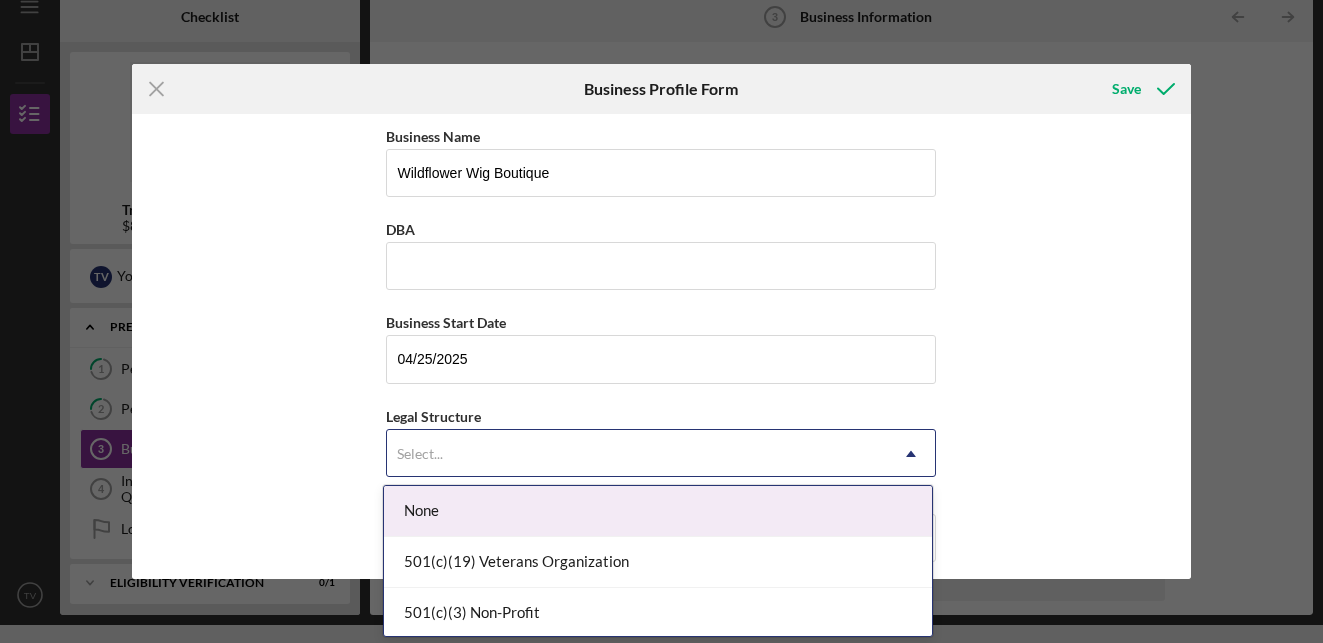 click on "Icon/Dropdown Arrow" 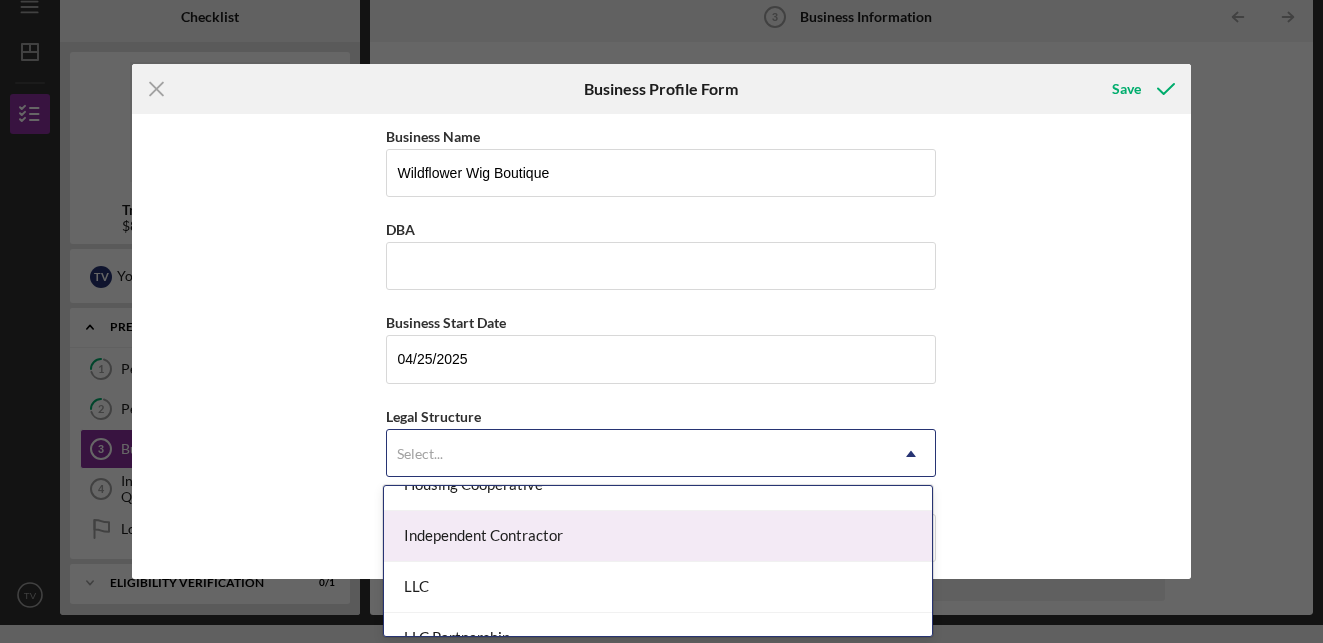 scroll, scrollTop: 343, scrollLeft: 0, axis: vertical 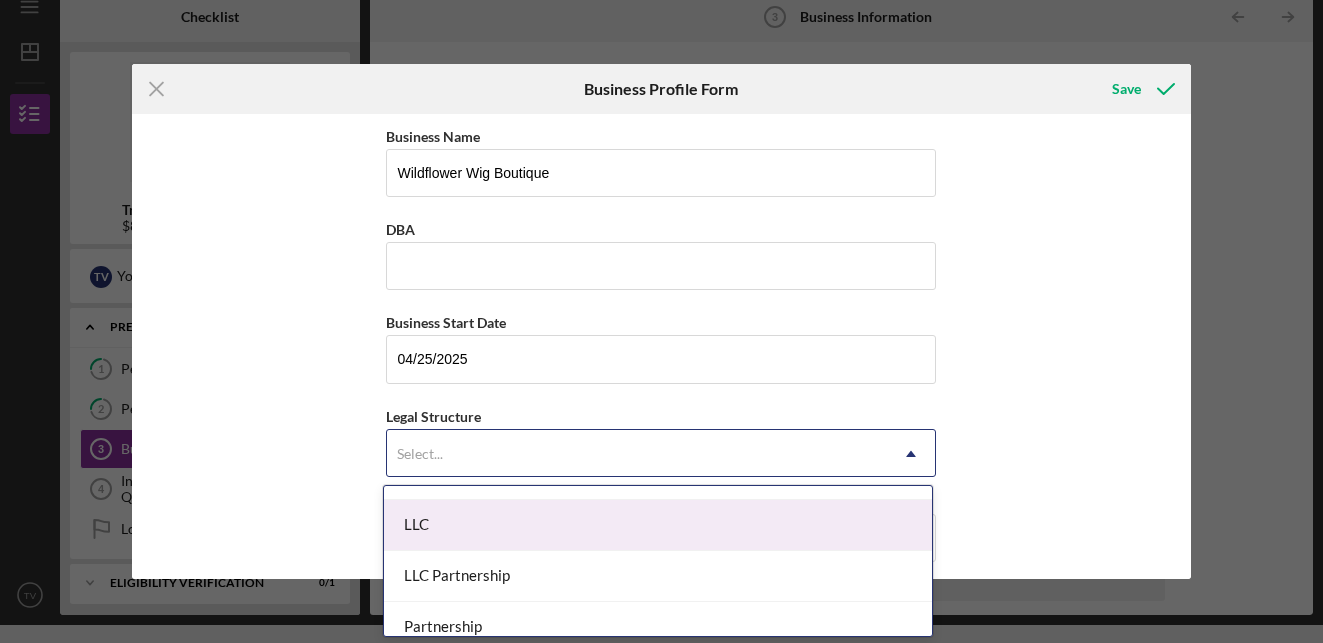 click on "LLC" at bounding box center [658, 525] 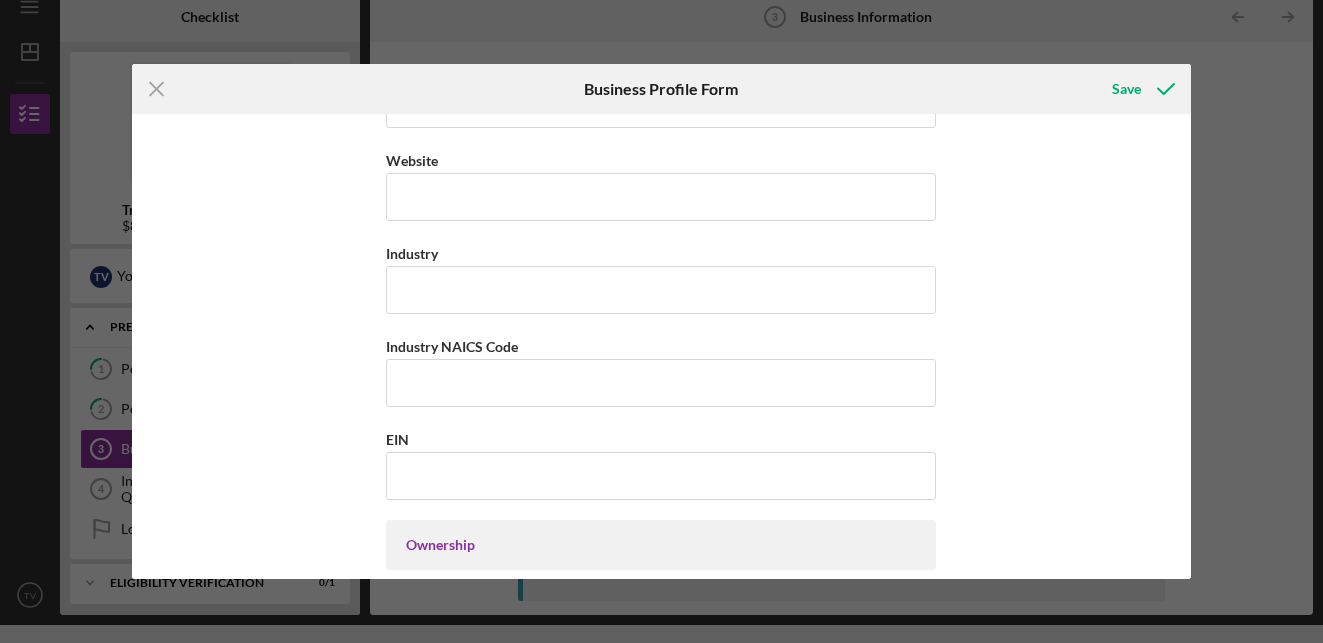 scroll, scrollTop: 527, scrollLeft: 0, axis: vertical 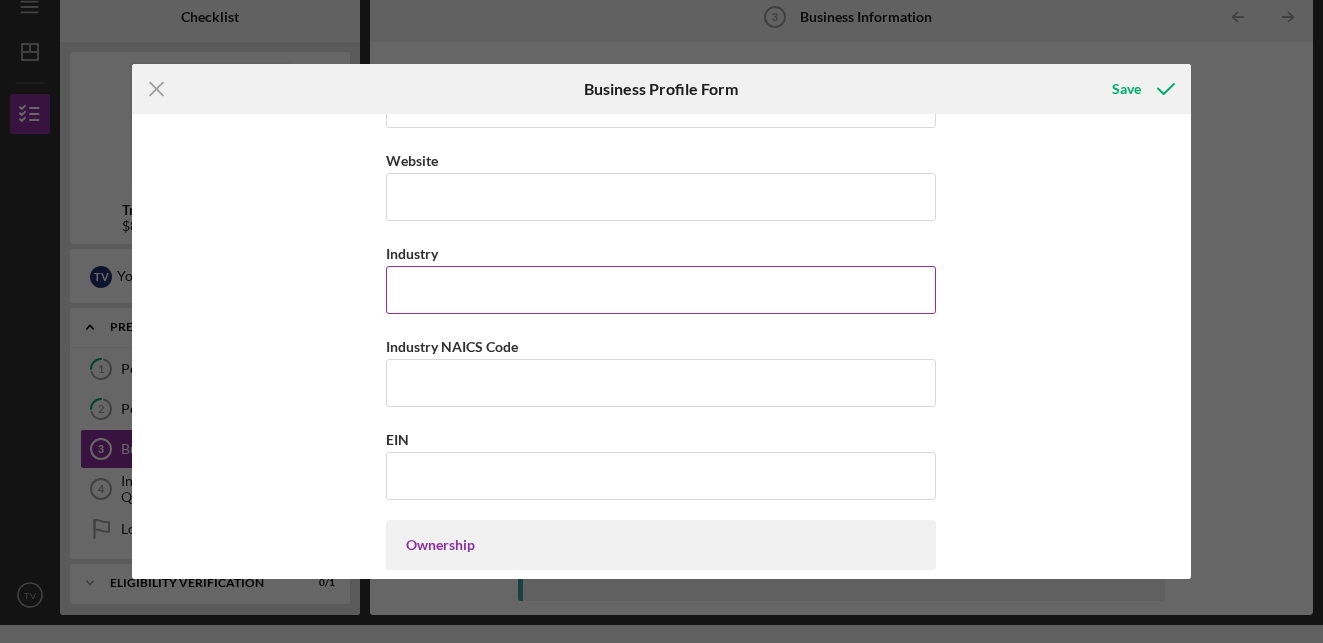 click on "Industry" at bounding box center [661, 290] 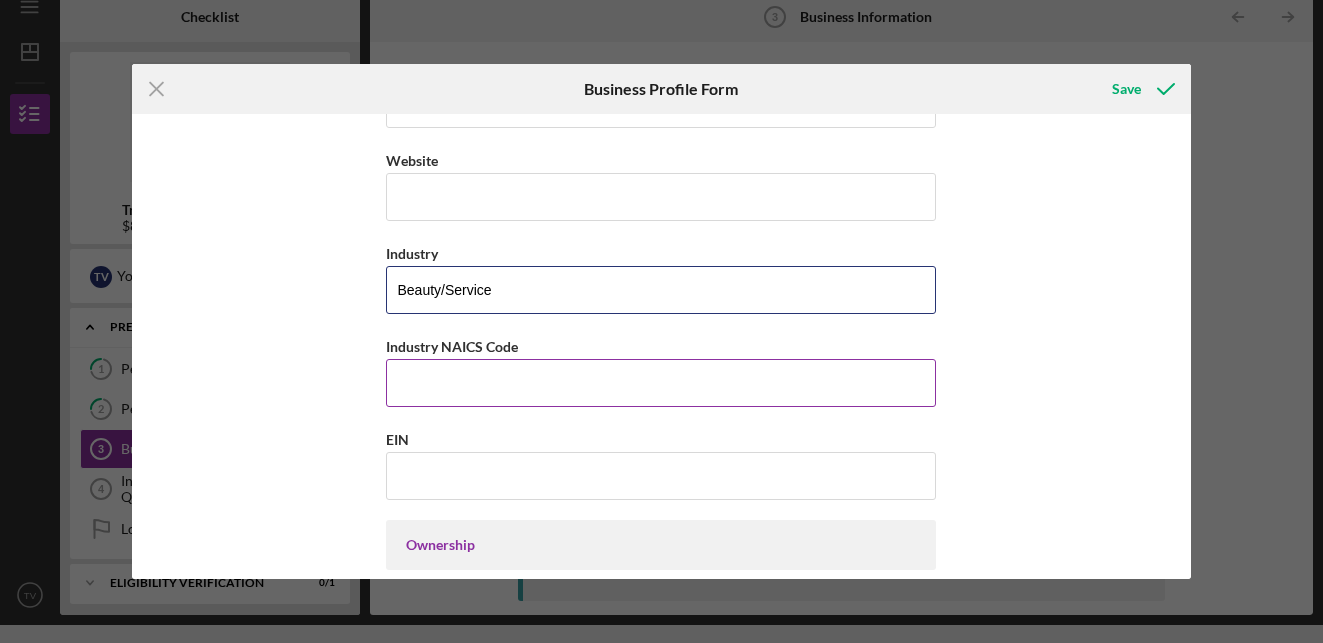 type on "Beauty/Service" 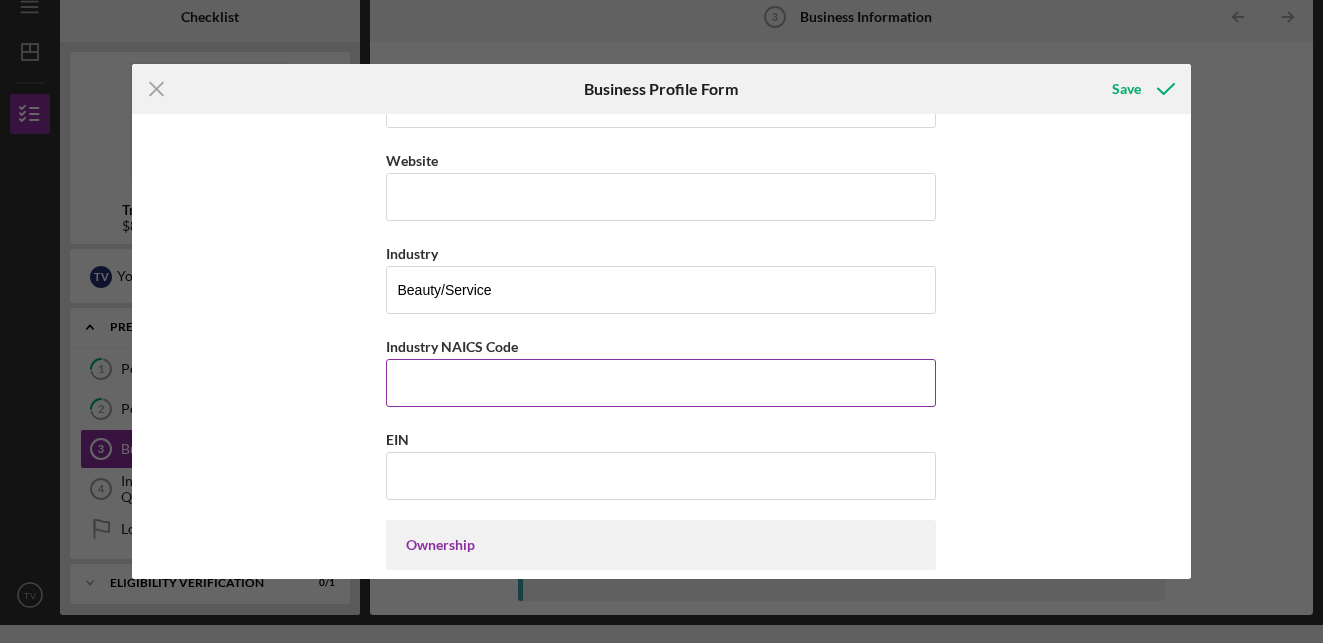 click on "Industry NAICS Code" at bounding box center (661, 383) 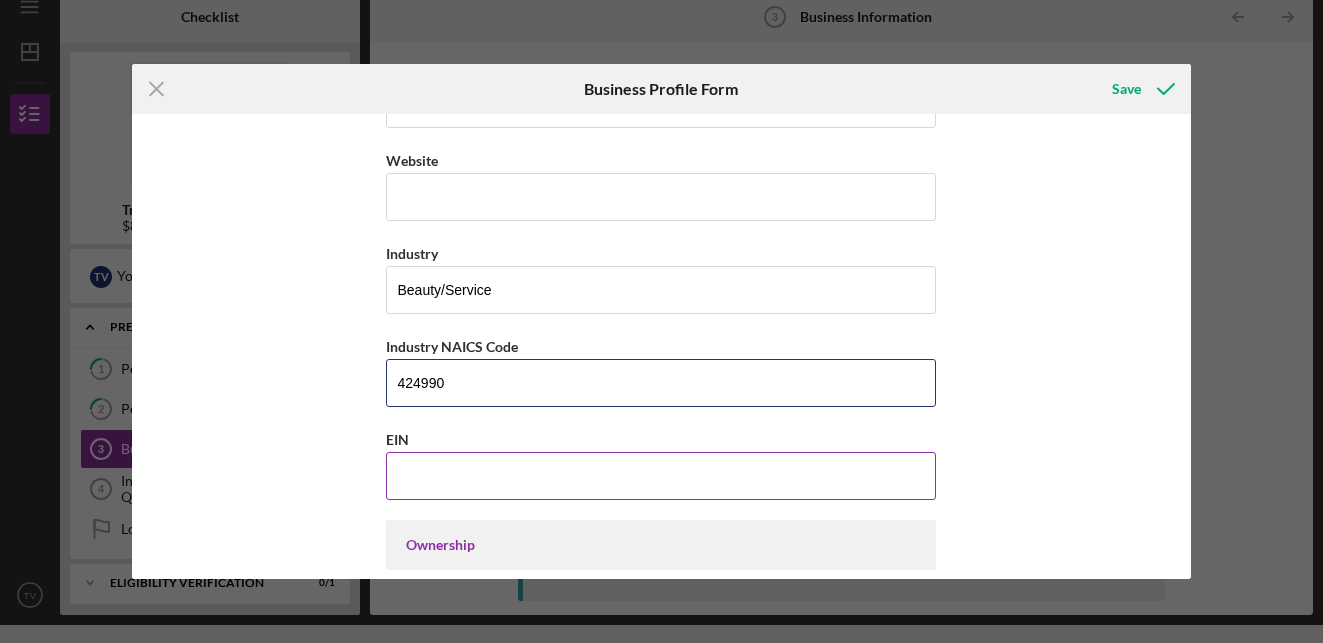 type on "424990" 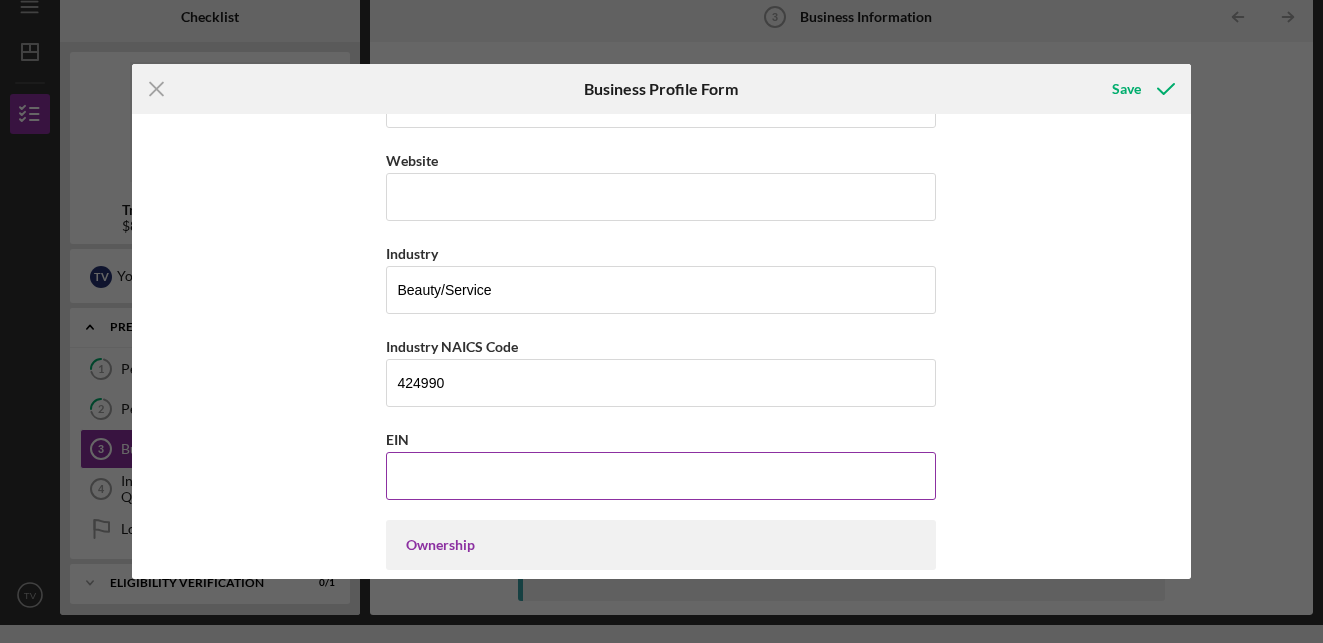 click on "EIN" at bounding box center [661, 476] 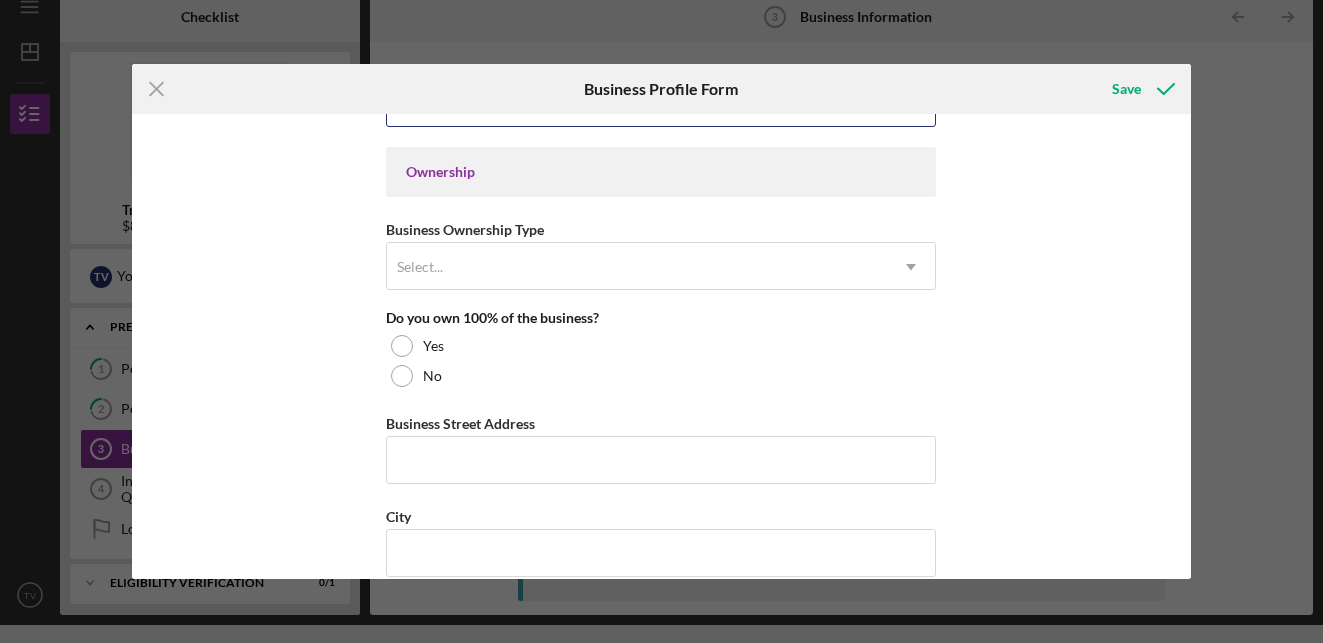 scroll, scrollTop: 901, scrollLeft: 0, axis: vertical 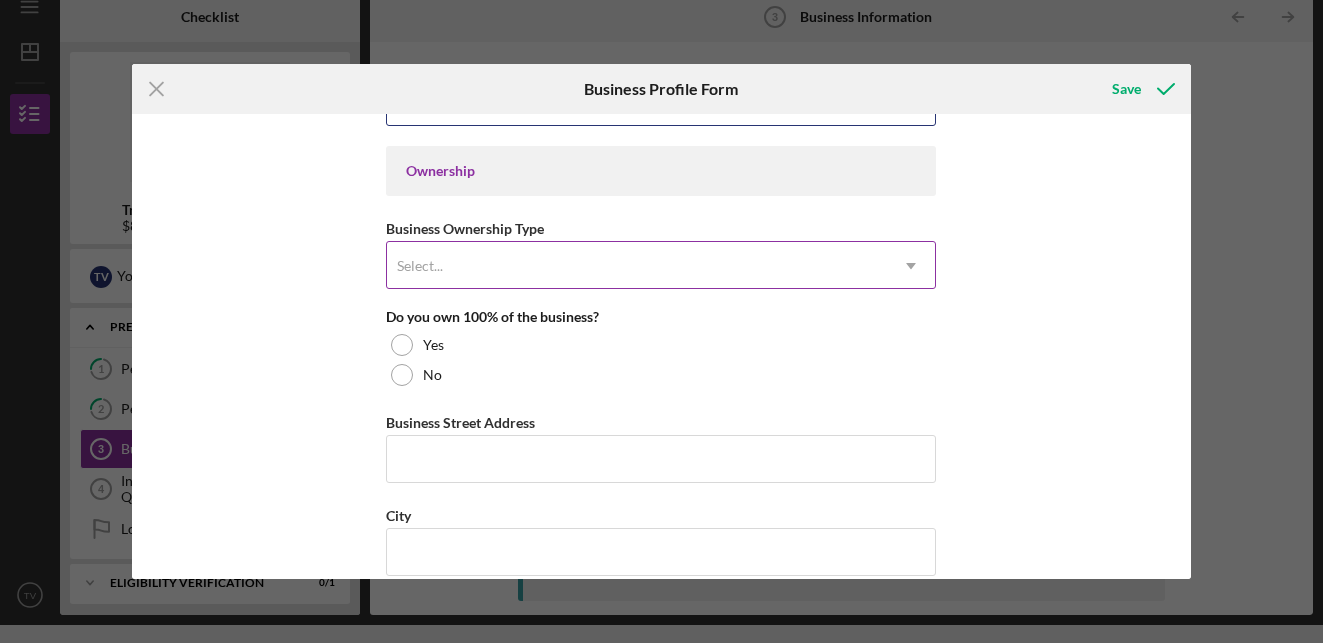 type on "39-2893163" 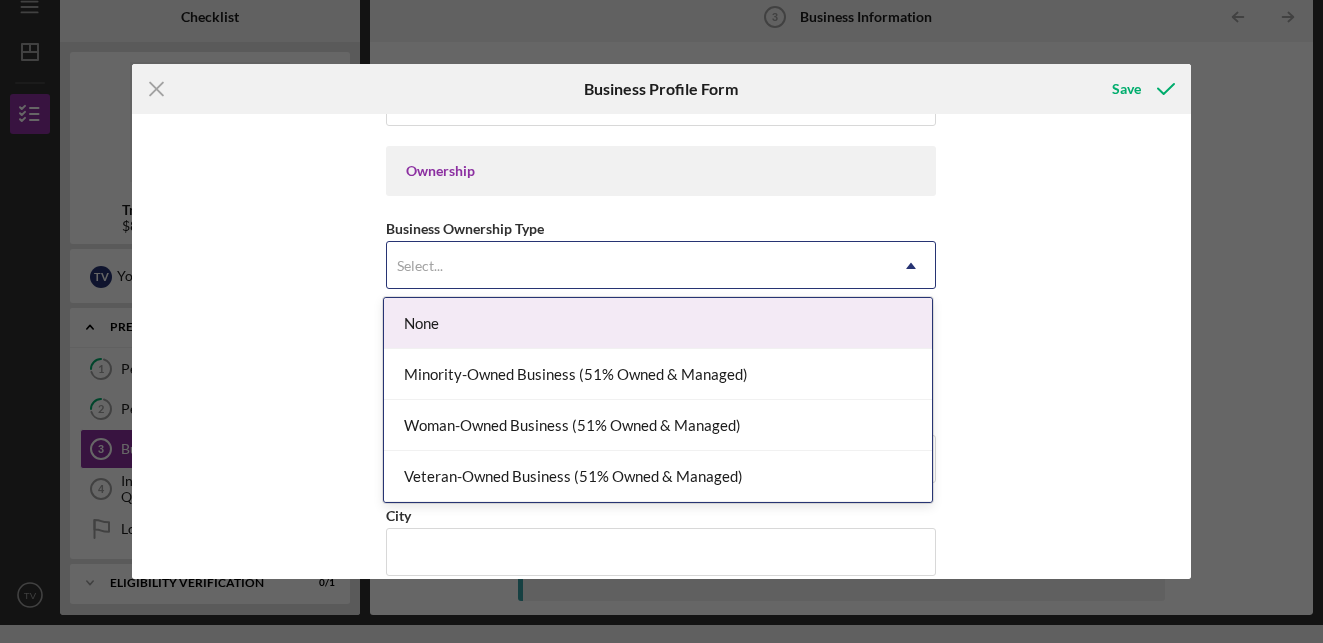 click on "Icon/Dropdown Arrow" 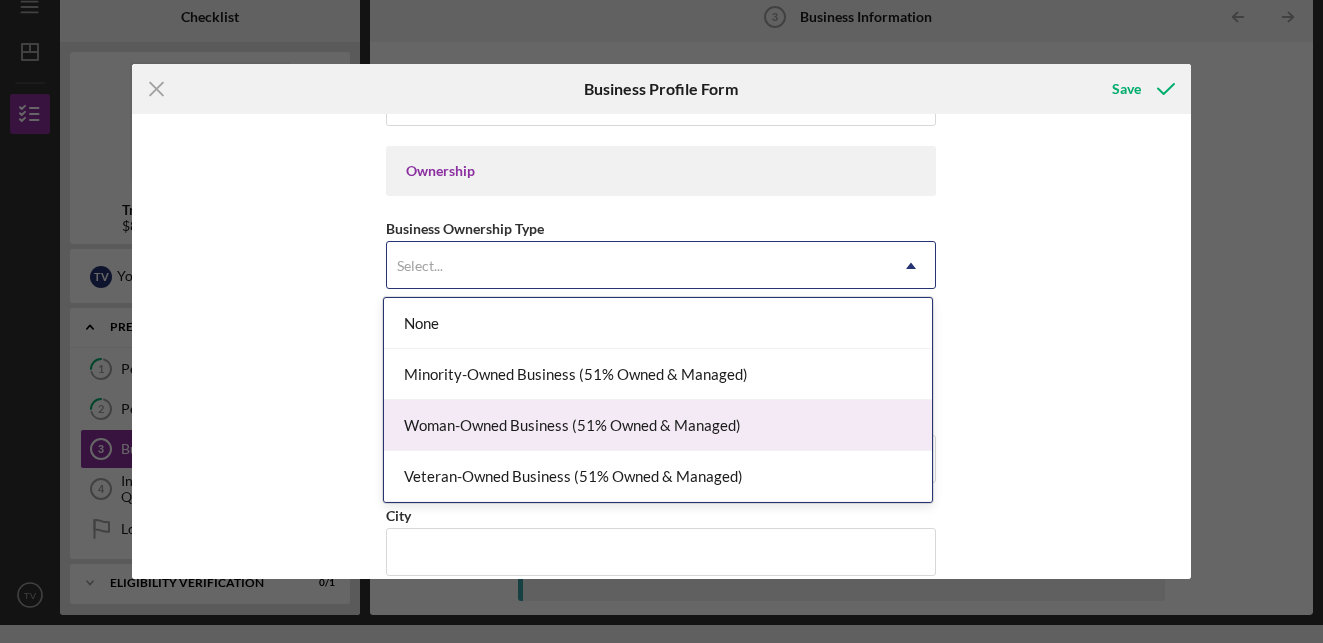 click on "Woman-Owned Business (51% Owned & Managed)" at bounding box center (658, 425) 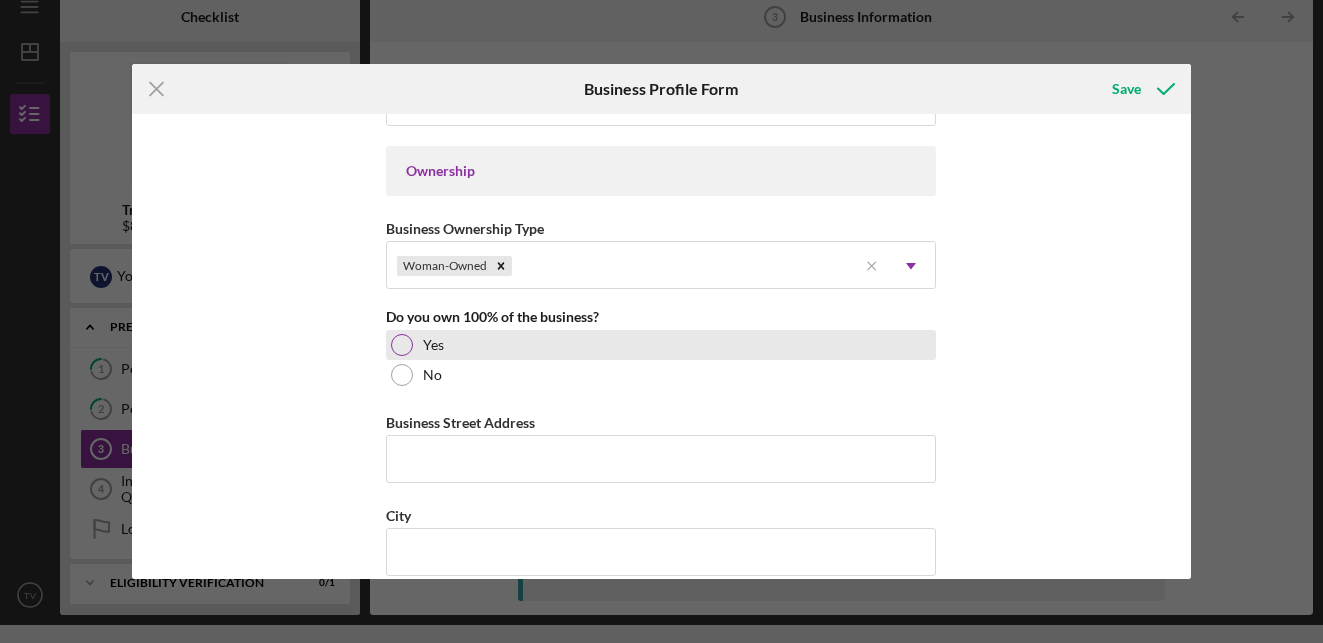 click at bounding box center [402, 345] 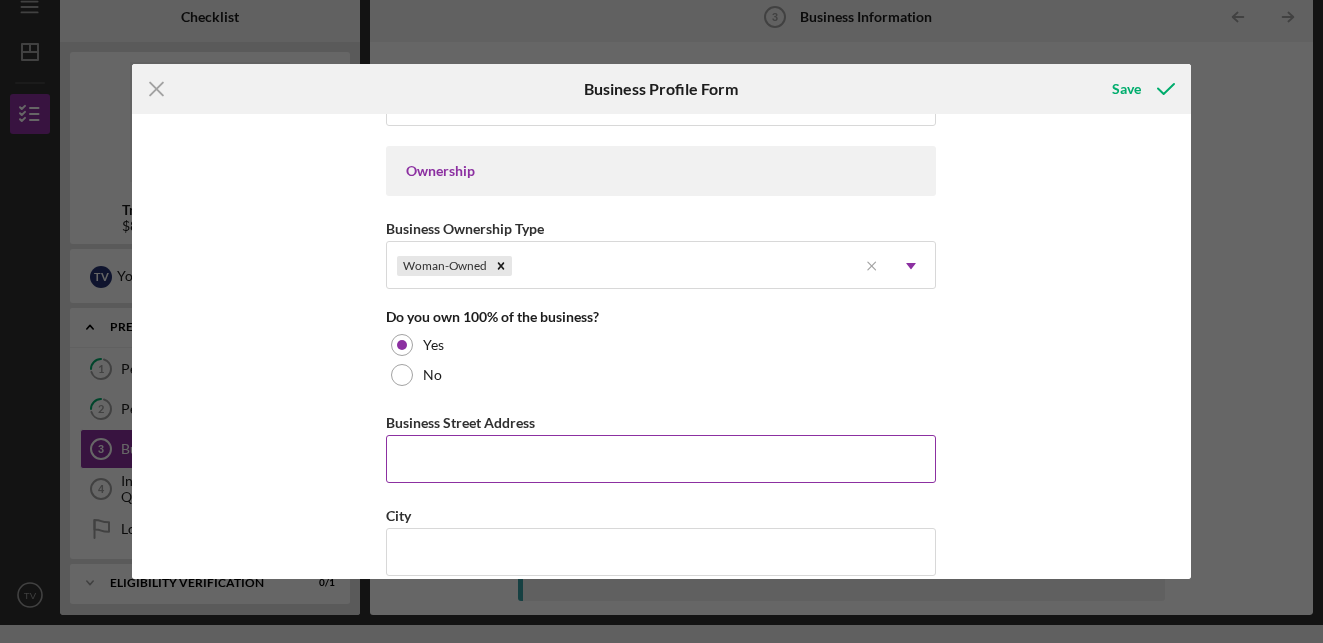 click on "Business Street Address" at bounding box center [661, 459] 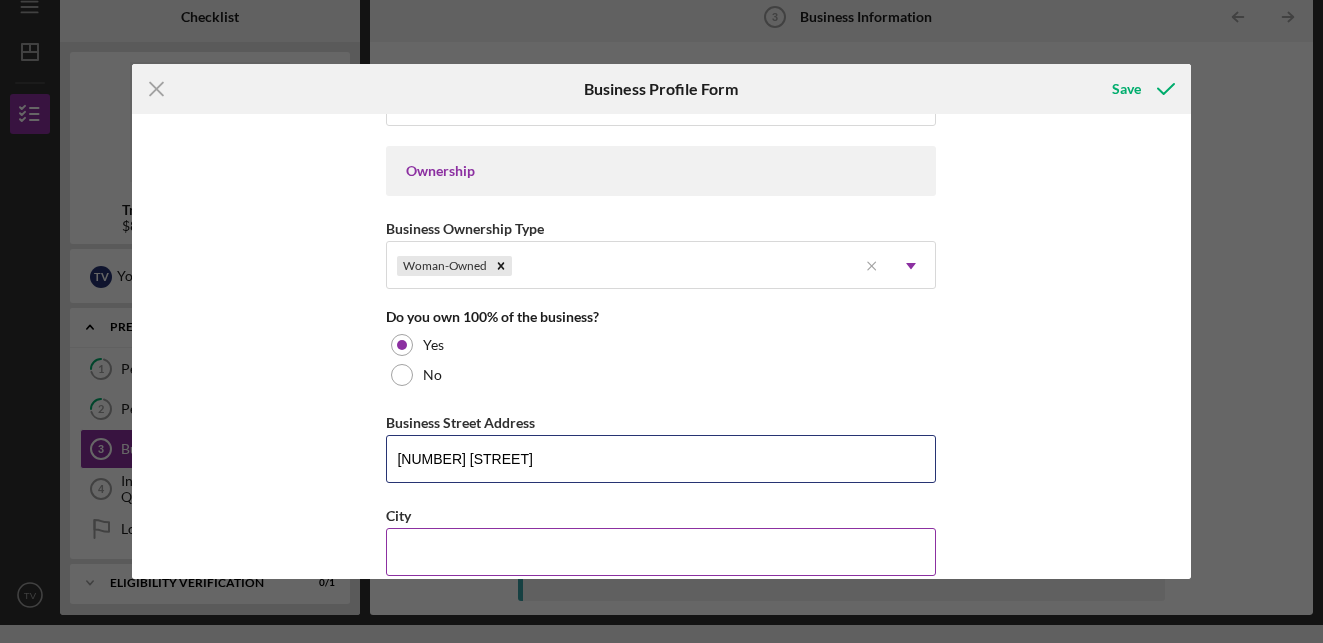 type on "[NUMBER] [STREET]" 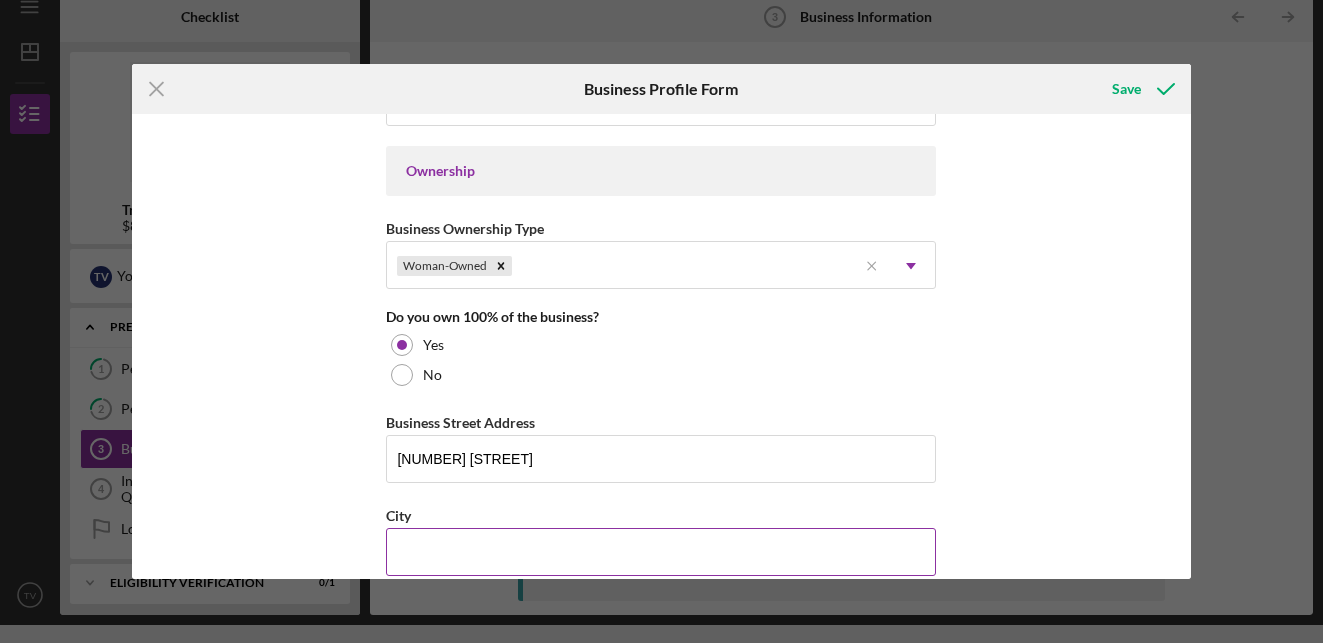 click on "City" at bounding box center (661, 552) 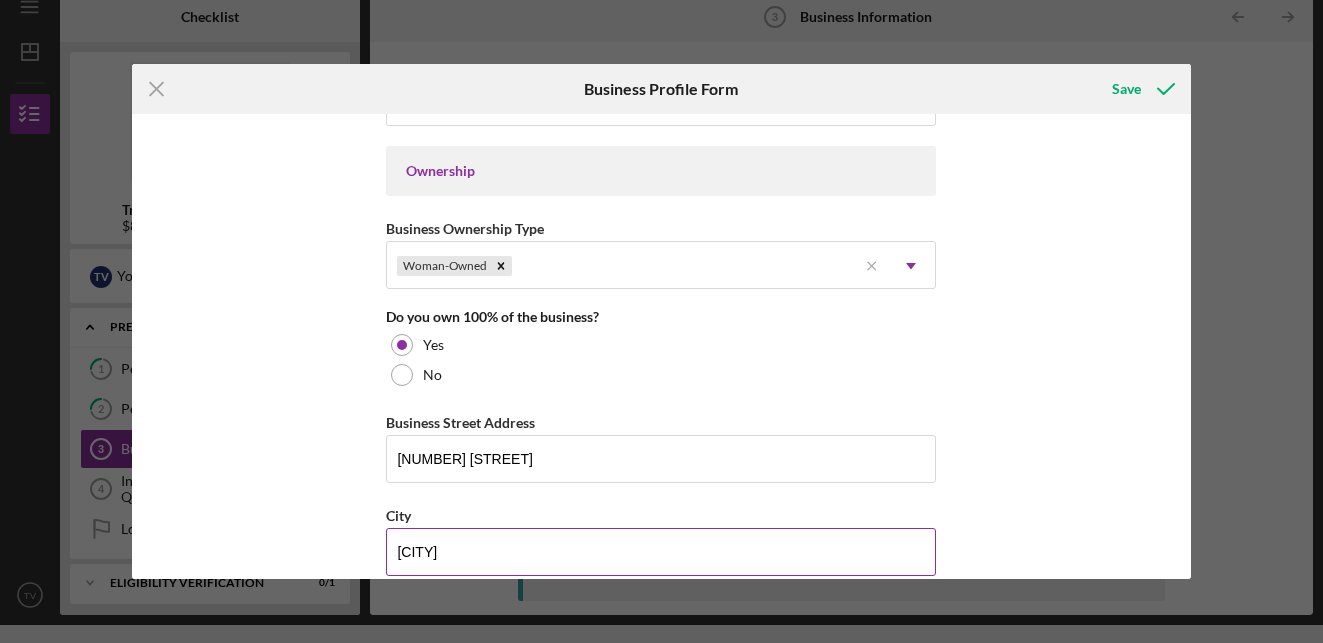 type on "[CITY]" 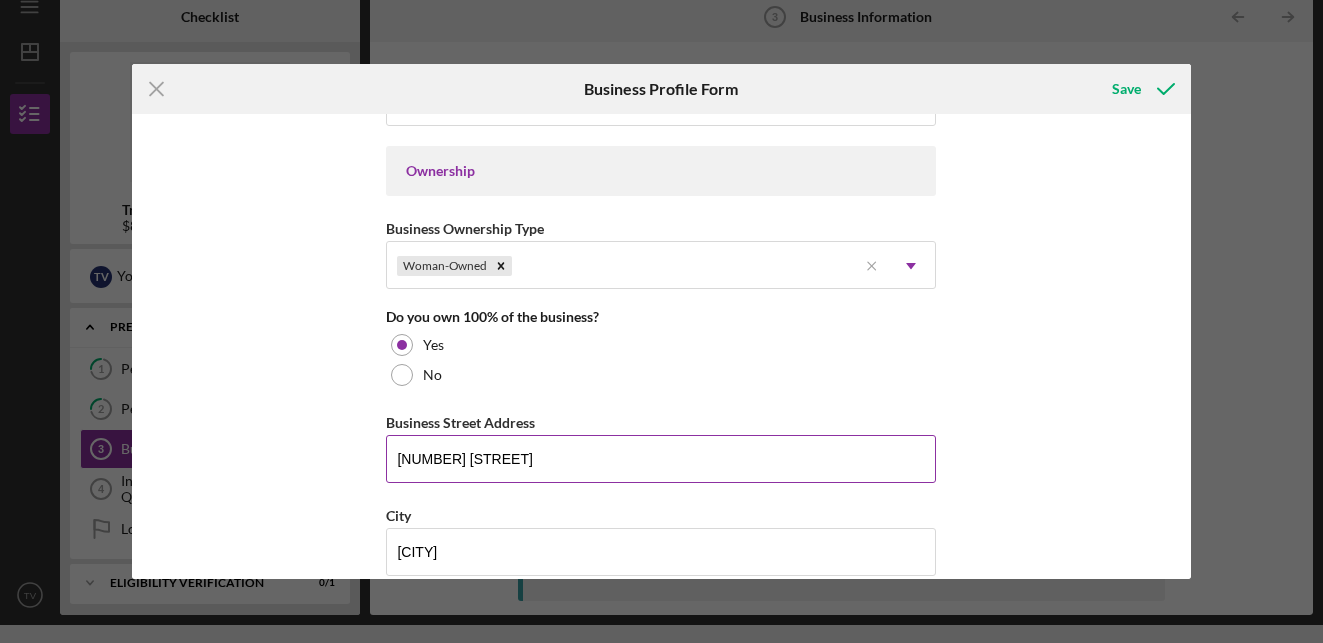 click on "[NUMBER] [STREET]" at bounding box center [661, 459] 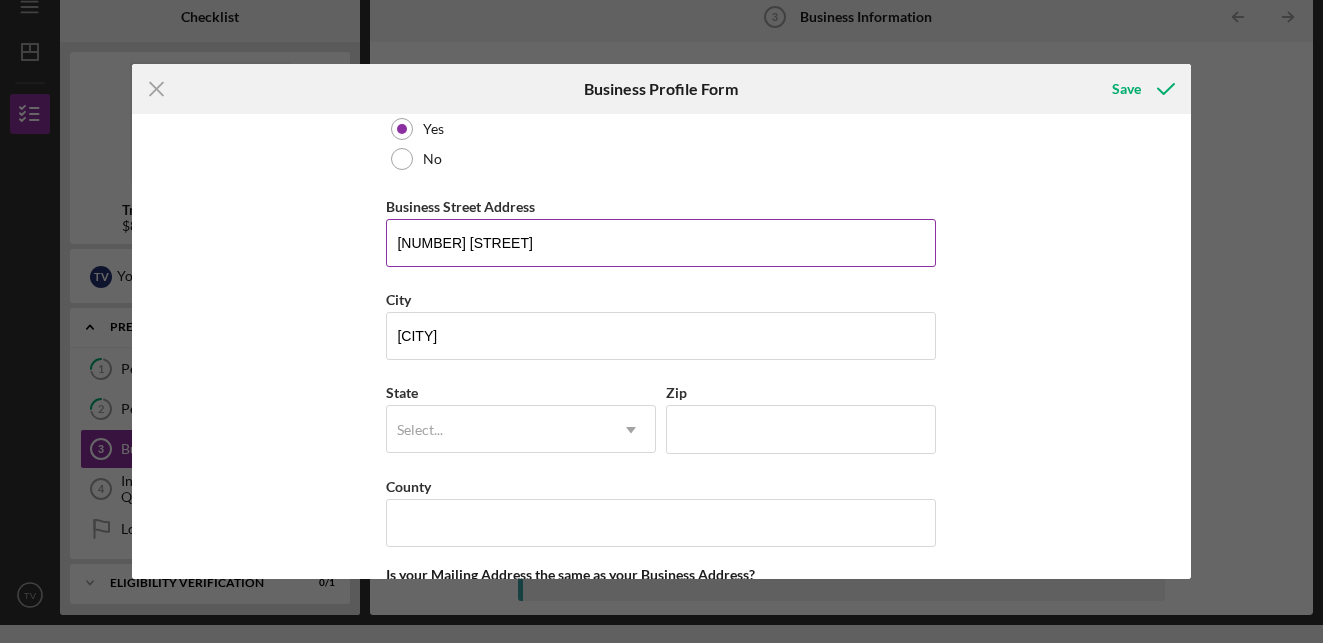 scroll, scrollTop: 1119, scrollLeft: 0, axis: vertical 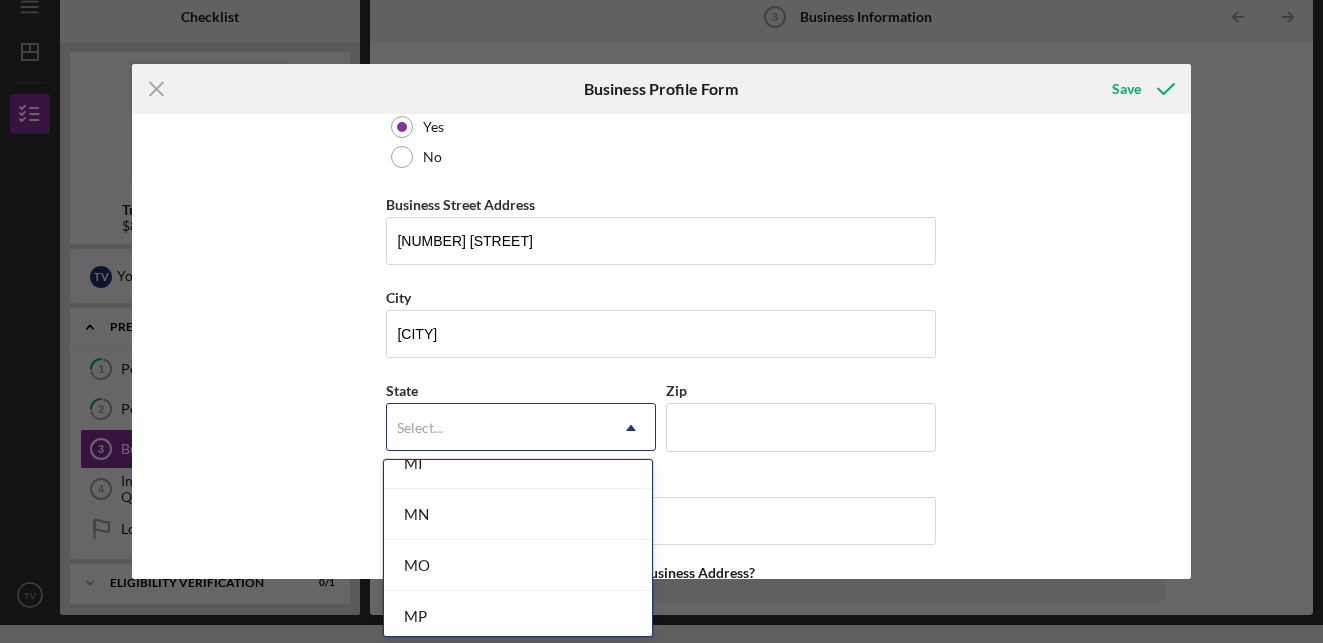 click on "MN" at bounding box center [518, 514] 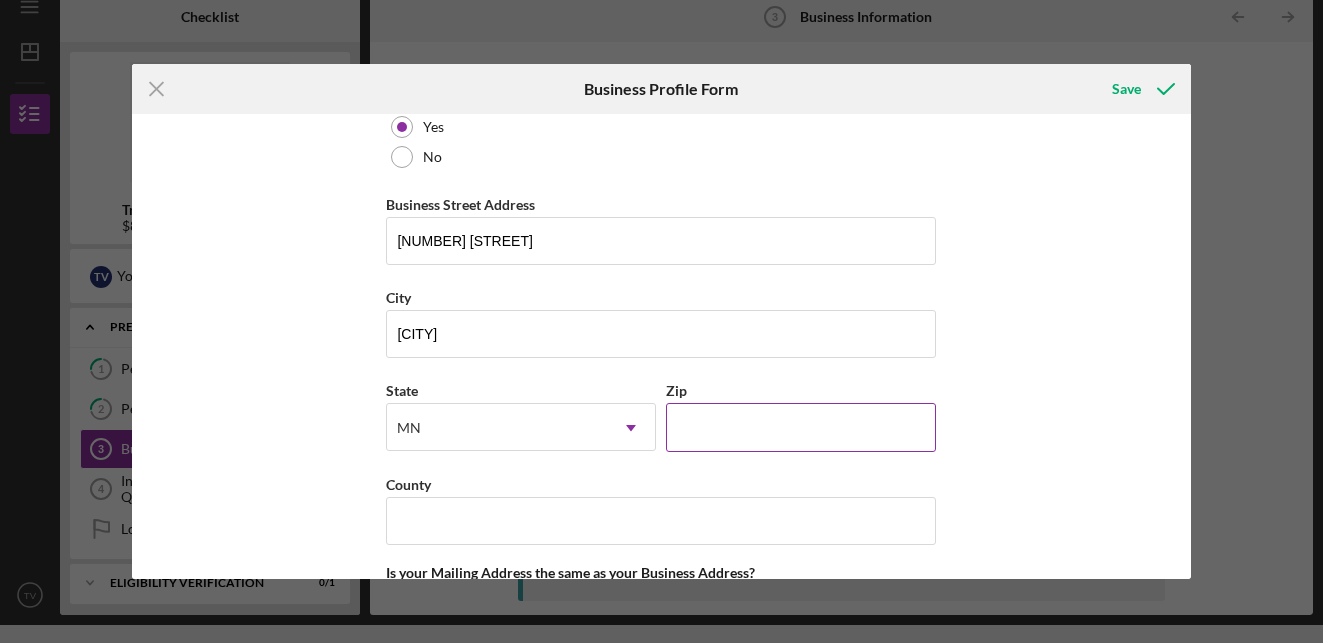 click on "Zip" at bounding box center [801, 427] 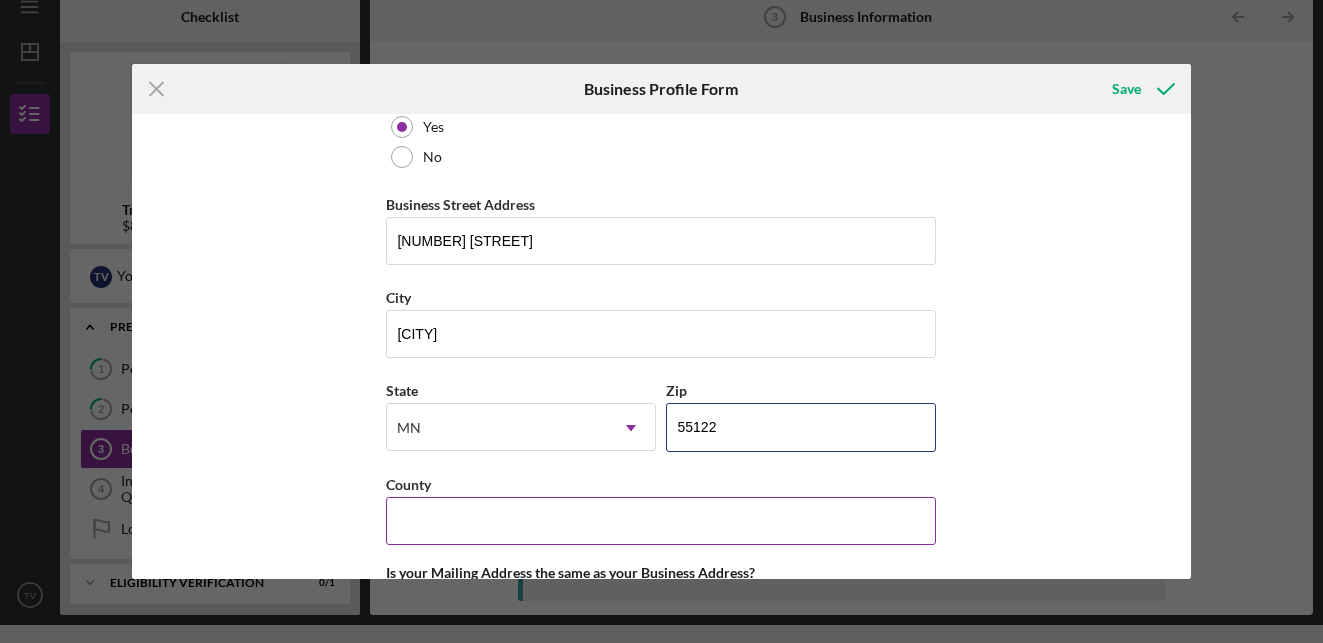 type on "55122" 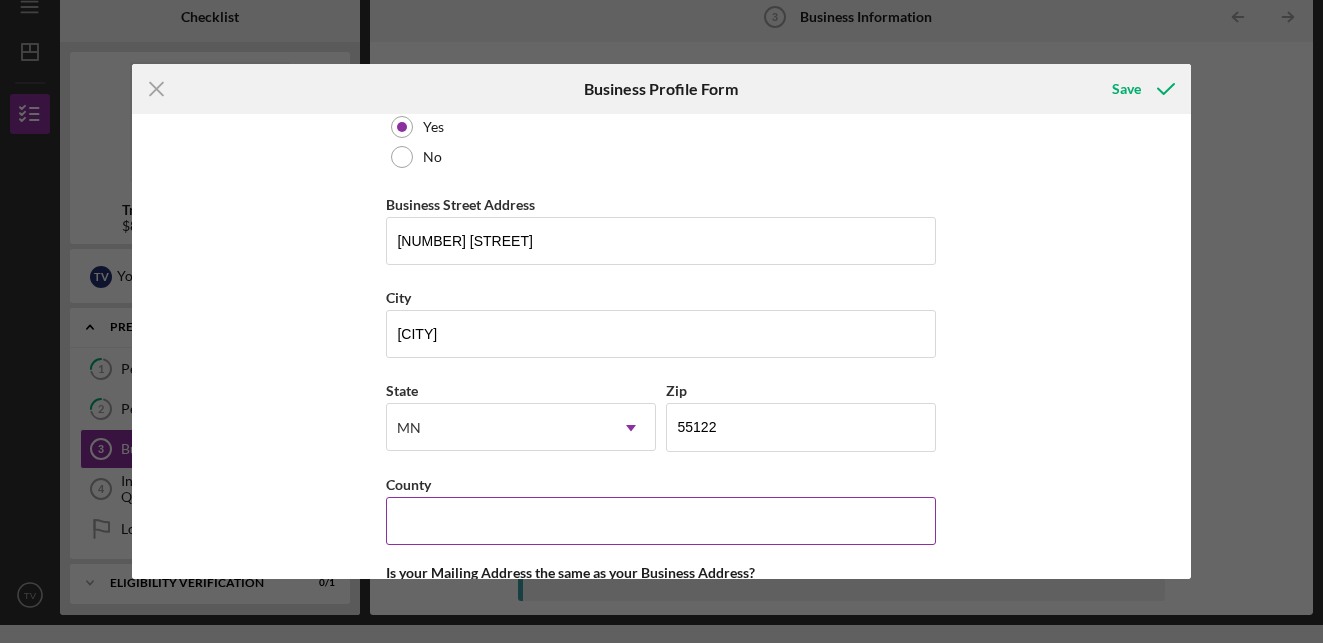 click on "County" at bounding box center (661, 484) 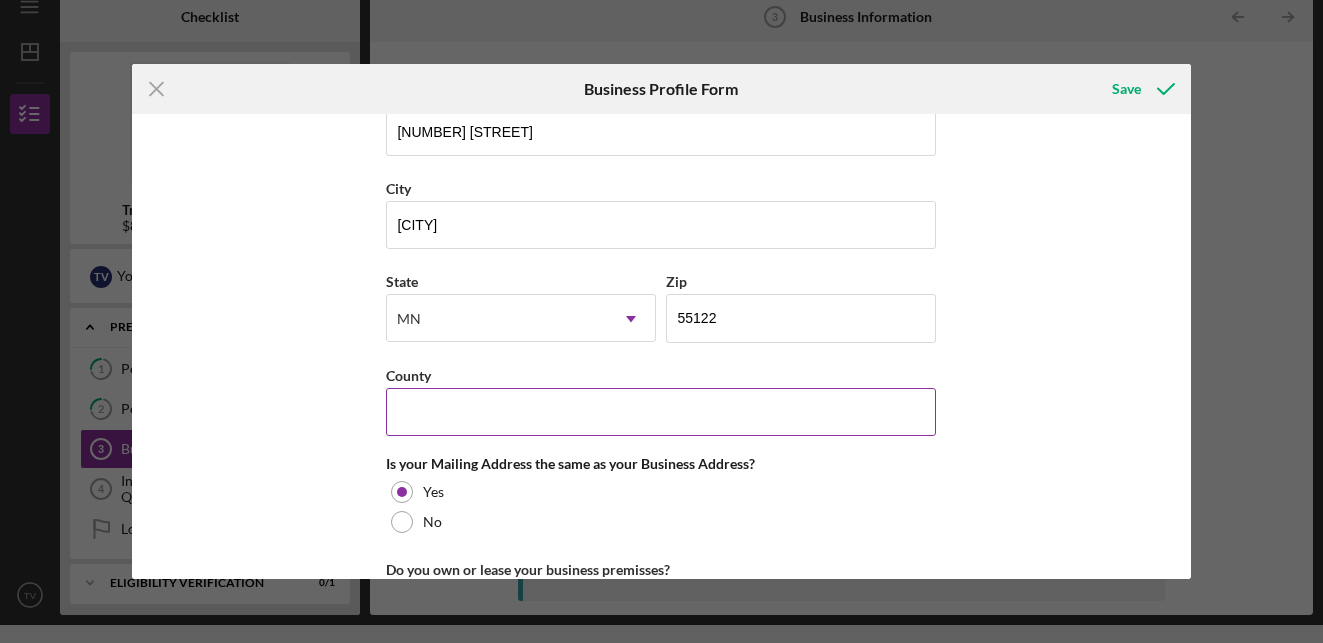 scroll, scrollTop: 1266, scrollLeft: 0, axis: vertical 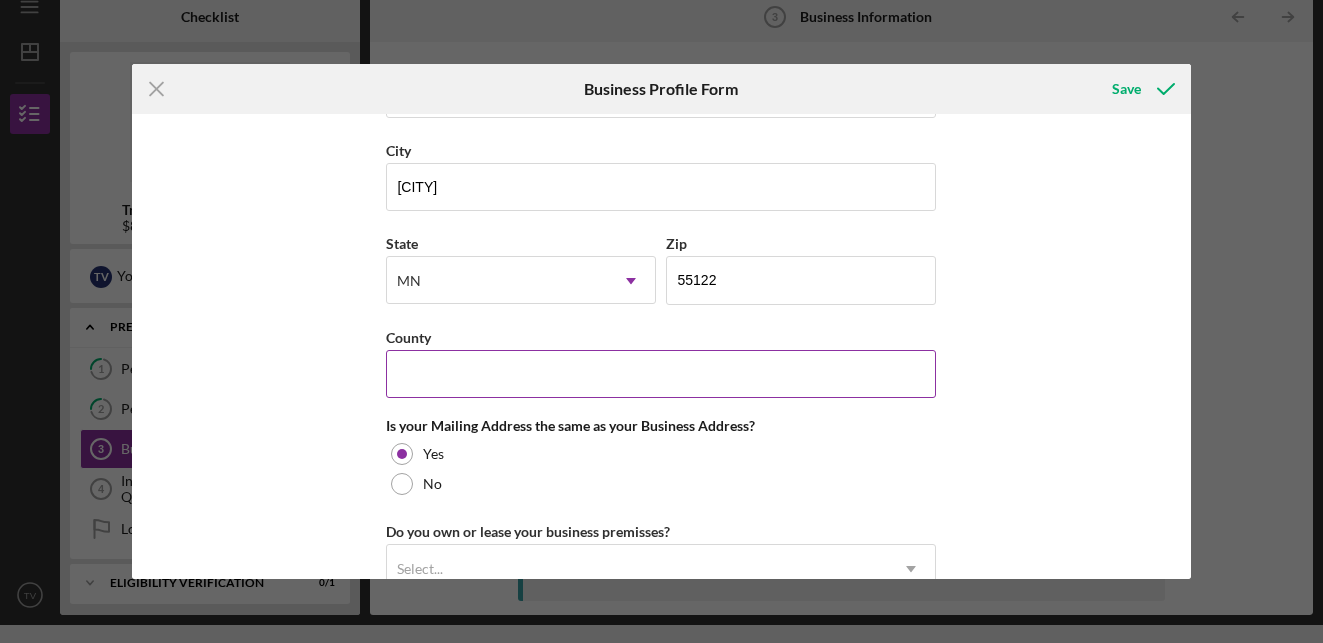 click on "County" at bounding box center (661, 374) 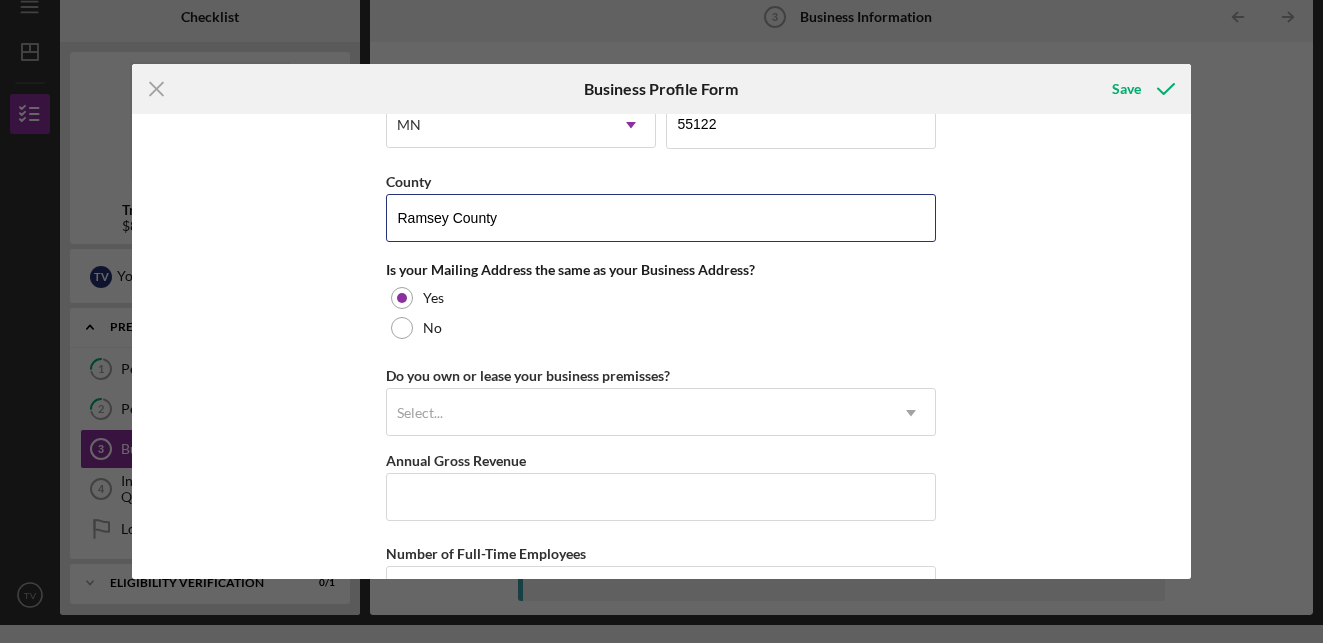 scroll, scrollTop: 1426, scrollLeft: 0, axis: vertical 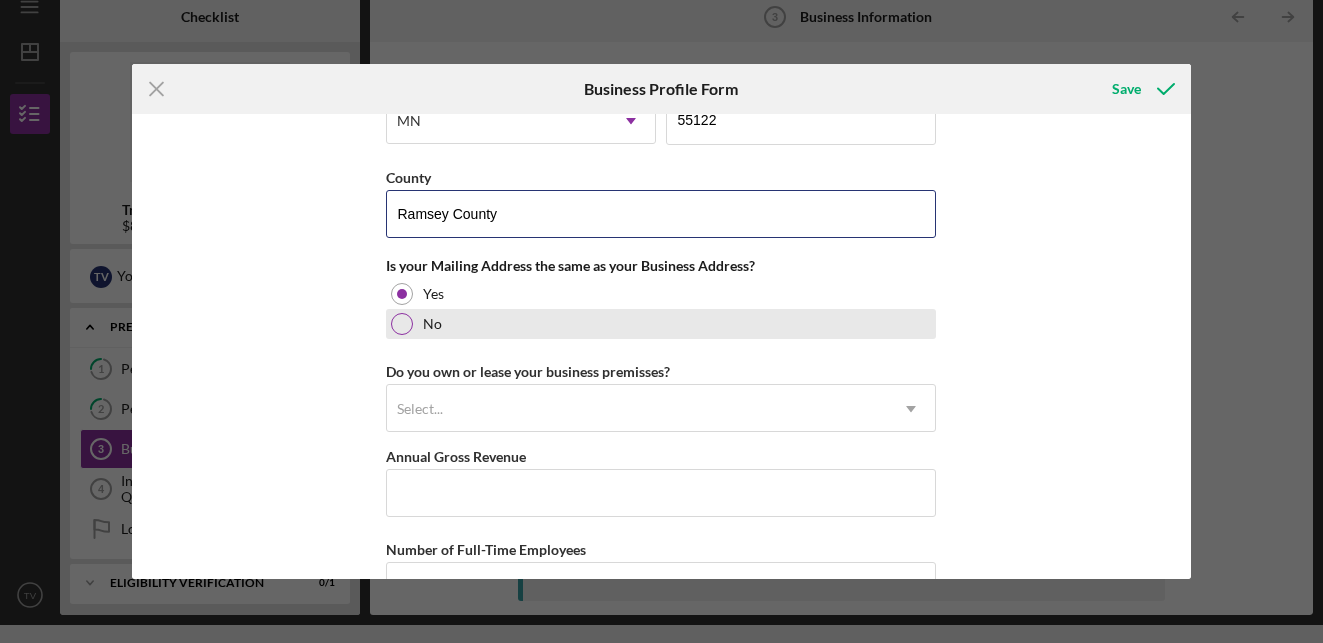 type on "Ramsey County" 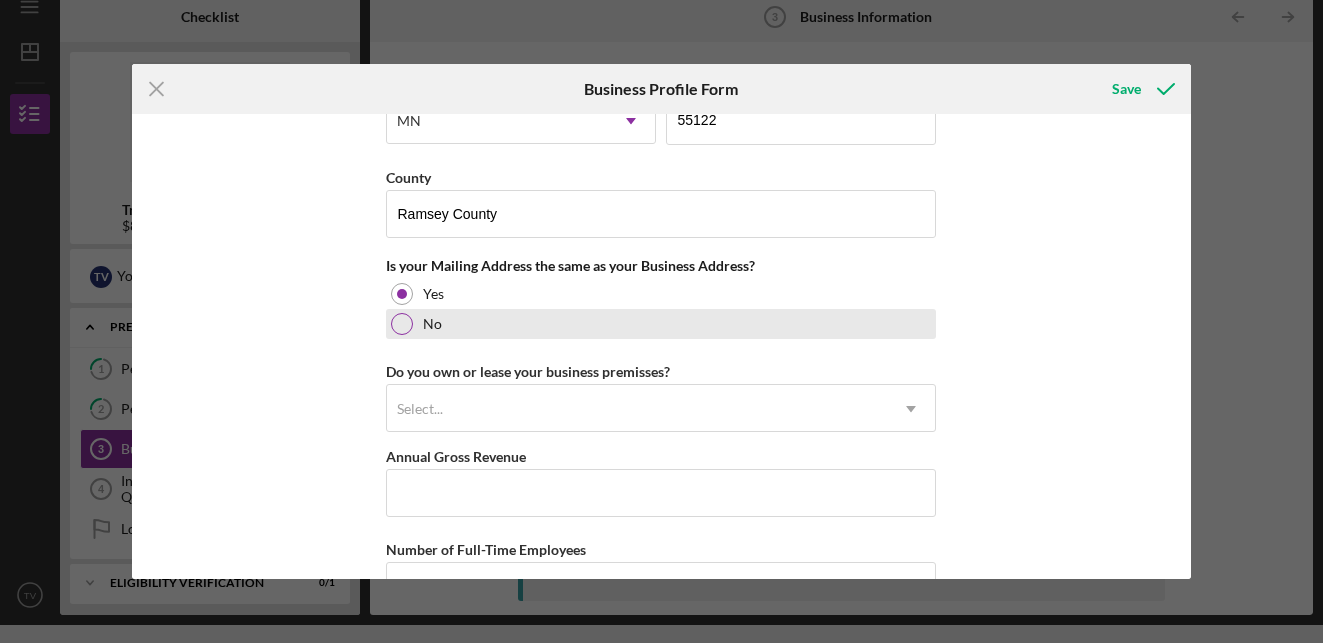 click at bounding box center (402, 324) 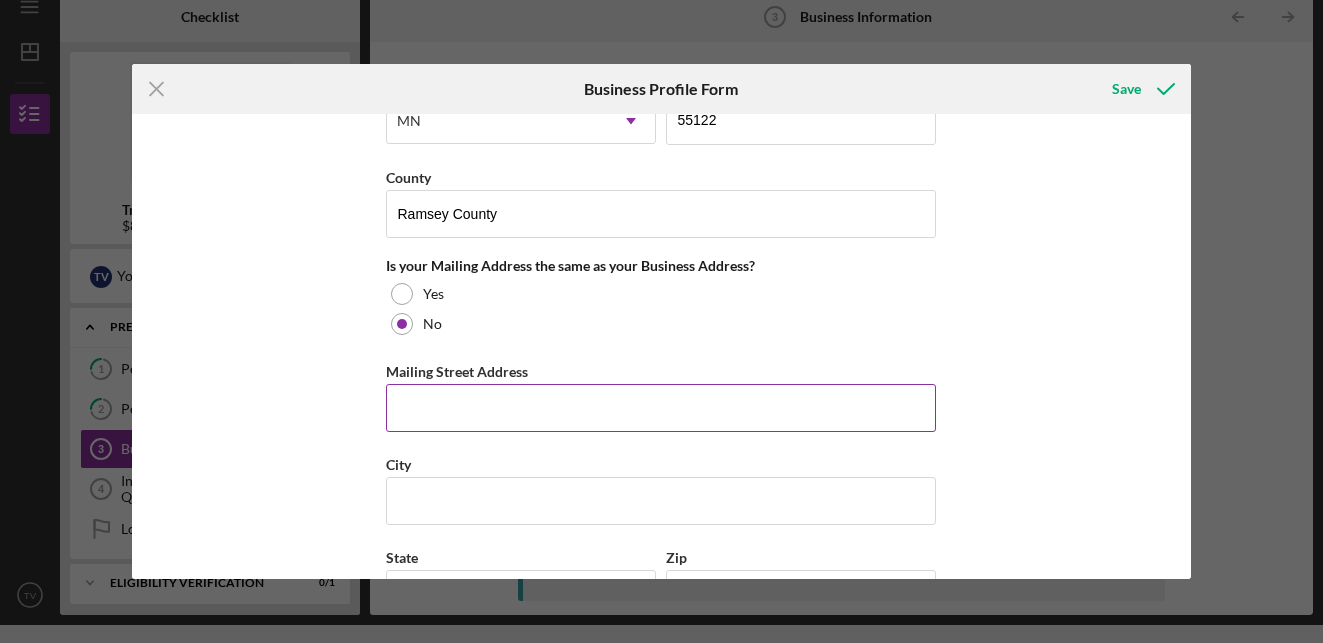 click on "Mailing Street Address" at bounding box center (661, 408) 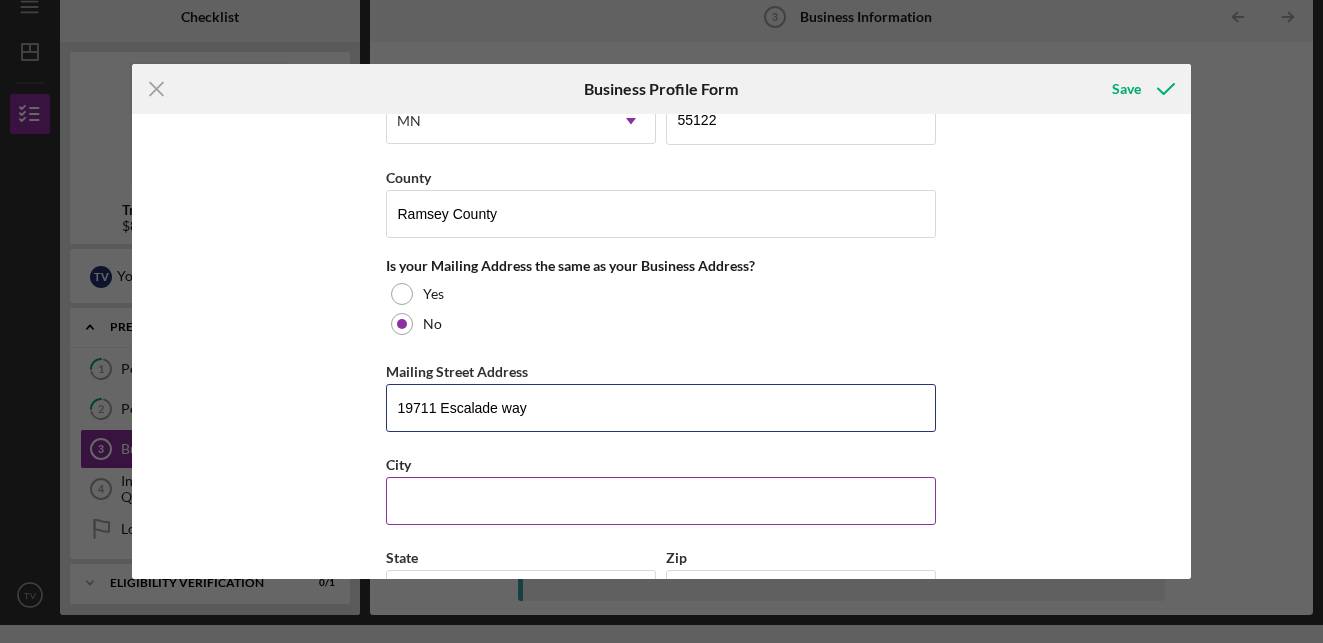 type on "19711 Escalade Way" 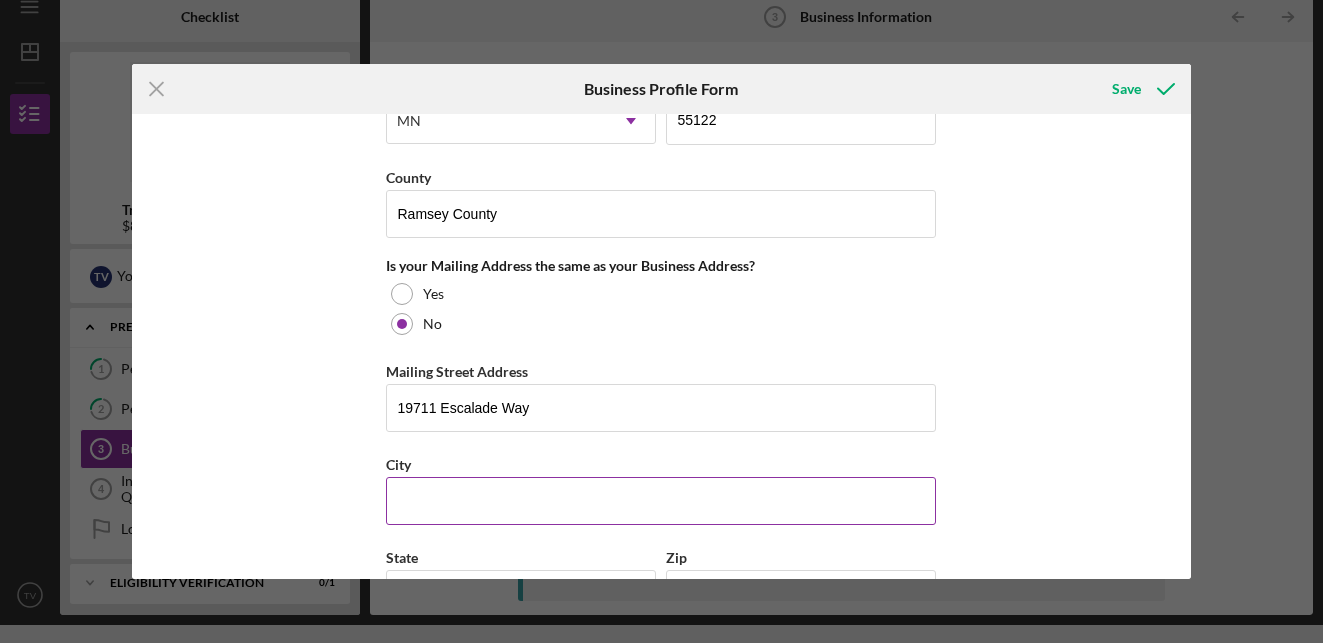 type on "Farmington" 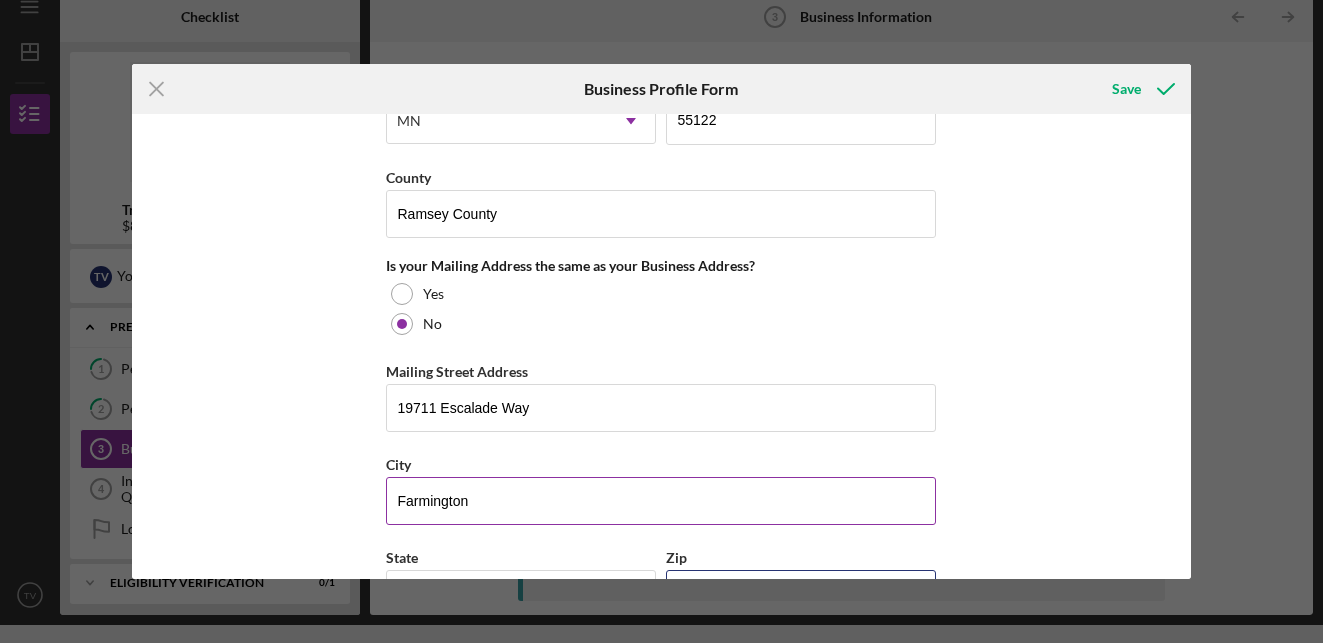 type on "55024" 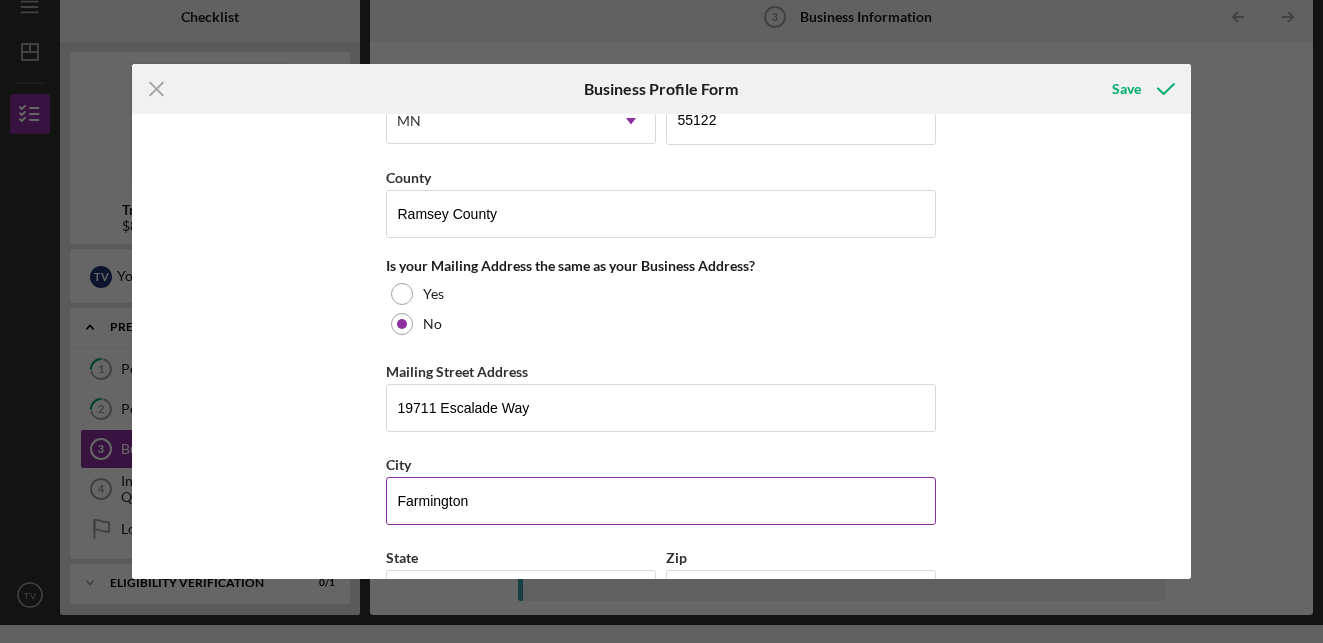 type on "MN" 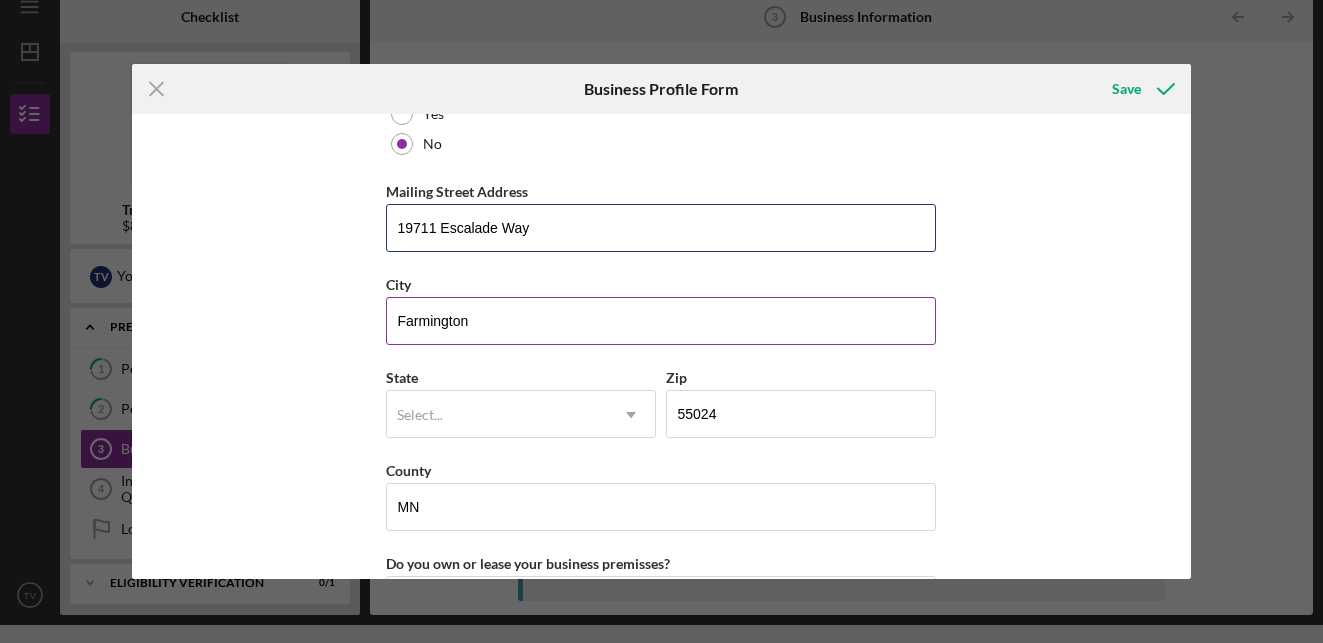 scroll, scrollTop: 1630, scrollLeft: 0, axis: vertical 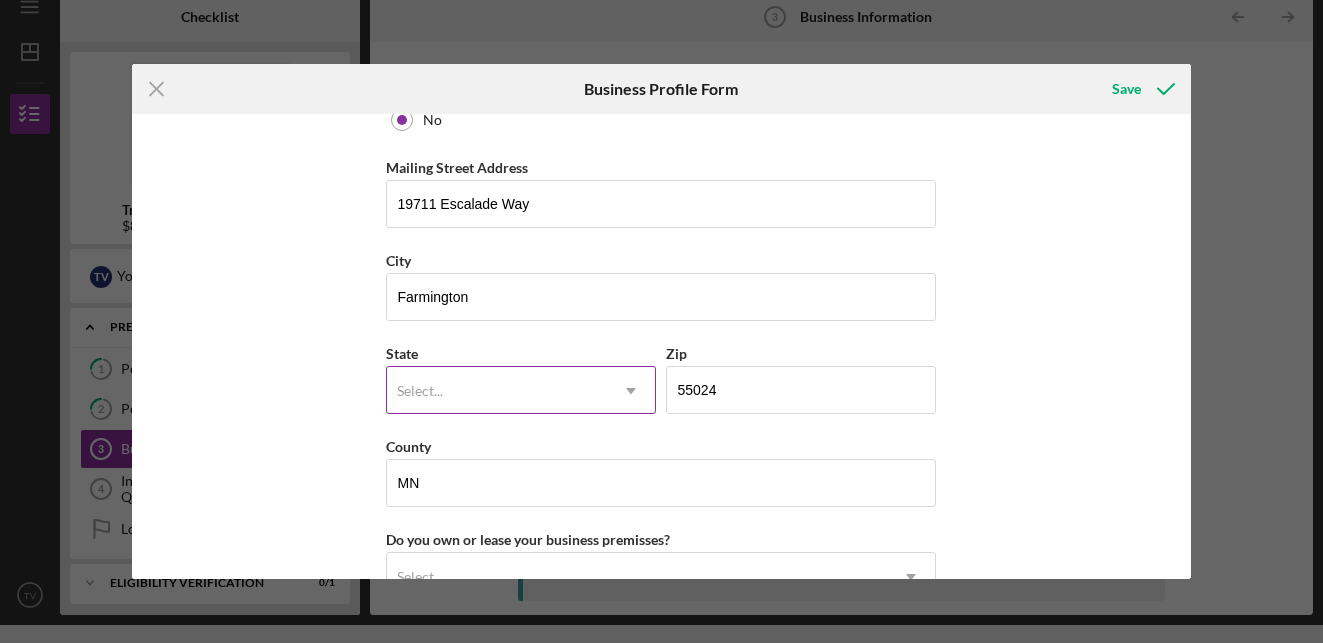 click 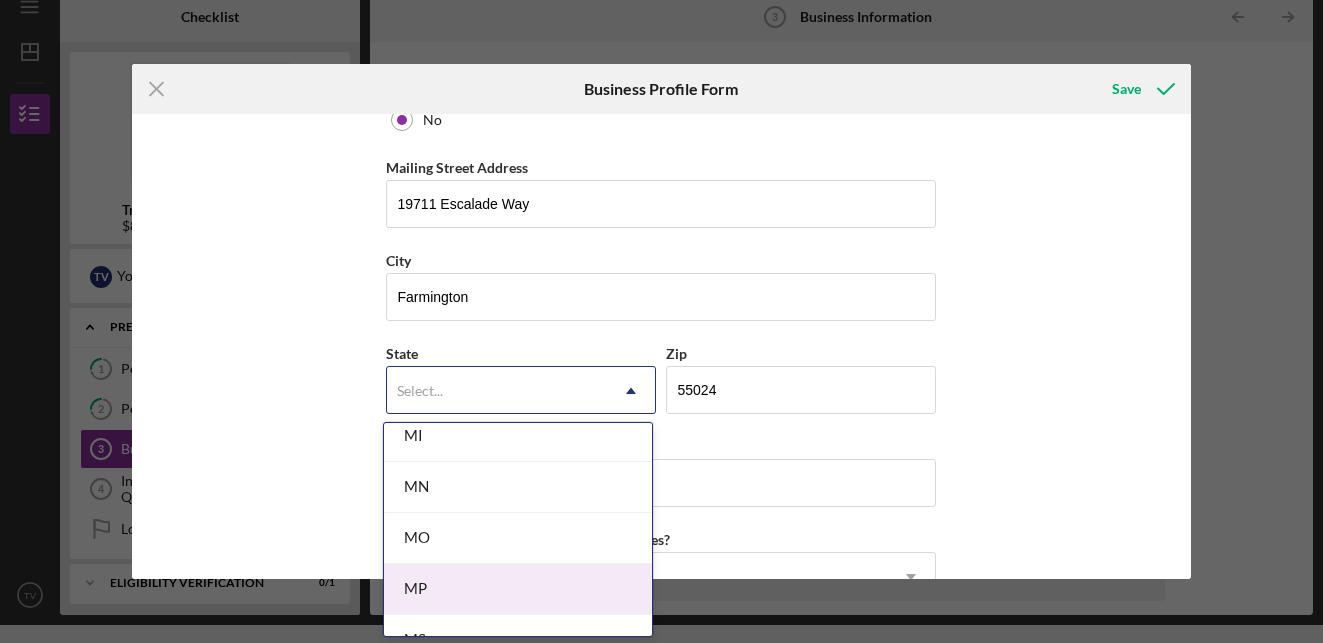 scroll, scrollTop: 1687, scrollLeft: 0, axis: vertical 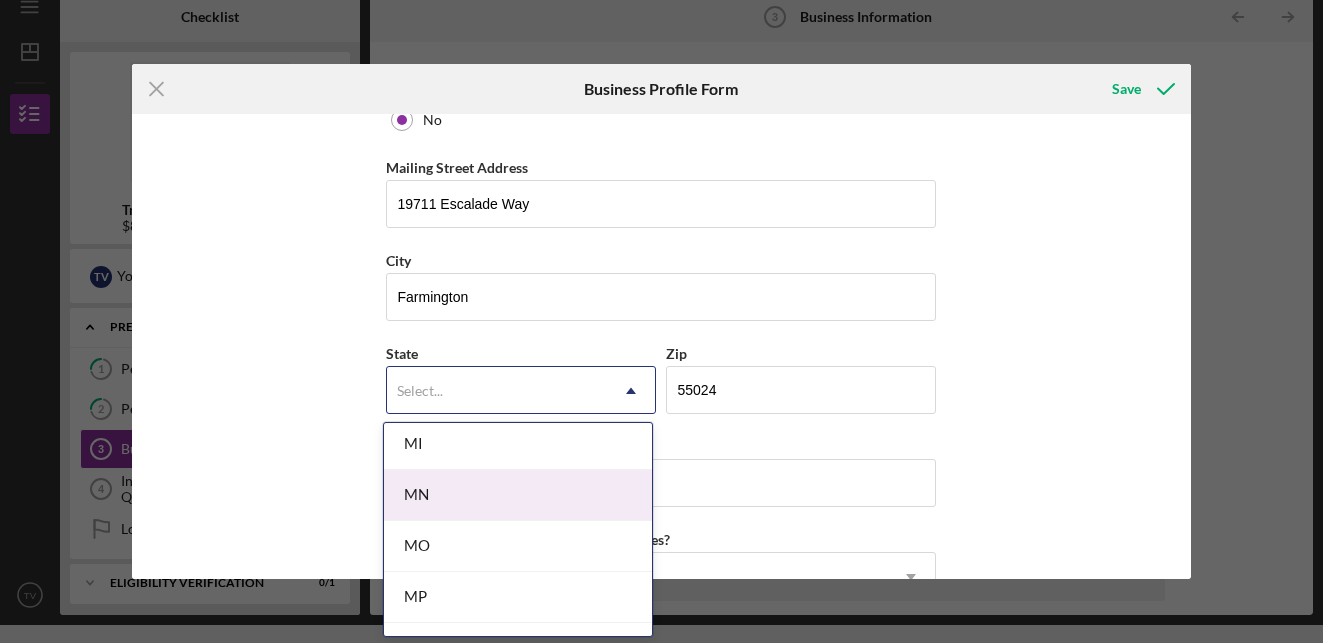 click on "MN" at bounding box center [518, 495] 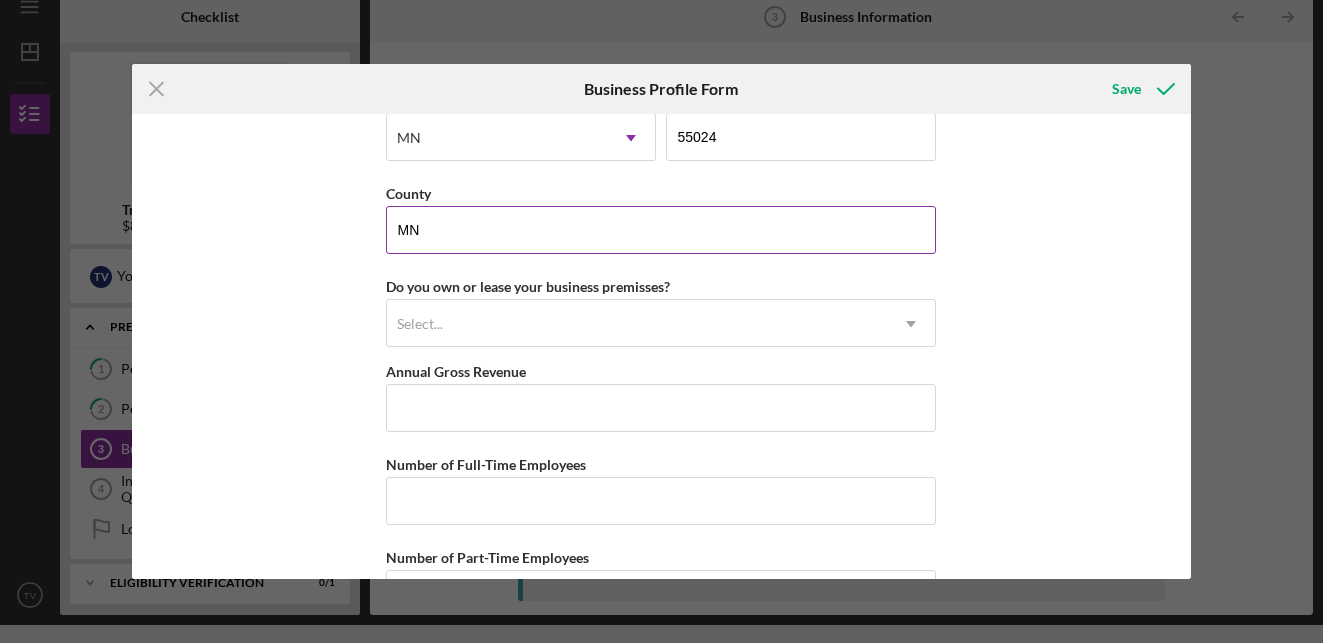 scroll, scrollTop: 1884, scrollLeft: 0, axis: vertical 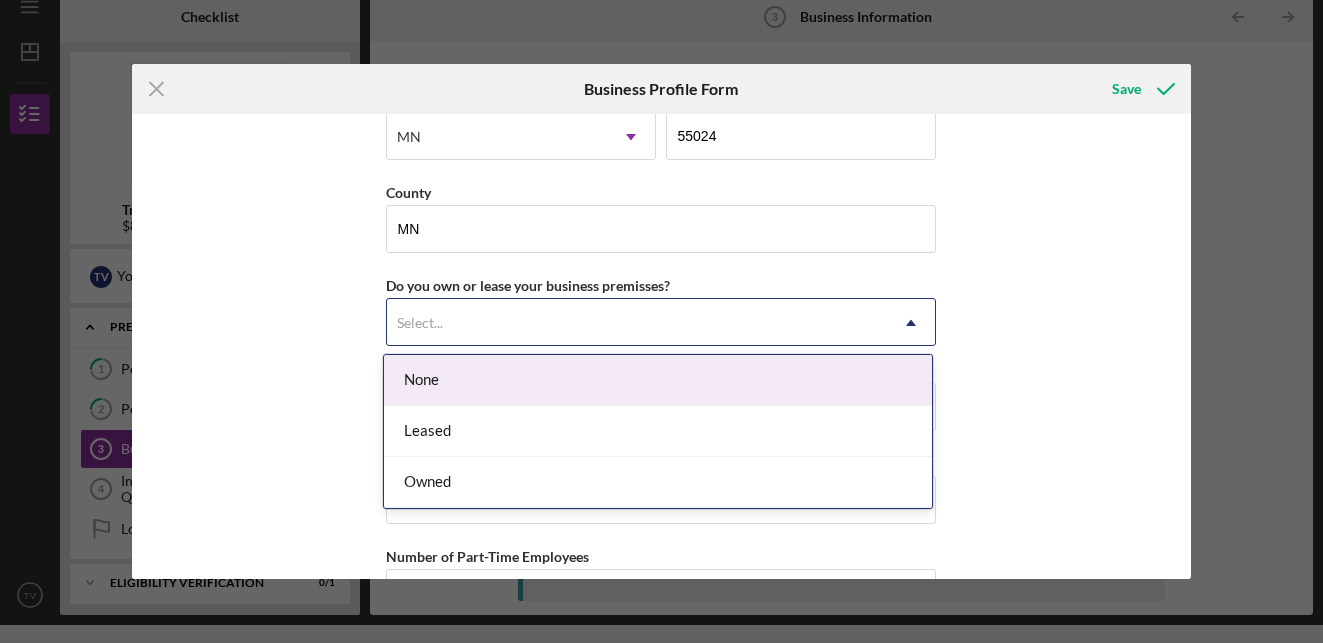 click on "Icon/Dropdown Arrow" 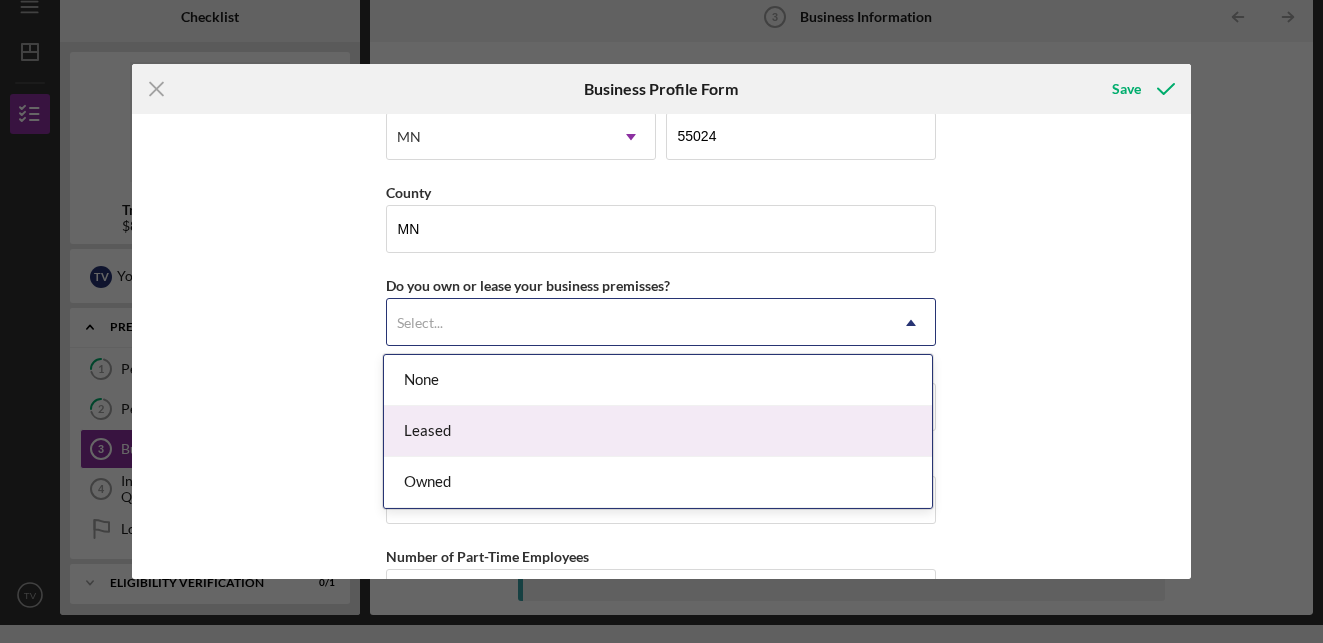 click on "Leased" at bounding box center (658, 431) 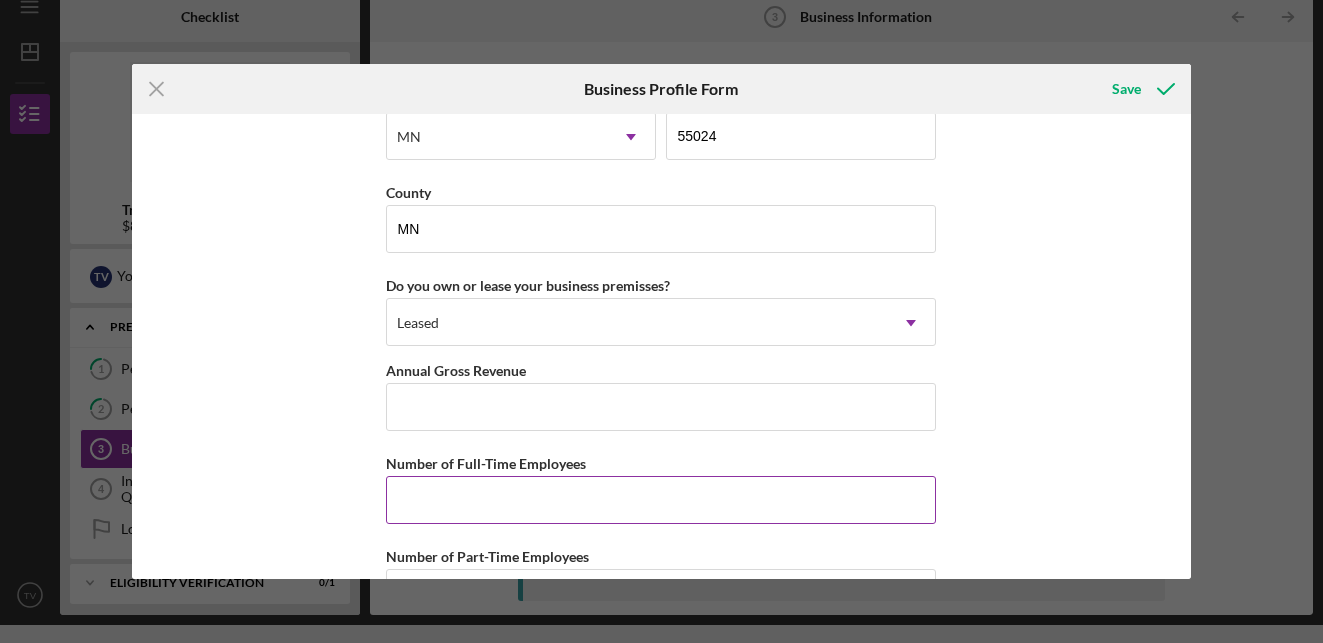 click on "Number of Full-Time Employees" at bounding box center [661, 500] 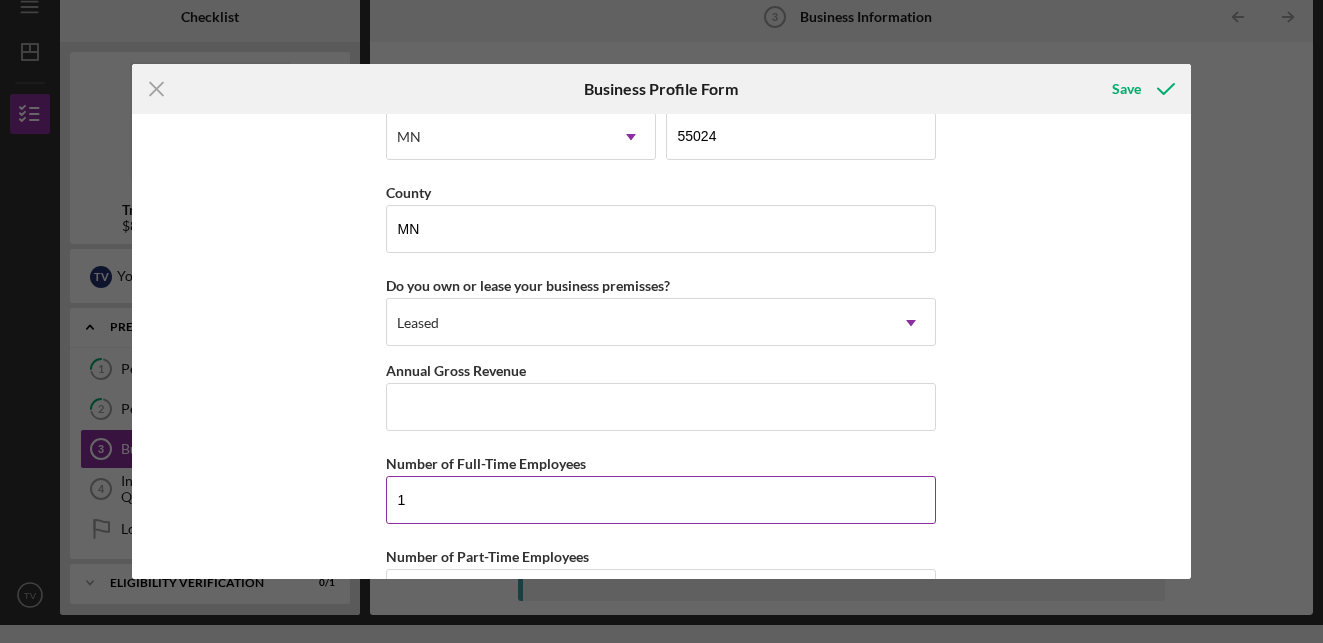 scroll, scrollTop: 1952, scrollLeft: 0, axis: vertical 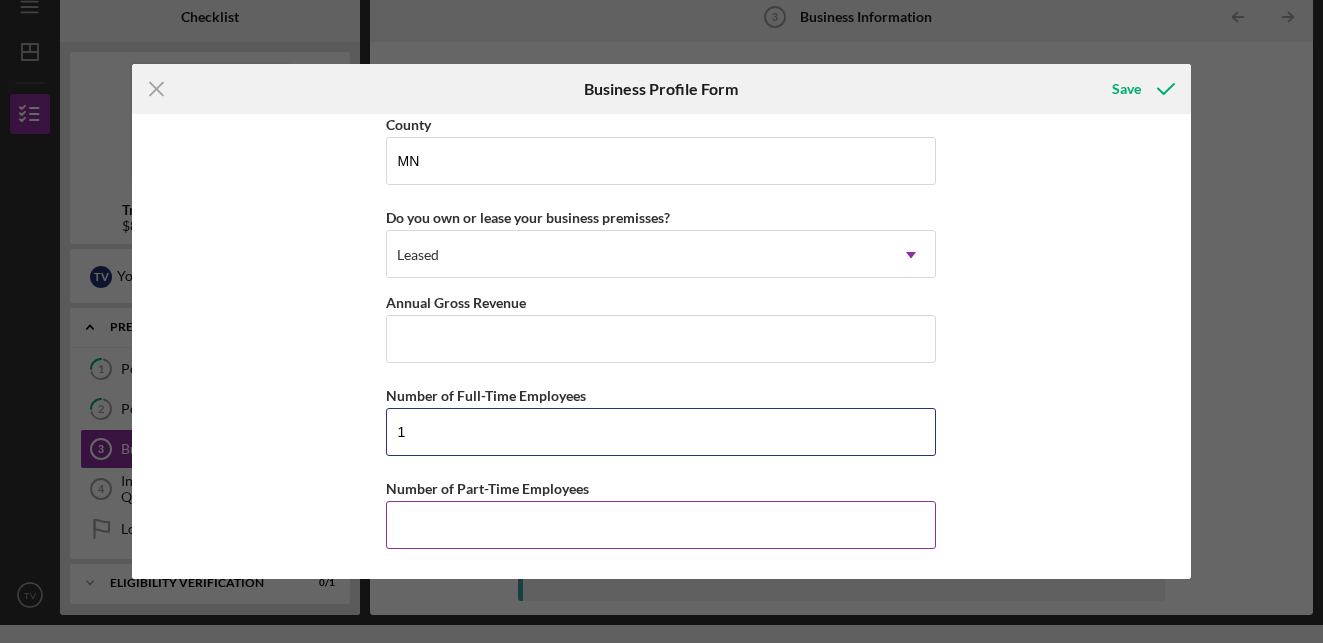 type on "1" 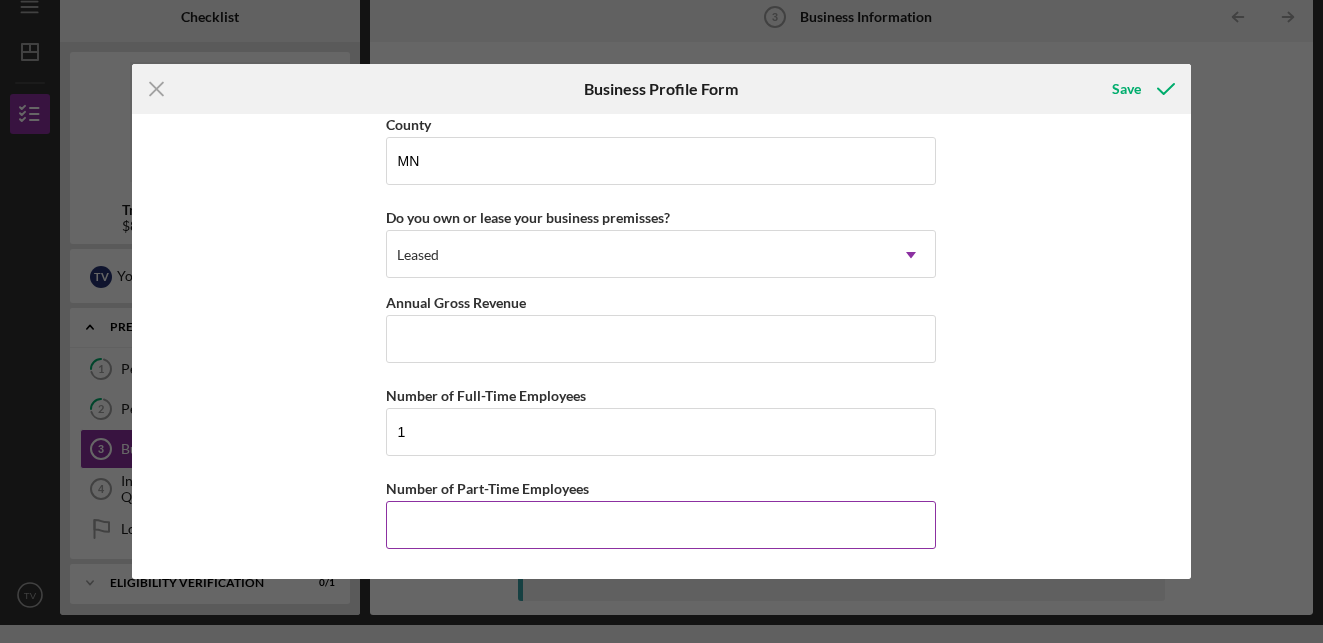 click on "Number of Part-Time Employees" at bounding box center [661, 525] 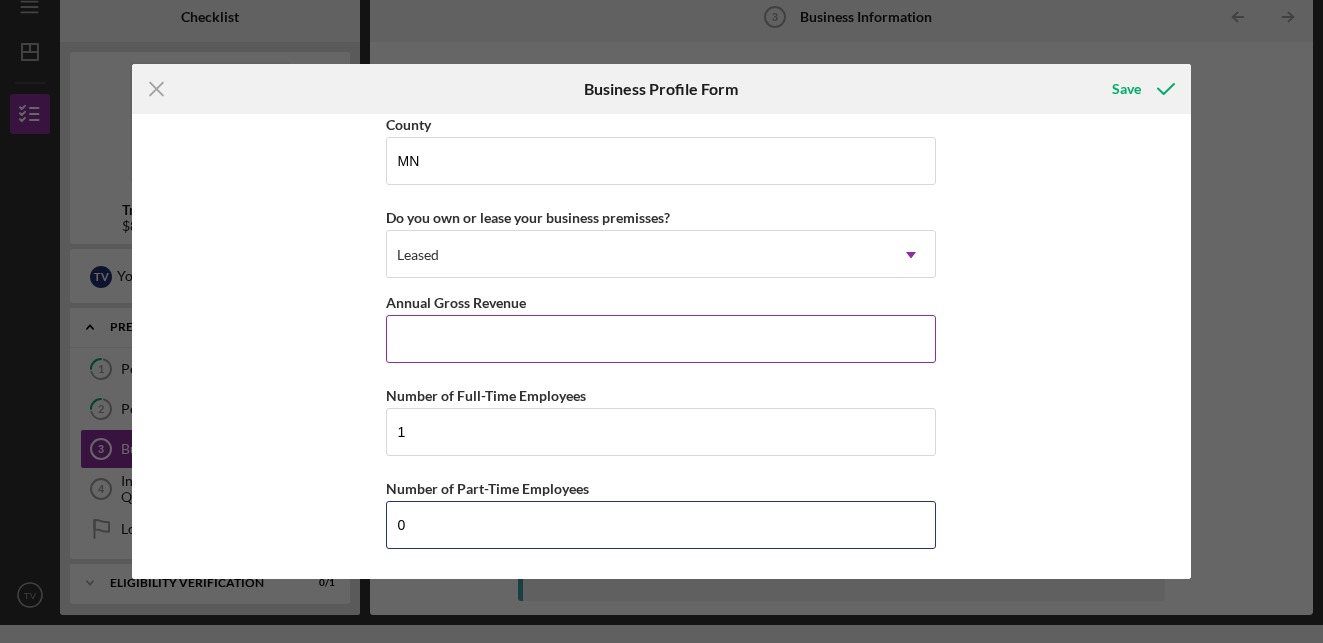 type on "0" 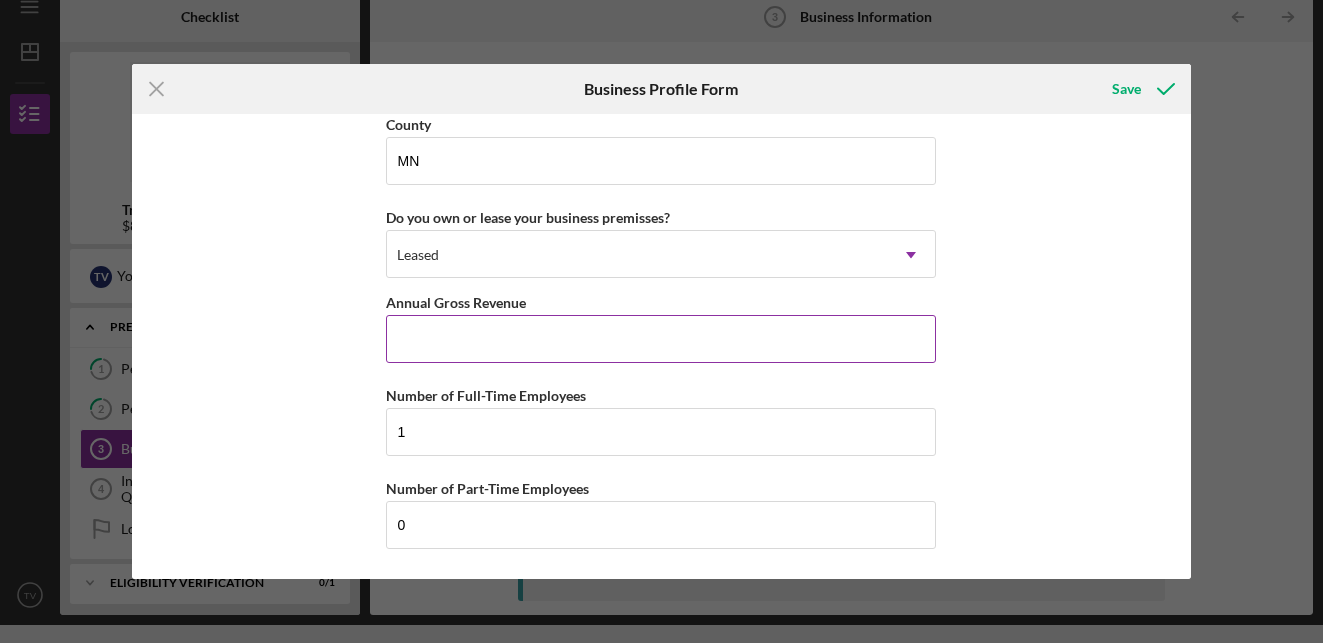 click on "Annual Gross Revenue" at bounding box center (661, 339) 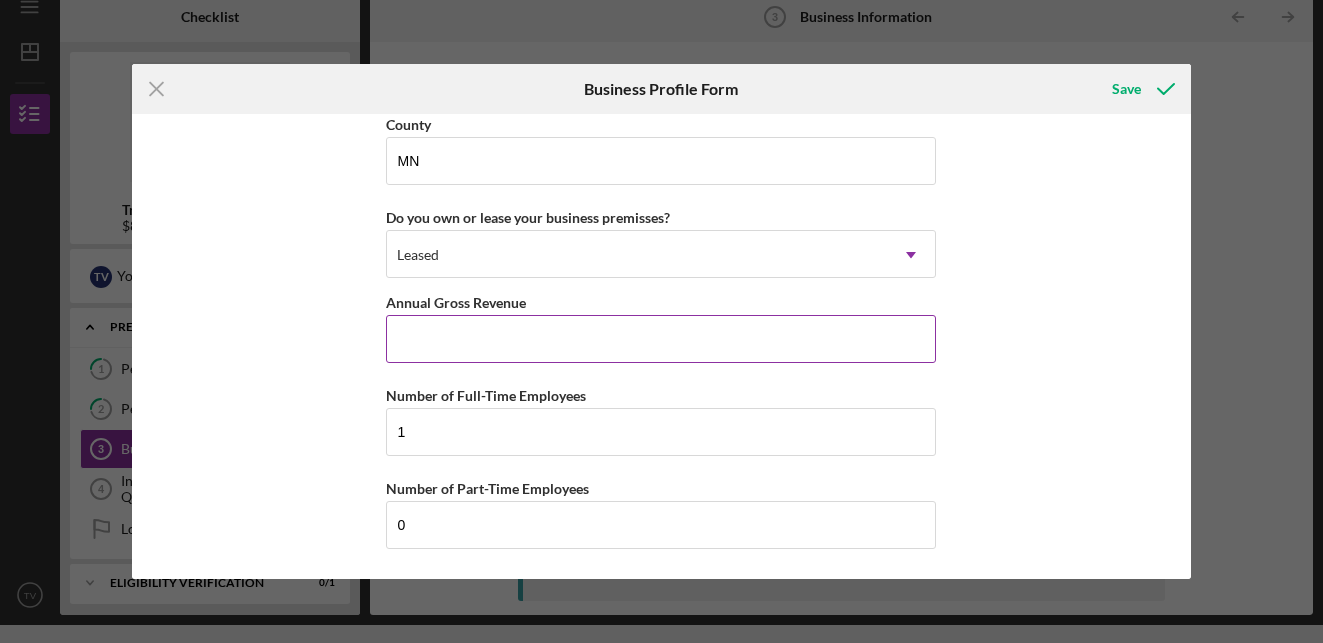 click on "Annual Gross Revenue" at bounding box center (661, 339) 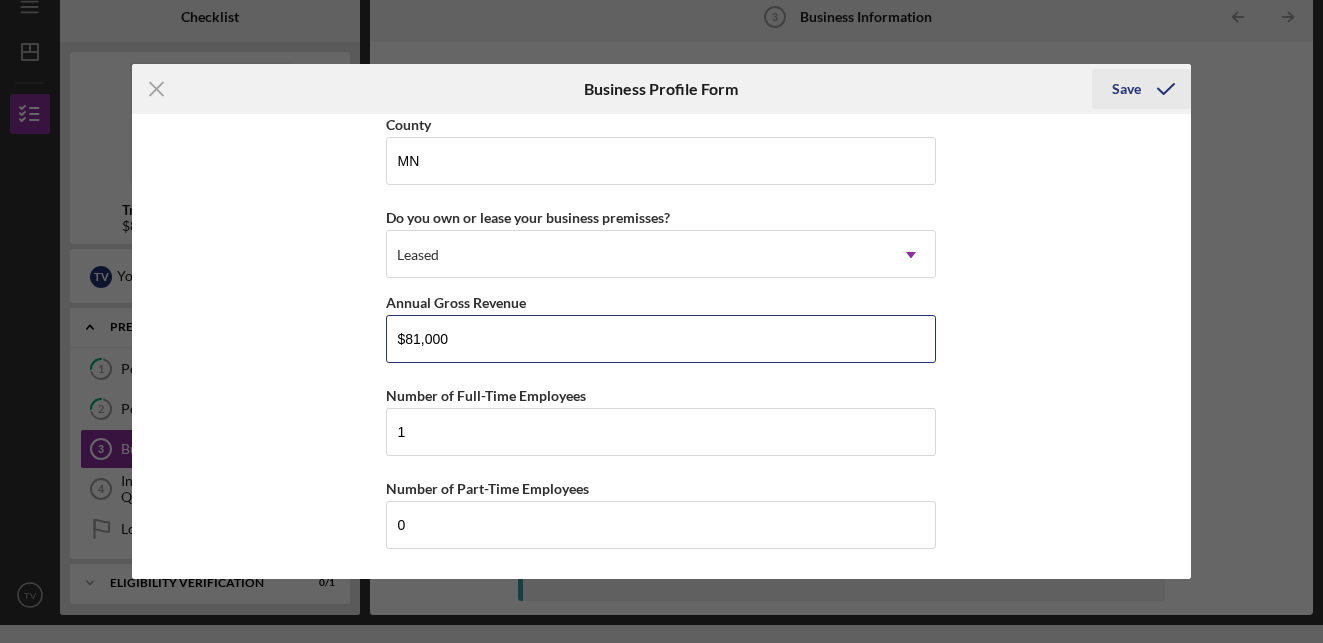 type on "$81,000" 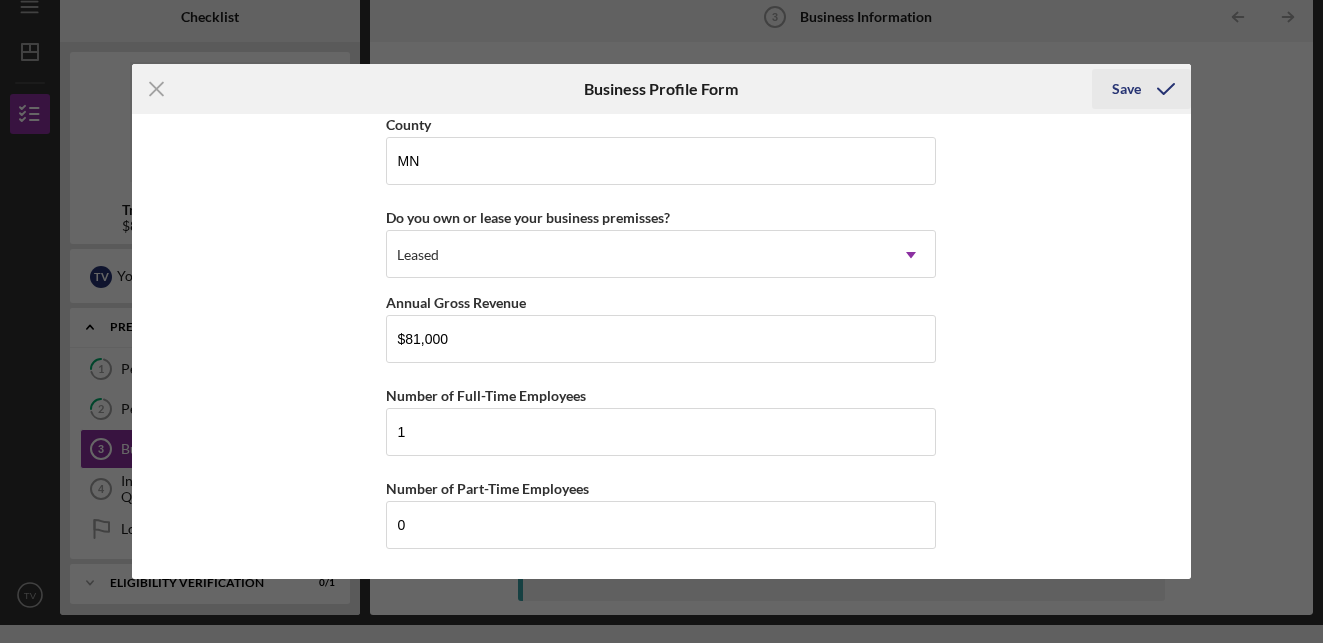 click 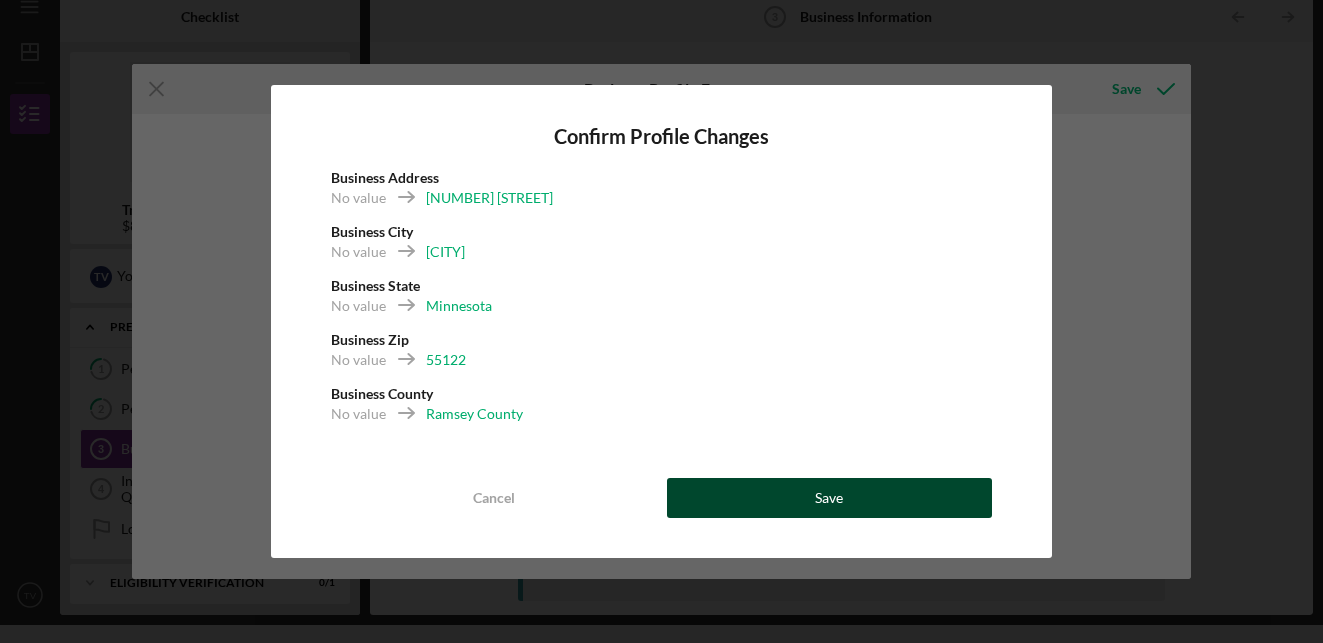 click on "Save" at bounding box center (830, 498) 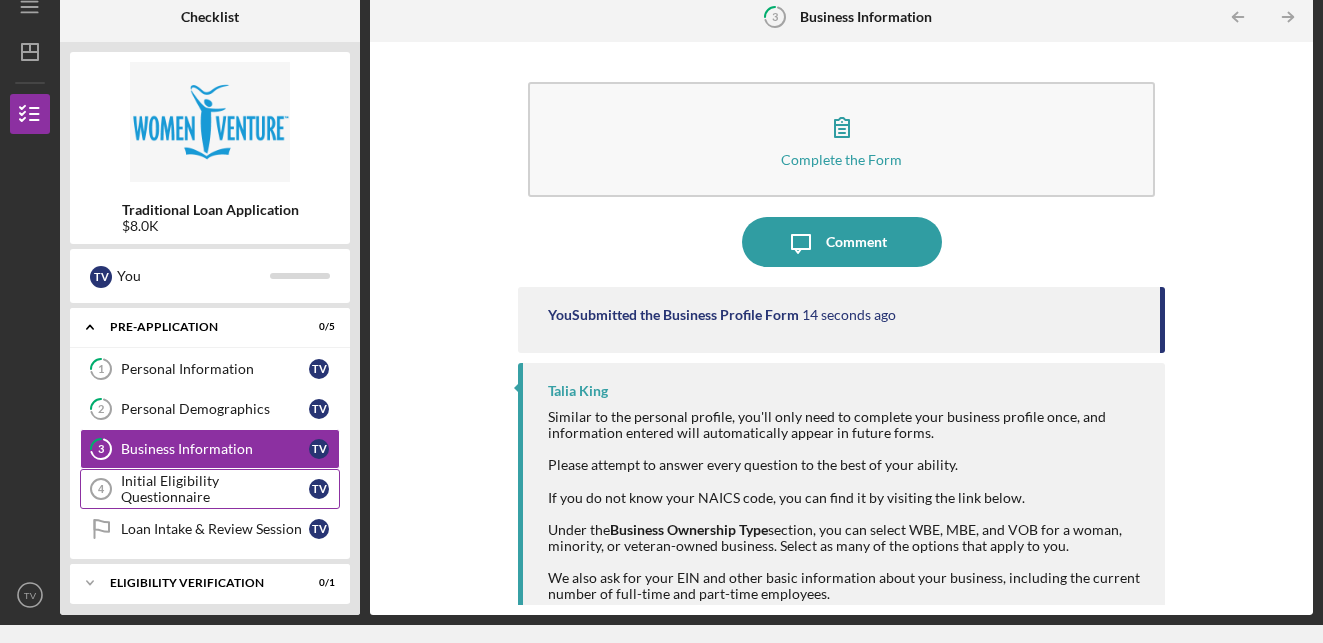 click on "Initial Eligibility Questionnaire" at bounding box center [215, 489] 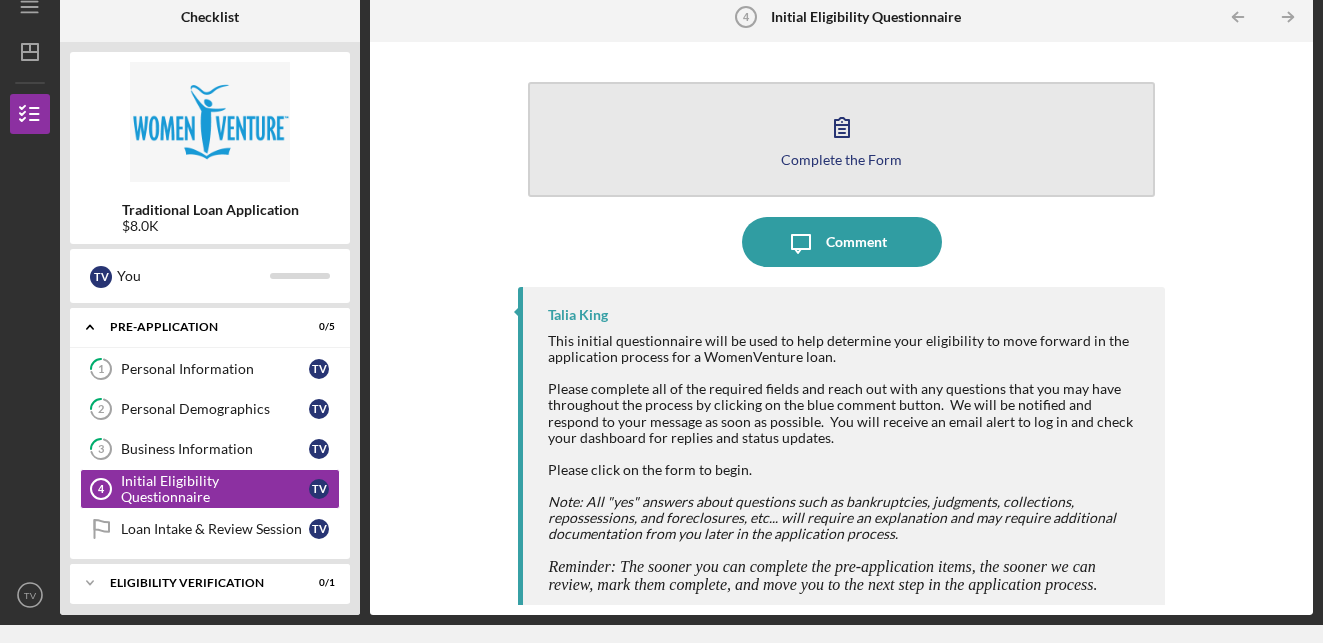 click 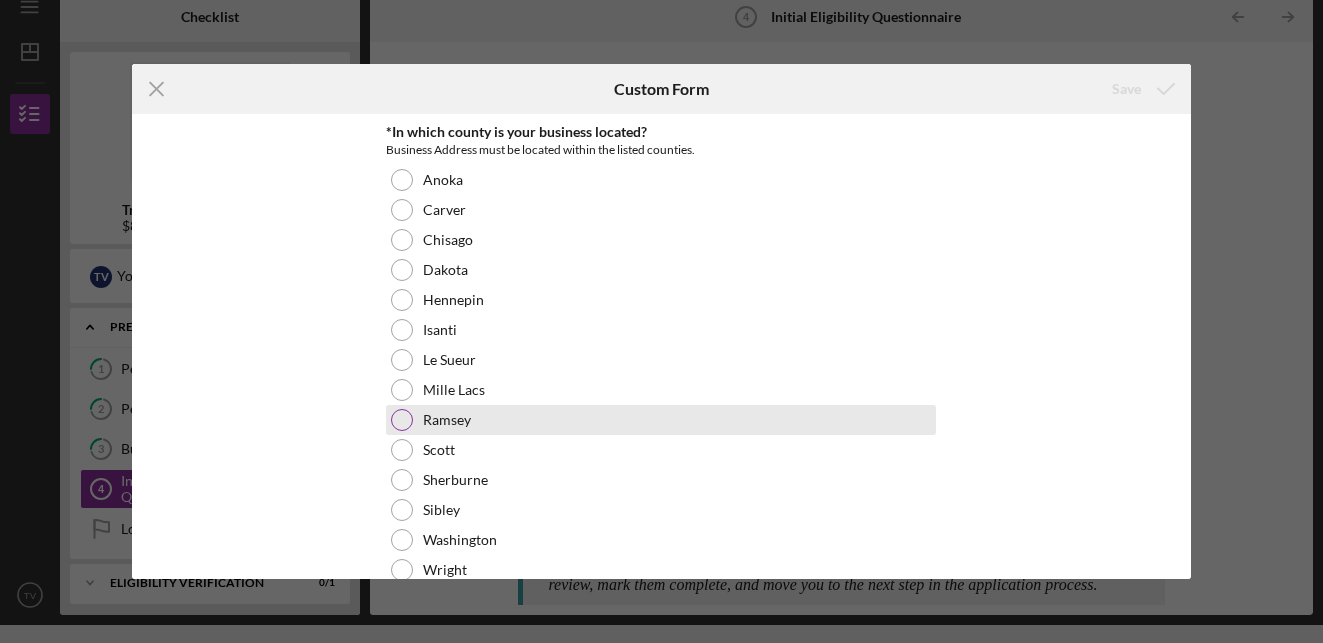 click at bounding box center (402, 420) 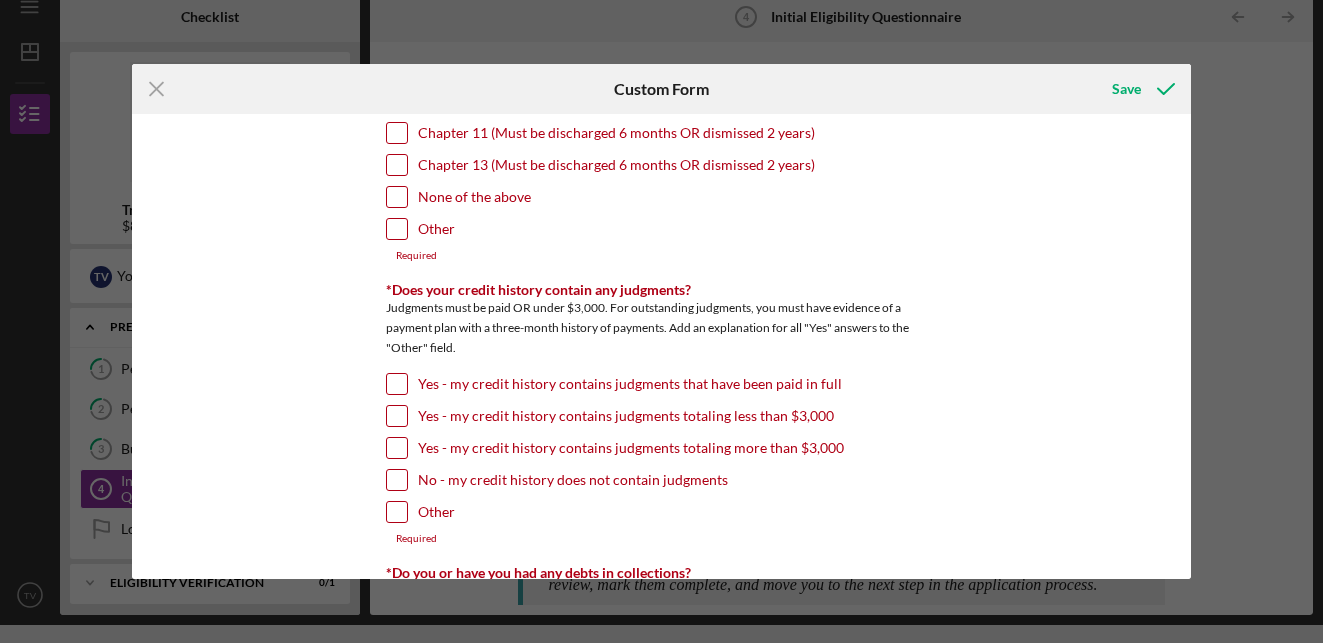 scroll, scrollTop: 653, scrollLeft: 0, axis: vertical 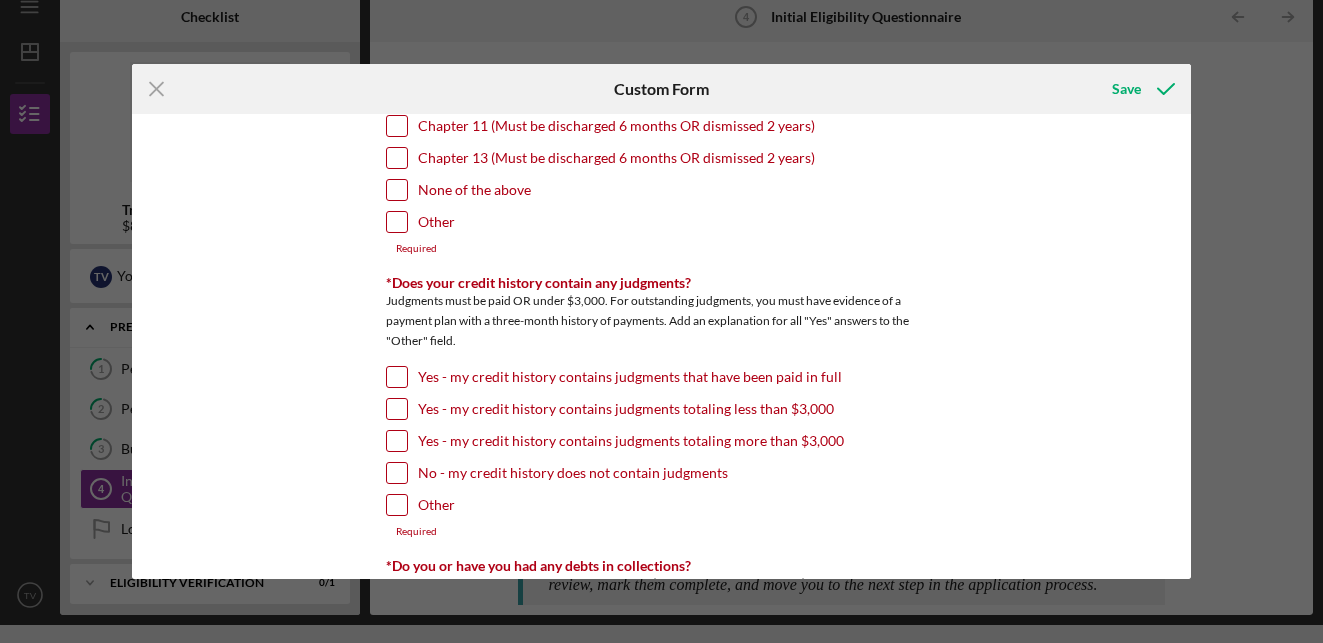 click on "Judgments must be paid OR under $3,000. For outstanding judgments, you must have evidence of a payment plan with a three-month history of payments. Add an explanation for all "Yes" answers to the "Other" field." at bounding box center (661, 323) 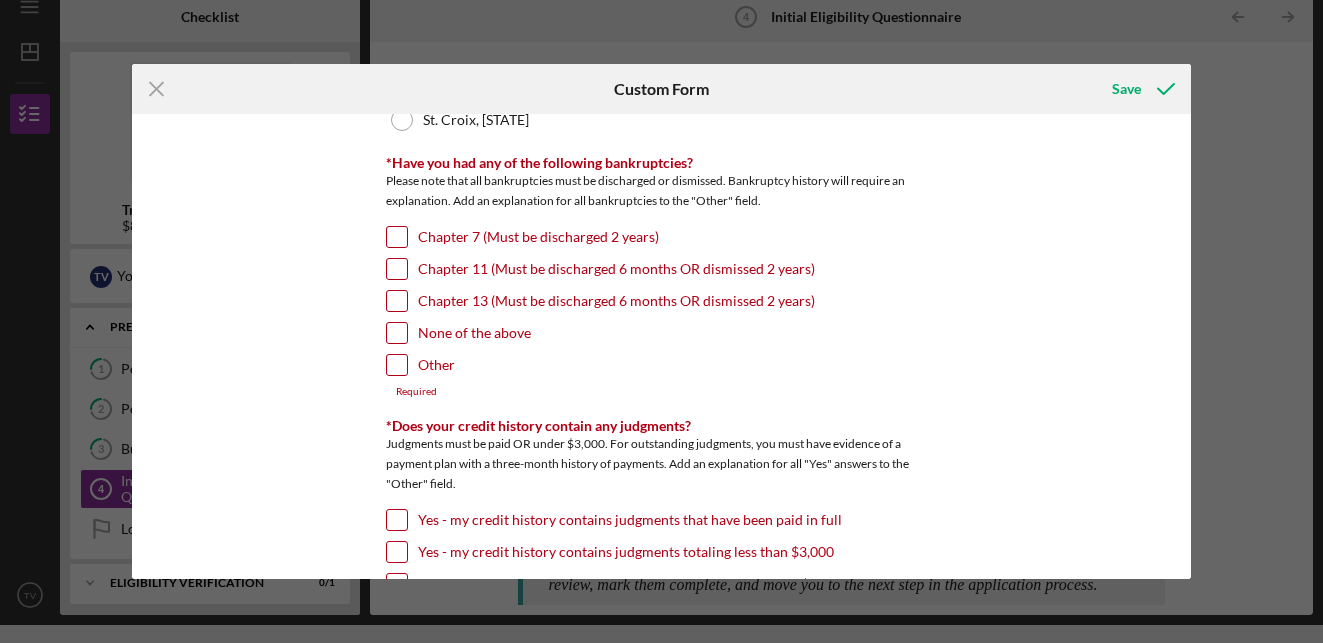 scroll, scrollTop: 495, scrollLeft: 0, axis: vertical 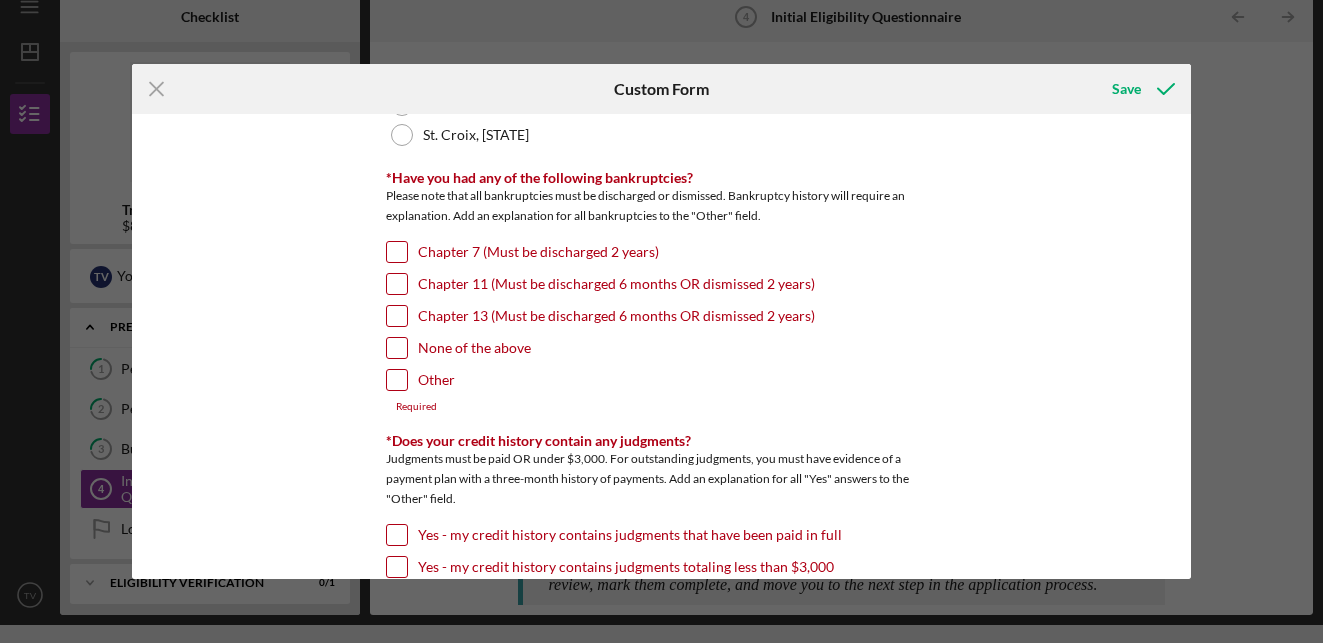 click on "Chapter 7 (Must be discharged 2 years)" at bounding box center [397, 252] 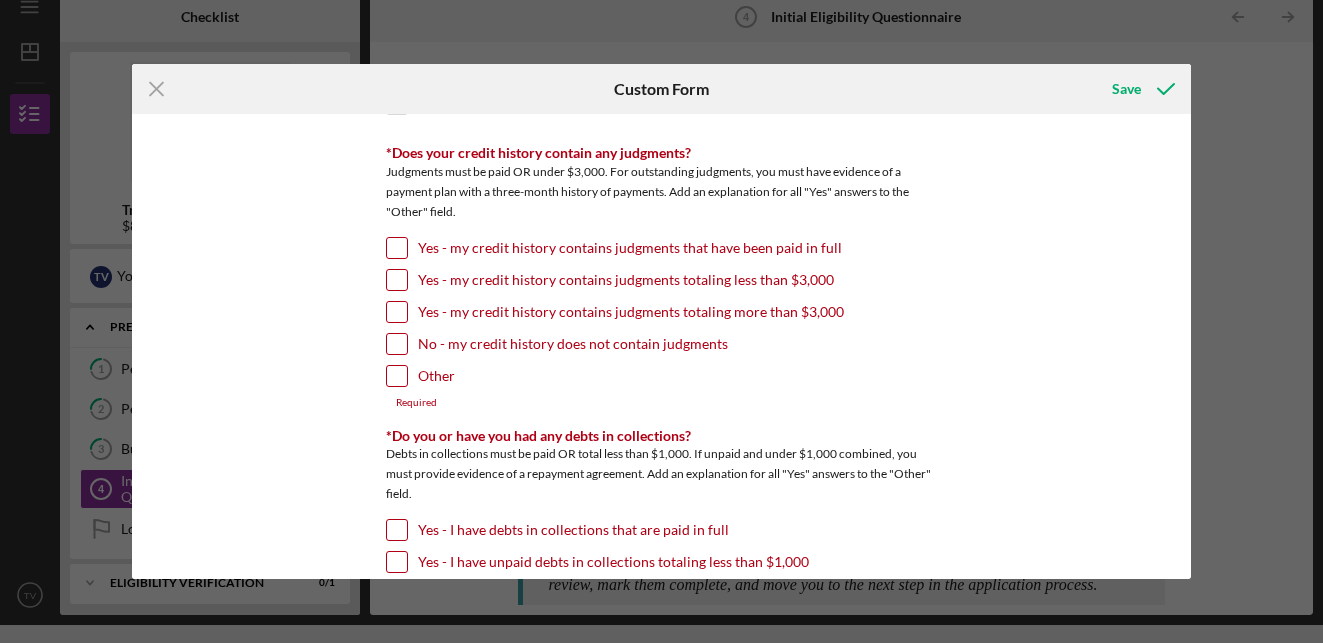 scroll, scrollTop: 771, scrollLeft: 0, axis: vertical 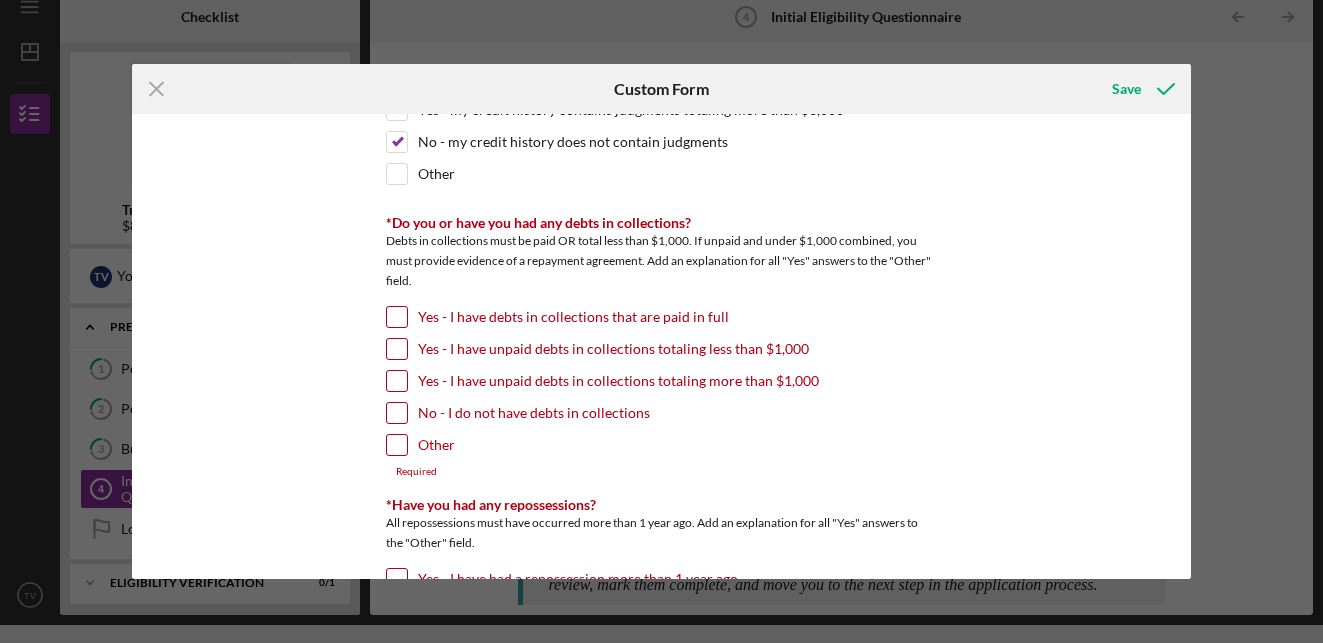 click on "No - I do not have debts in collections" at bounding box center [397, 413] 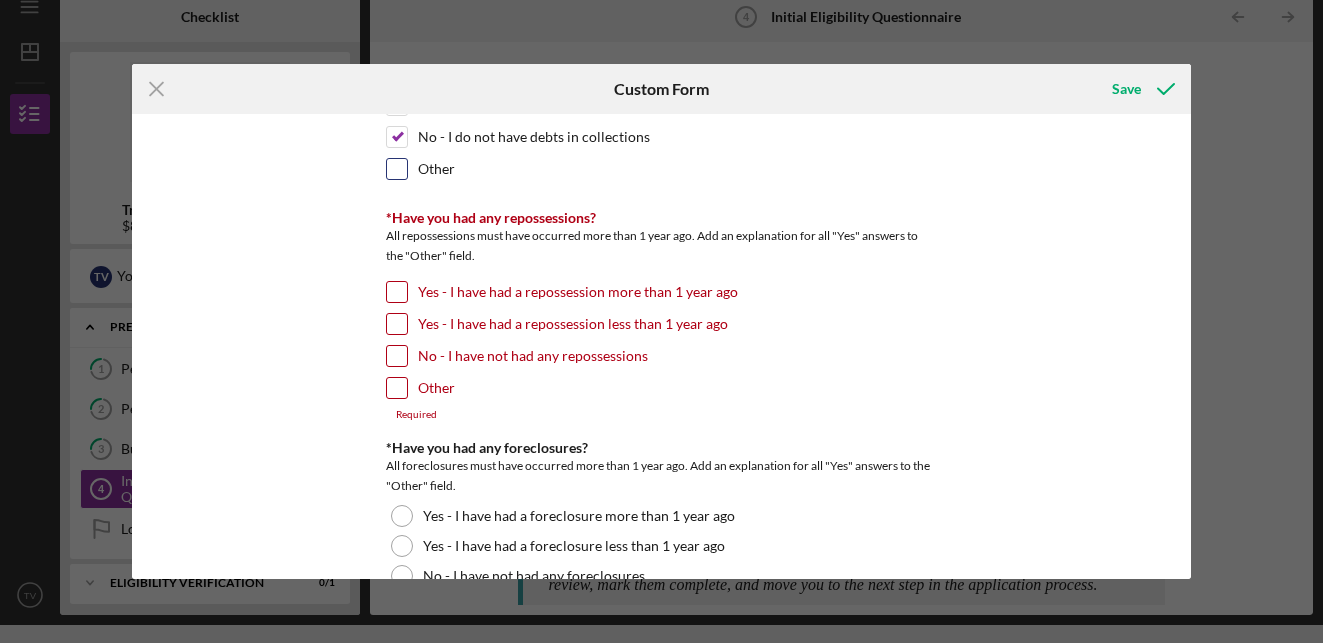 scroll, scrollTop: 1271, scrollLeft: 0, axis: vertical 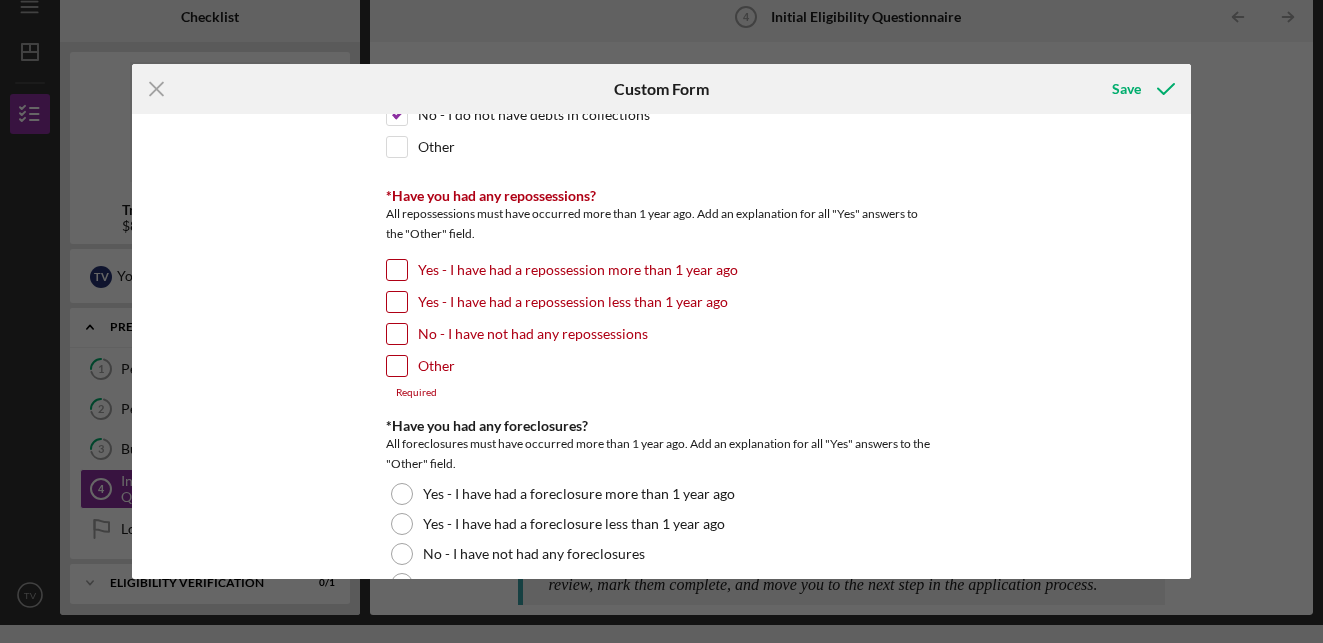 click on "No - I have not had any repossessions" at bounding box center [397, 334] 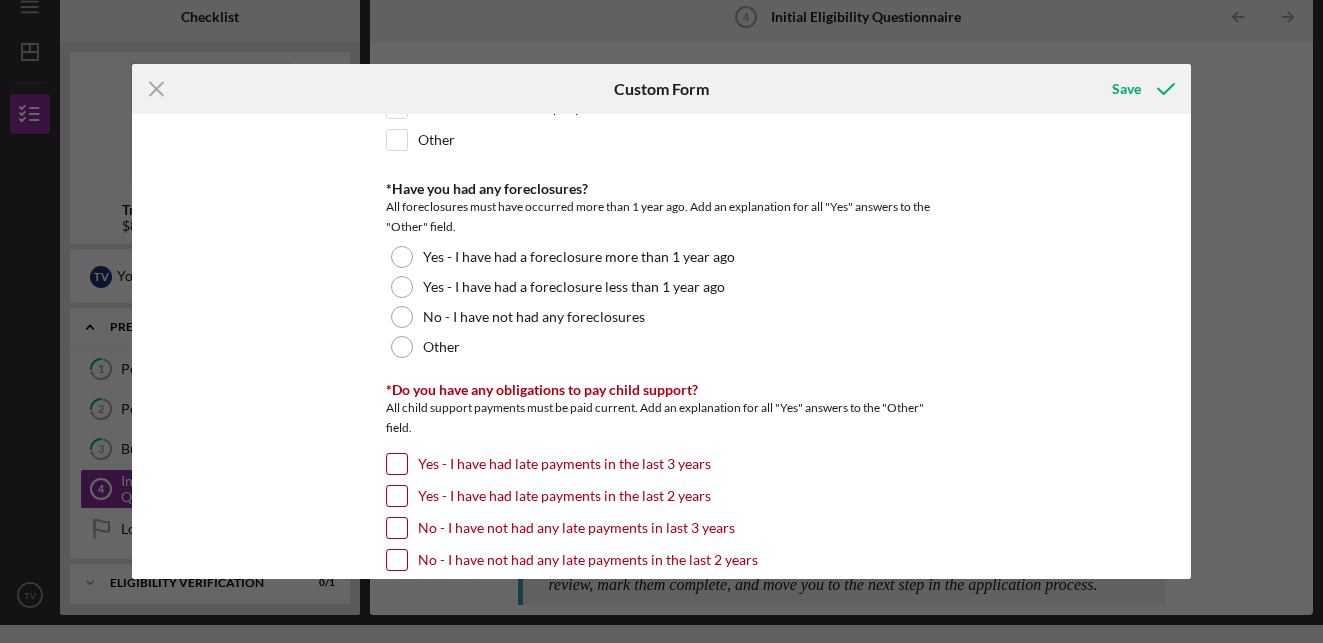 scroll, scrollTop: 1498, scrollLeft: 0, axis: vertical 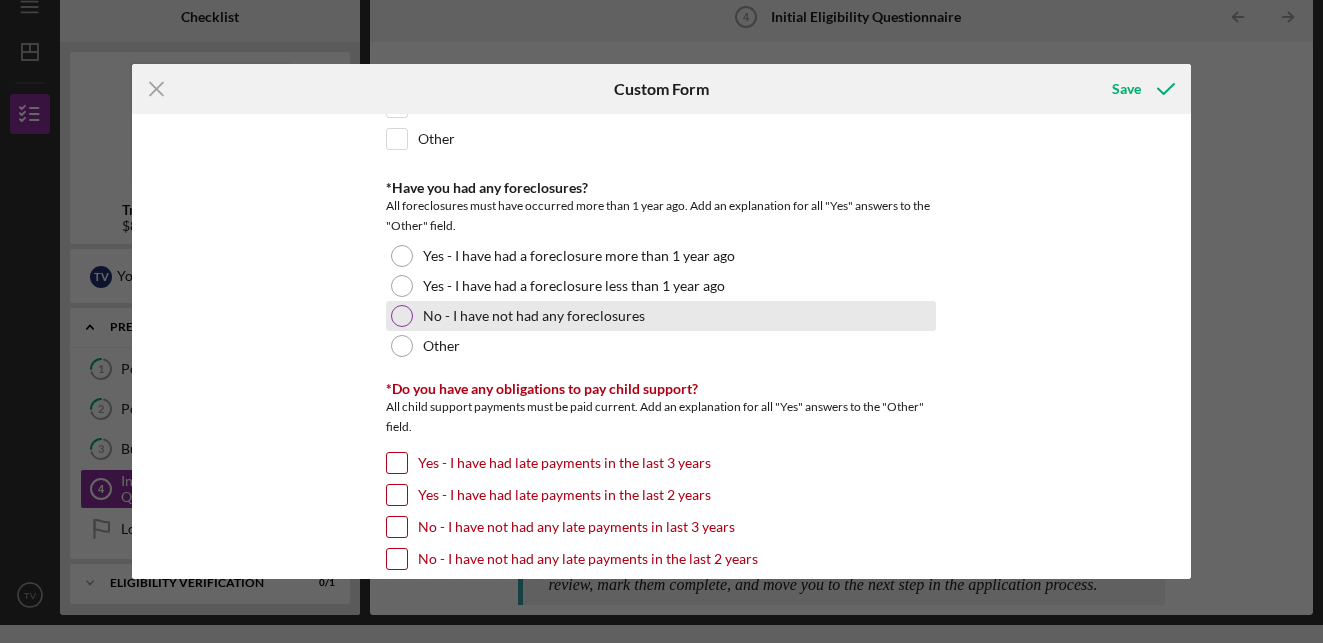 click at bounding box center (402, 316) 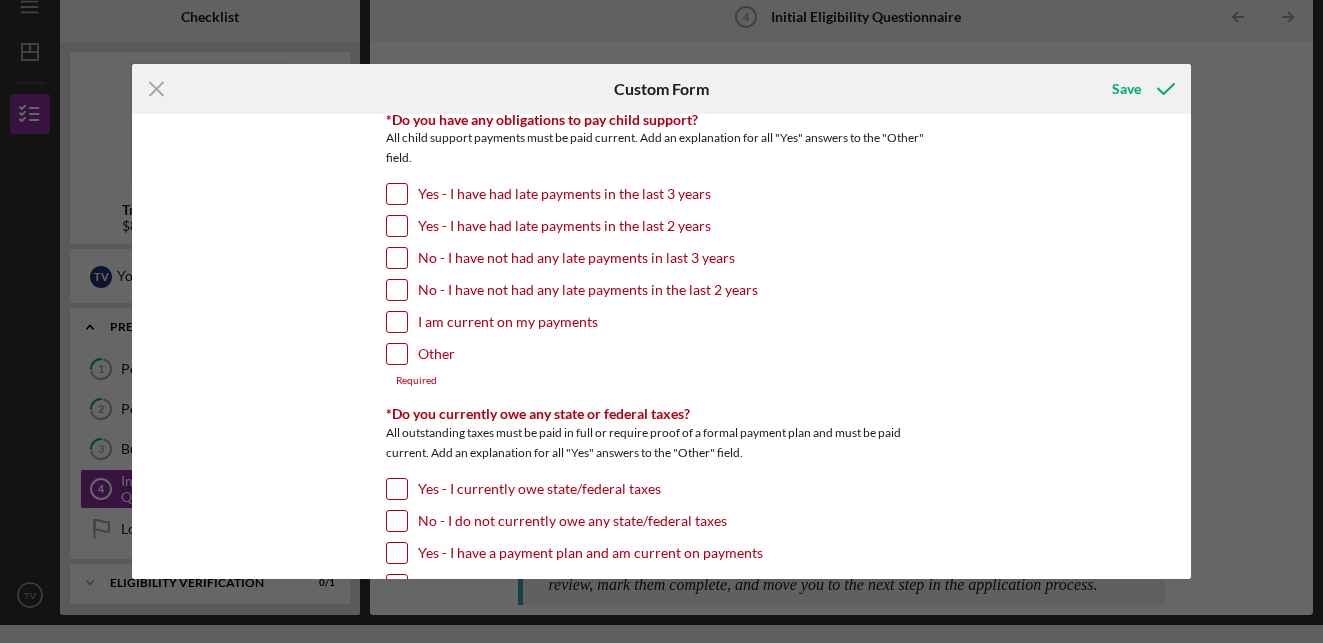 scroll, scrollTop: 1768, scrollLeft: 0, axis: vertical 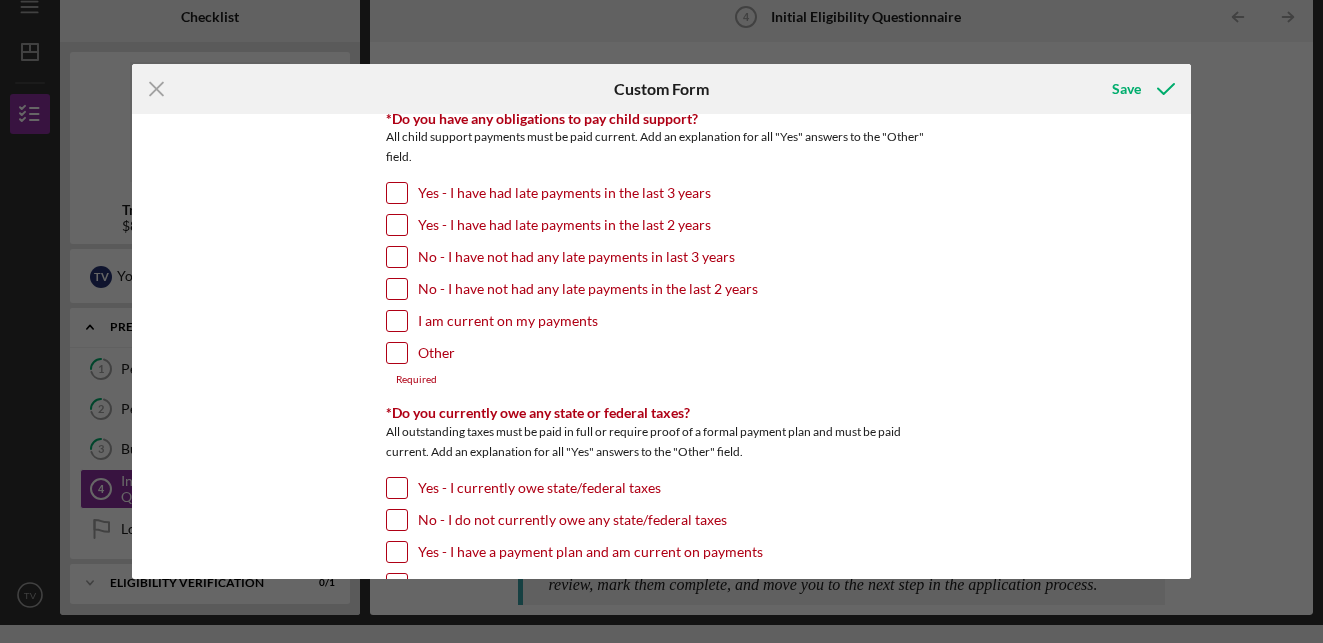 click on "Other" at bounding box center (397, 353) 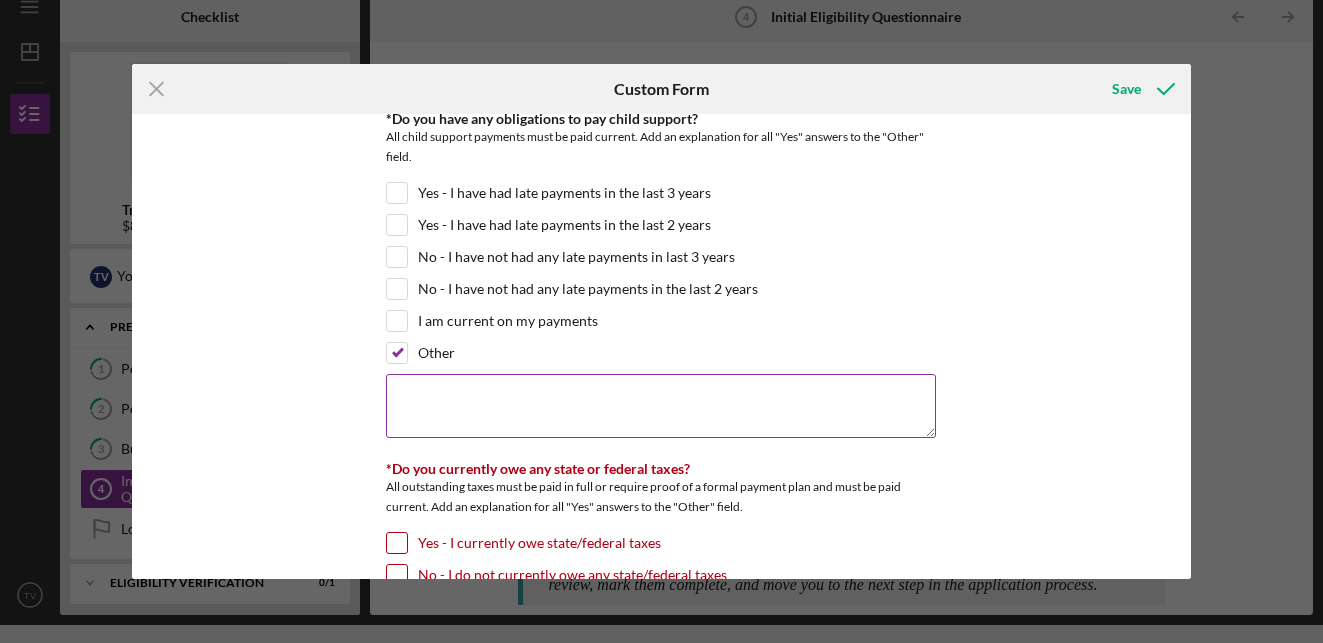 click at bounding box center (661, 406) 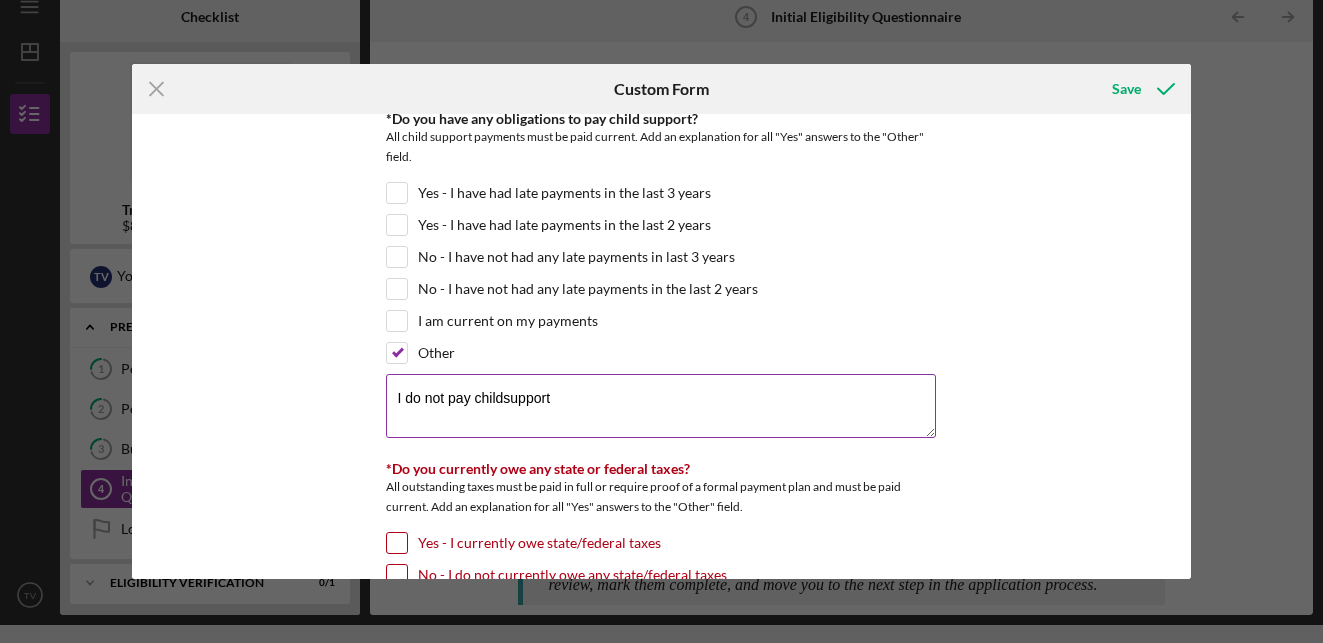 click on "I do not pay childsupport" at bounding box center [661, 406] 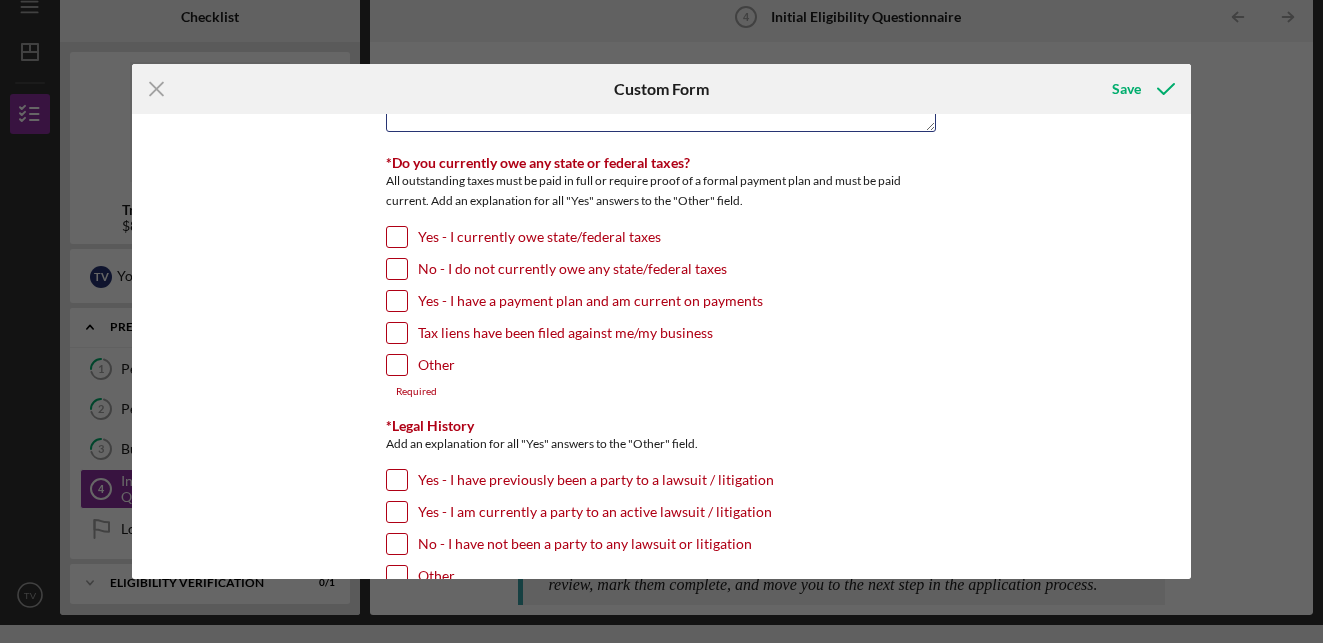 scroll, scrollTop: 2073, scrollLeft: 0, axis: vertical 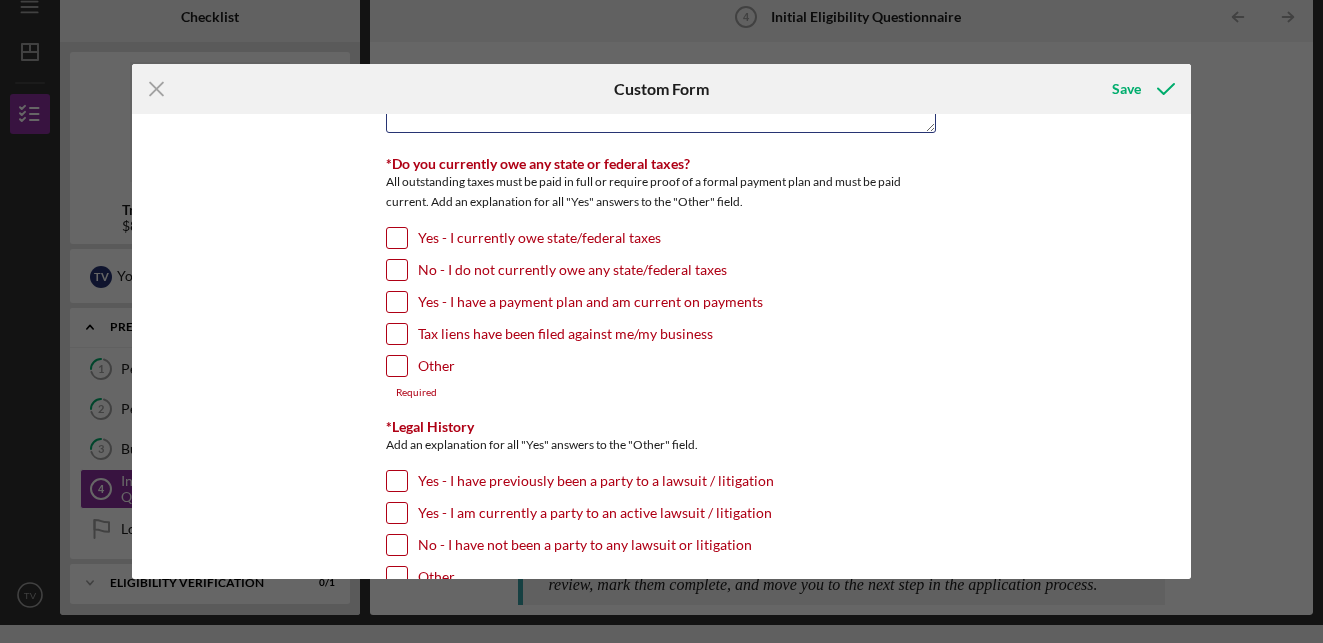 type on "I do not pay child support" 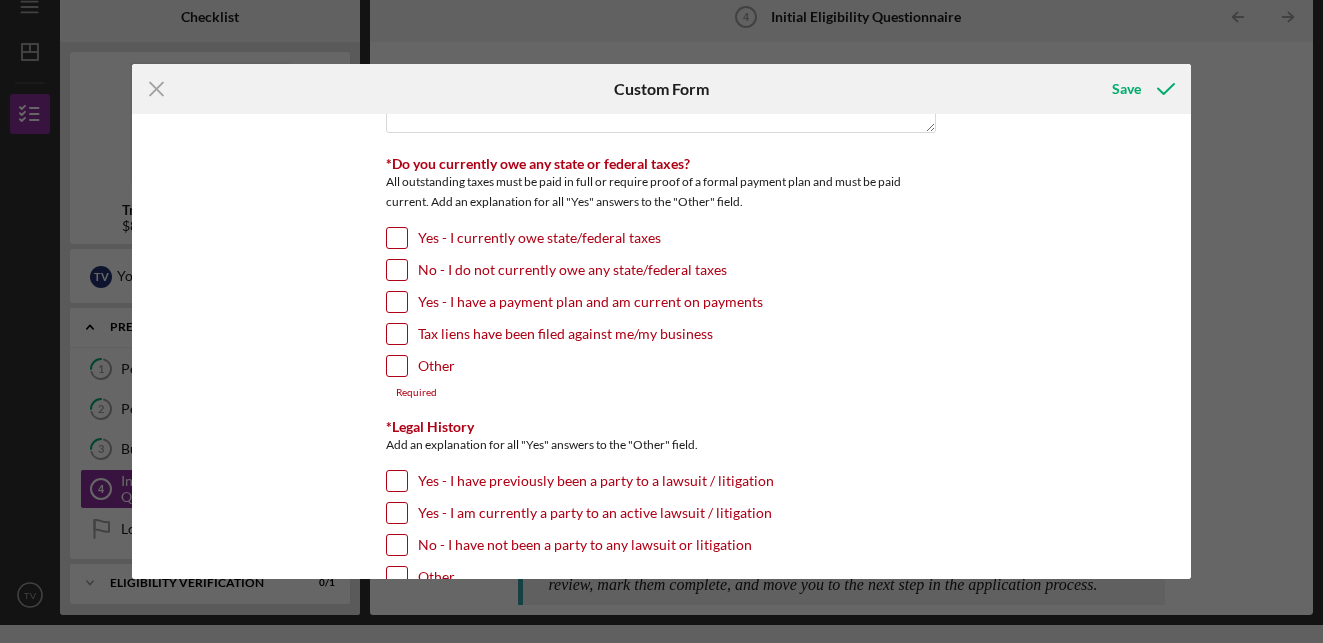 click on "Yes - I currently owe state/federal taxes" at bounding box center (397, 238) 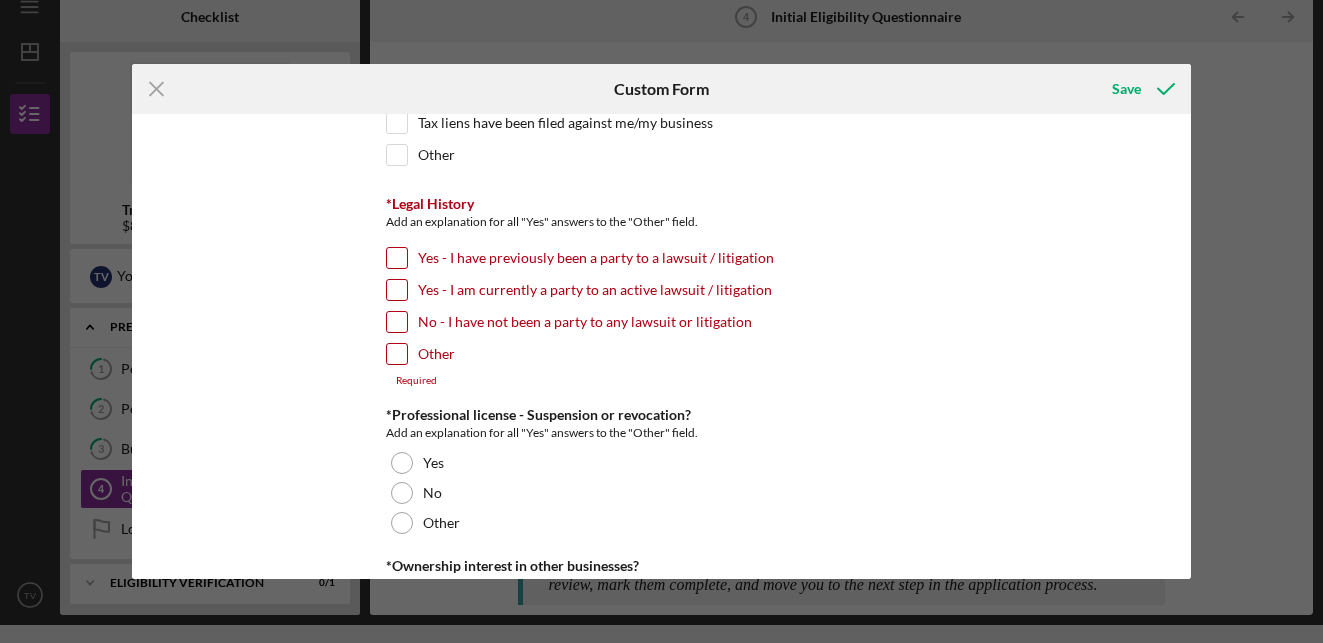 scroll, scrollTop: 2295, scrollLeft: 0, axis: vertical 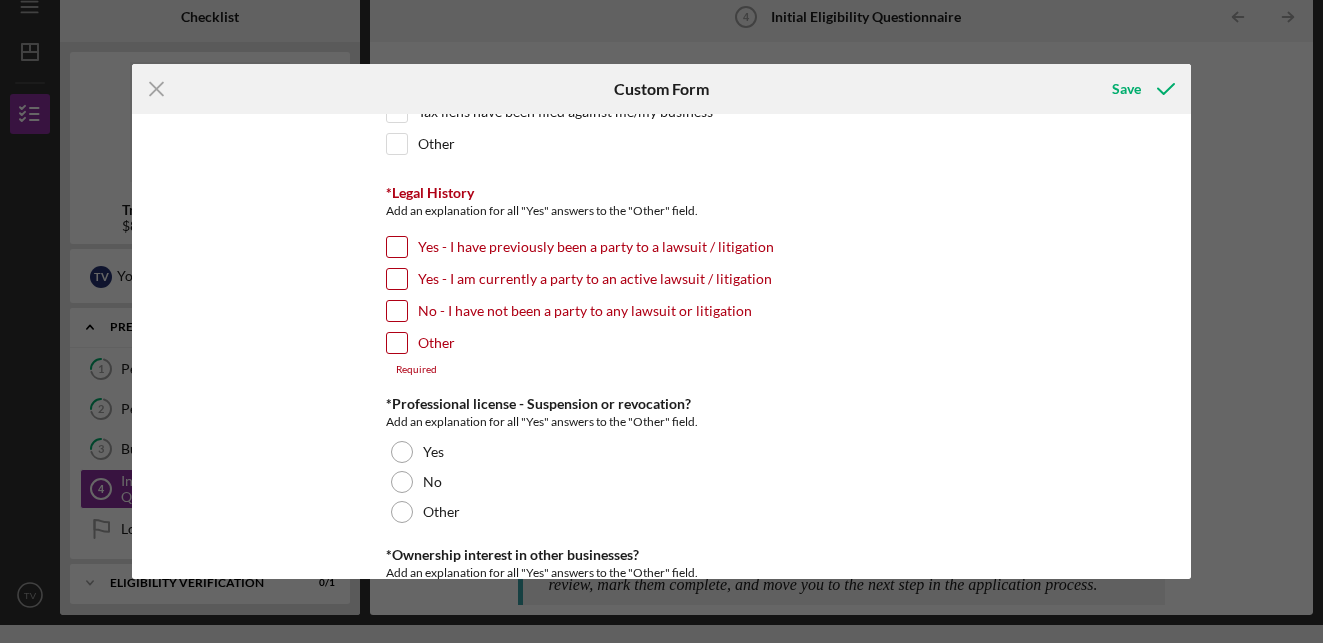 click on "No - I have not been a party to any lawsuit or litigation" at bounding box center (397, 311) 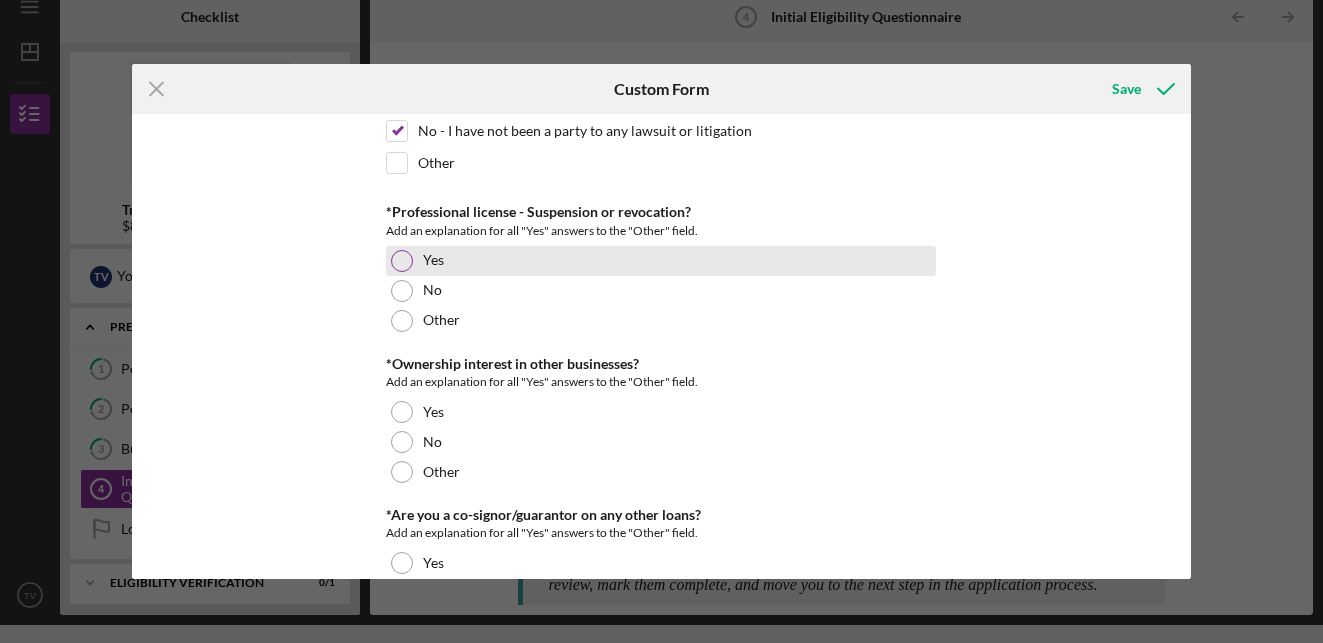 scroll, scrollTop: 2475, scrollLeft: 0, axis: vertical 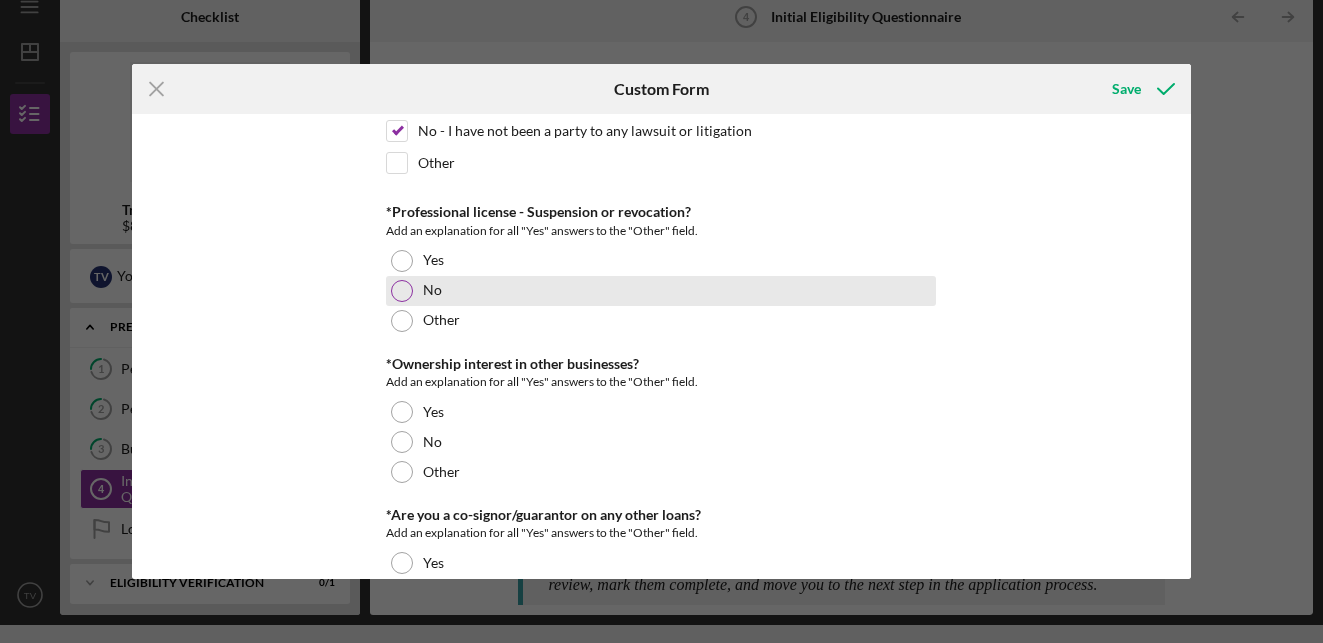 click at bounding box center [402, 291] 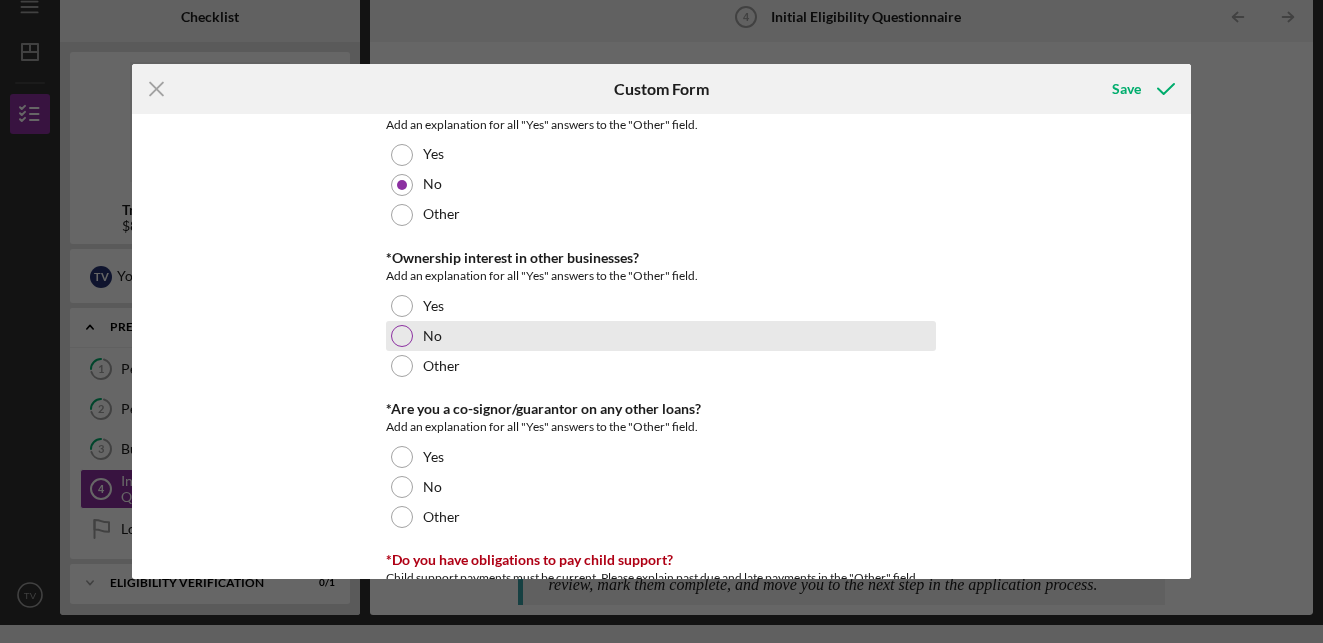 scroll, scrollTop: 2590, scrollLeft: 0, axis: vertical 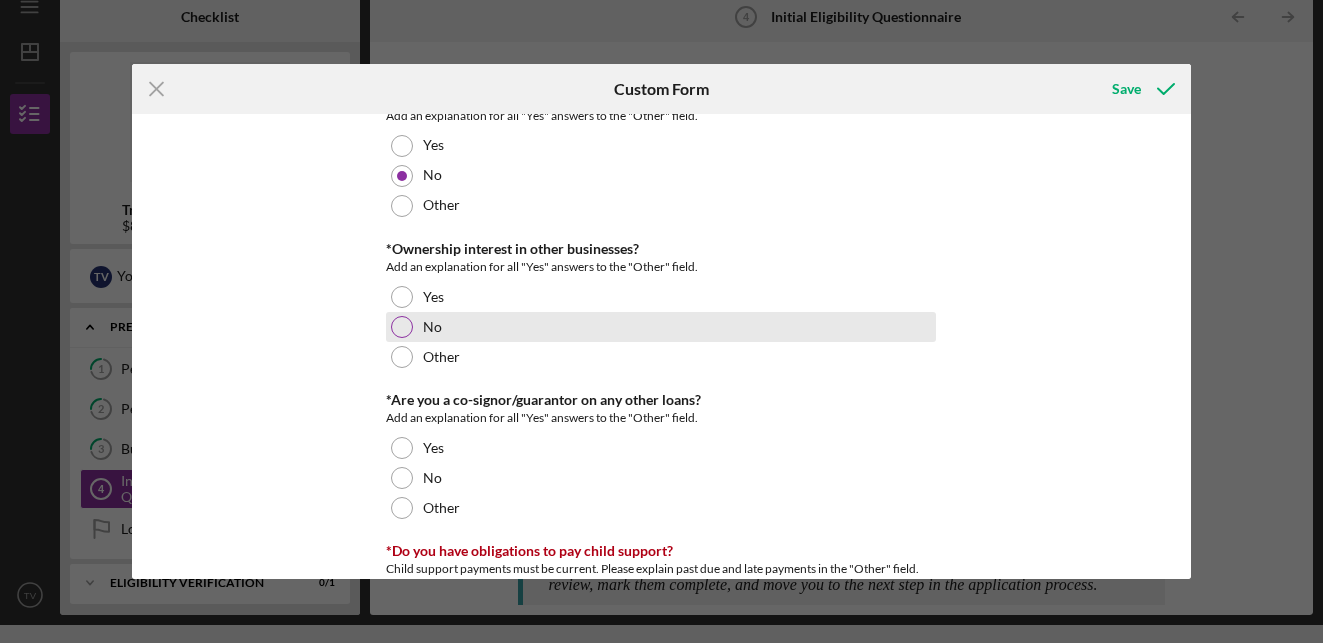 click at bounding box center [402, 327] 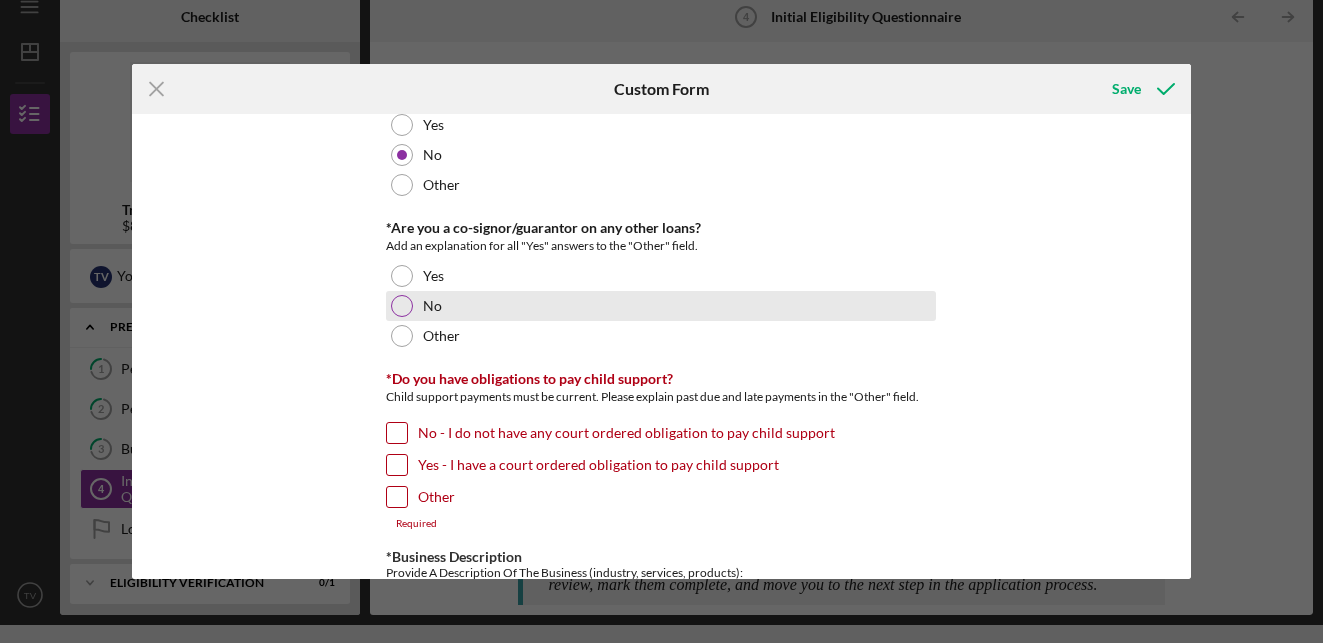 scroll, scrollTop: 2764, scrollLeft: 0, axis: vertical 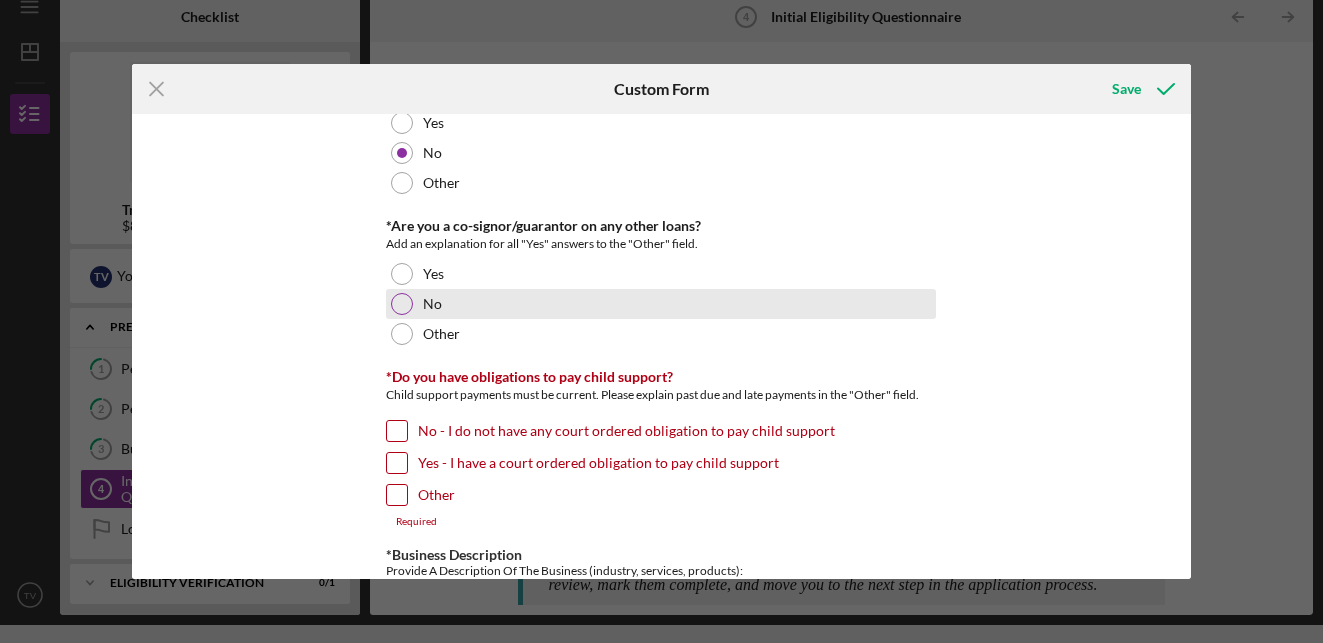 click at bounding box center [402, 304] 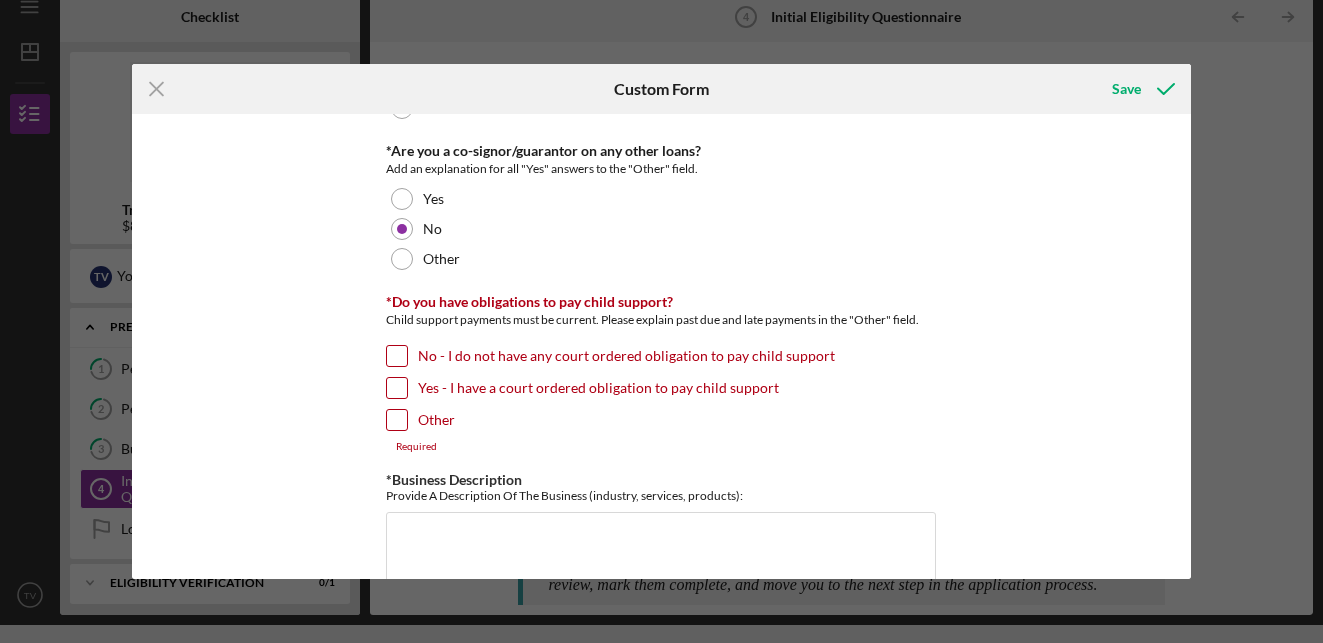 scroll, scrollTop: 2857, scrollLeft: 0, axis: vertical 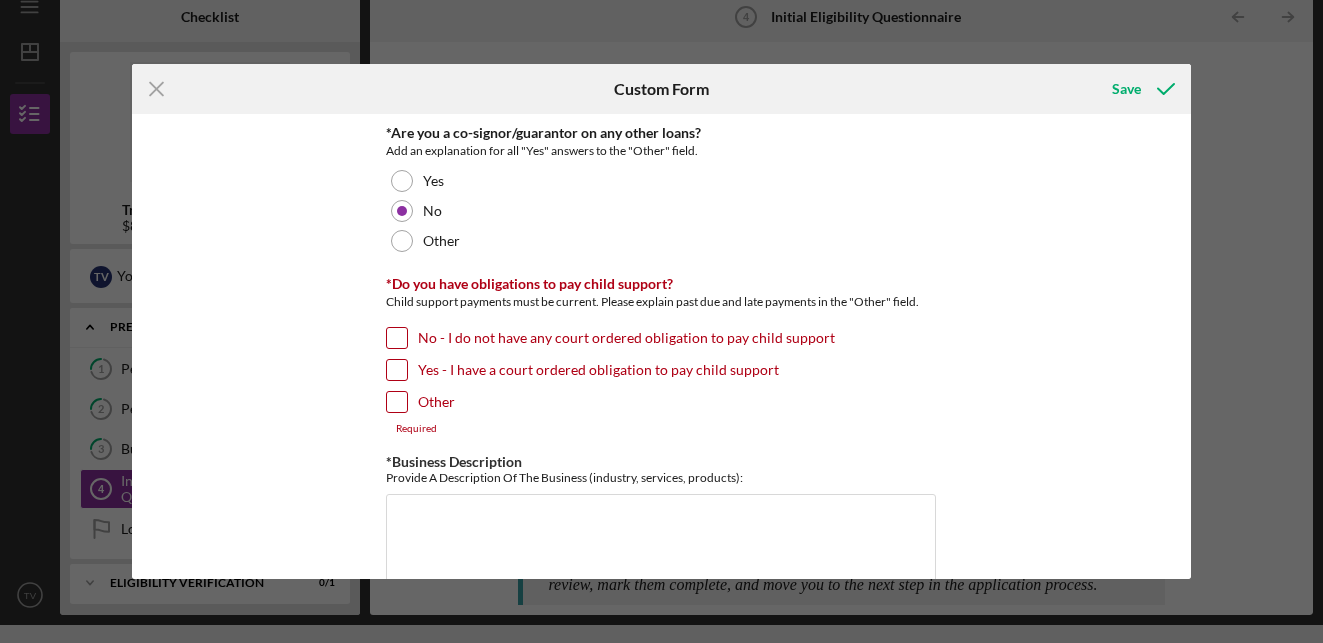 click on "No - I do not have any court ordered obligation to pay child support" at bounding box center [397, 338] 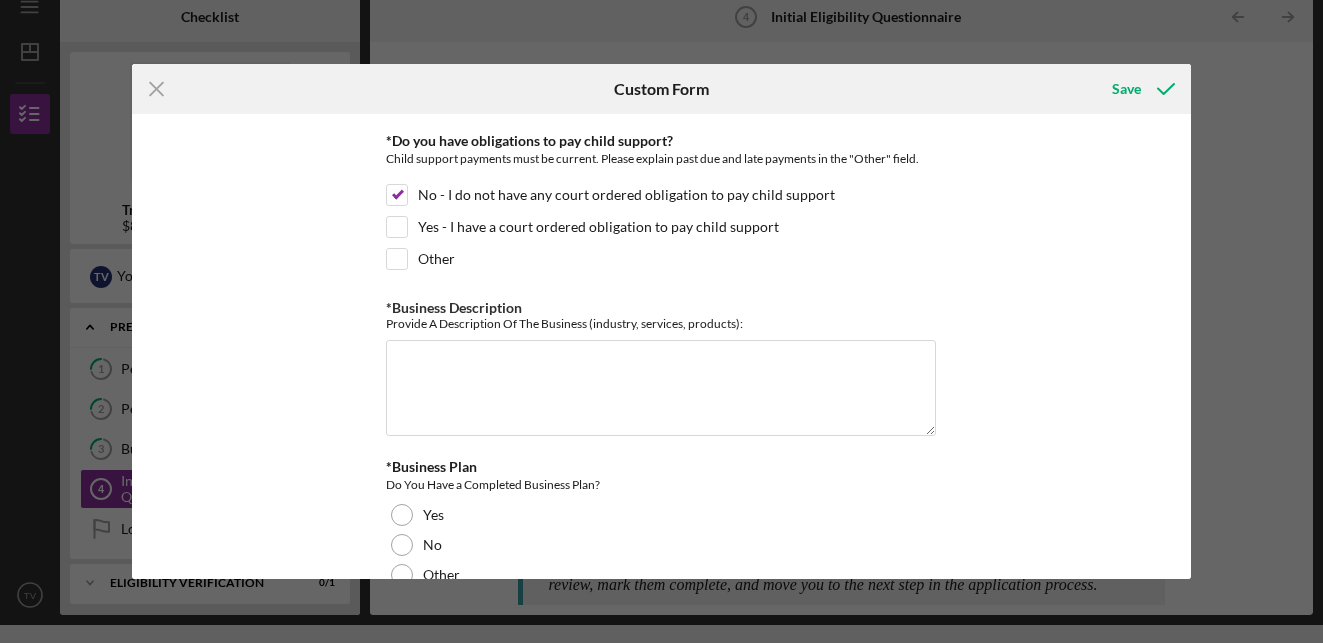 scroll, scrollTop: 3001, scrollLeft: 0, axis: vertical 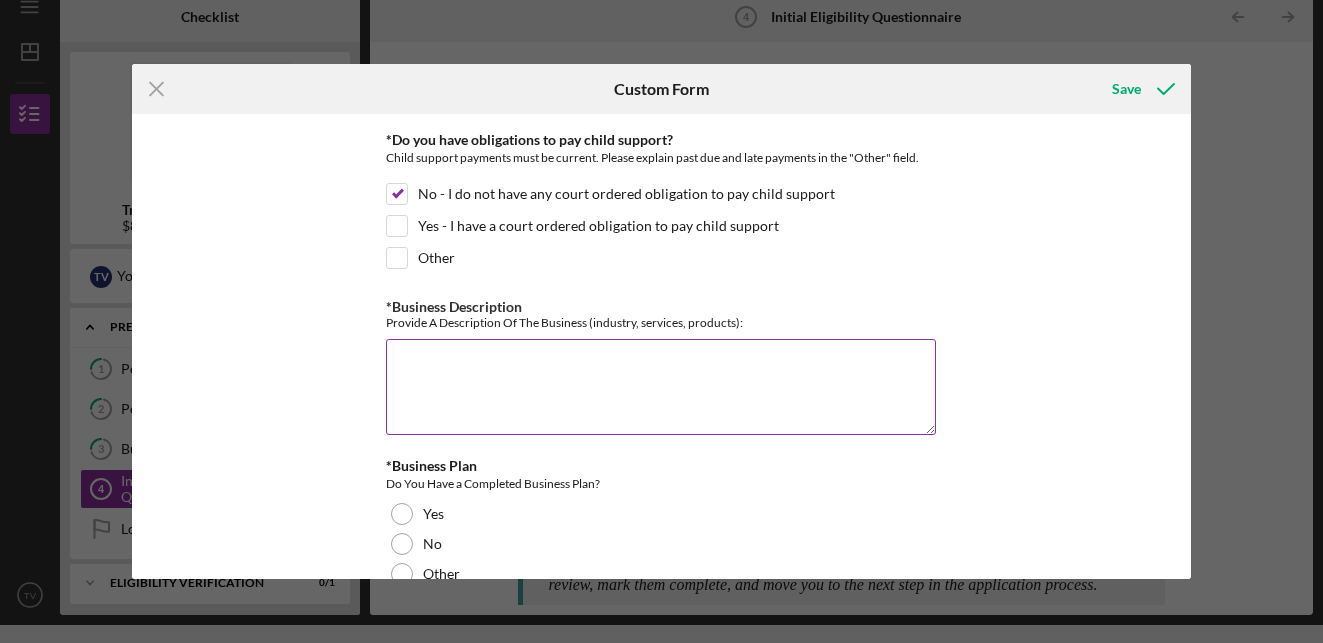 click on "*Business Description" at bounding box center [661, 387] 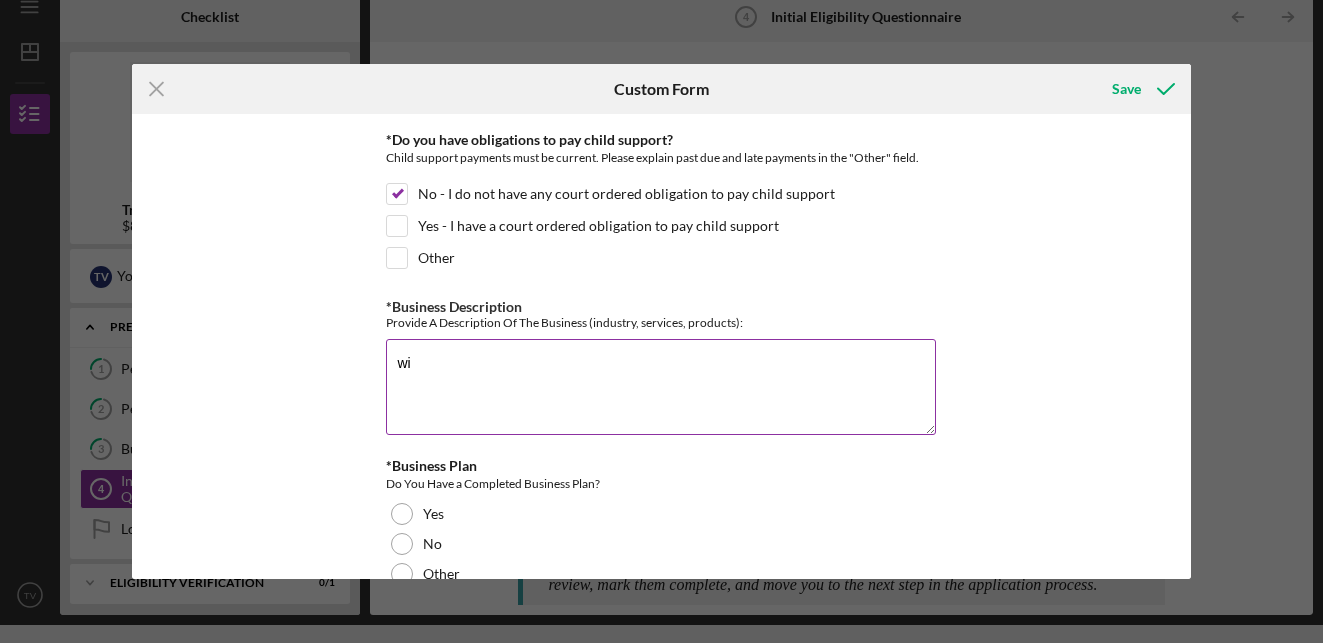 type on "w" 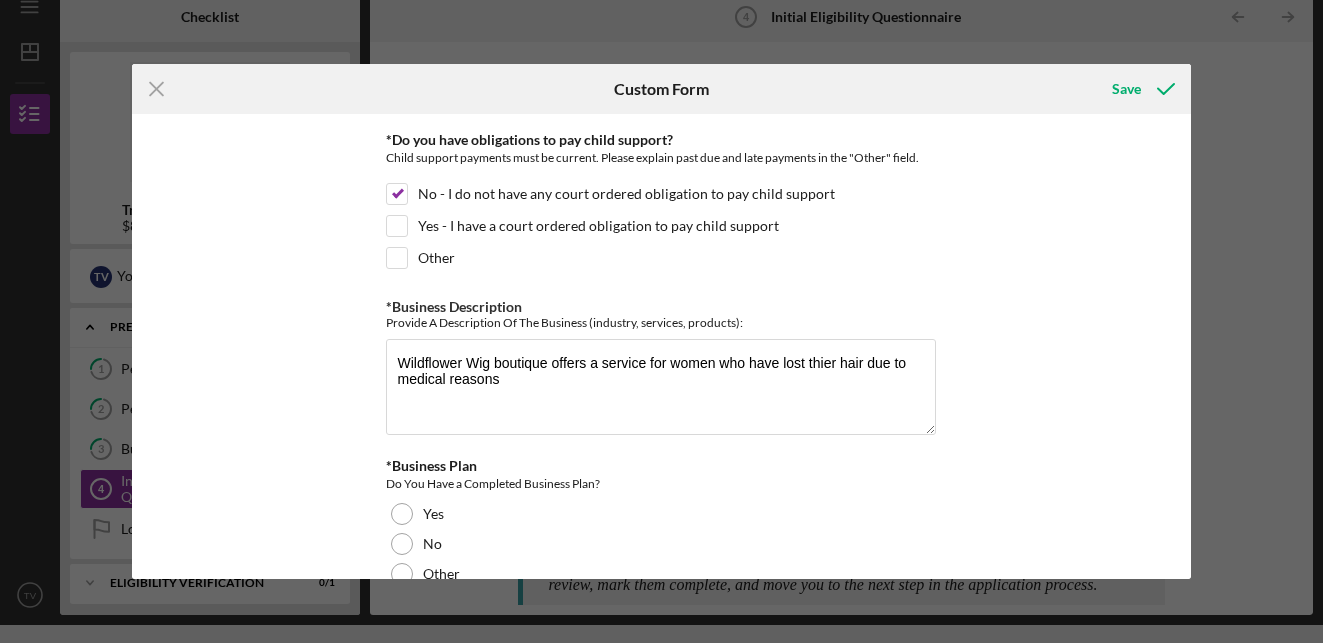 click on "*In which county is your business located? Business Address must be located within the listed counties. Anoka Carver Chisago Dakota Hennepin Isanti Le Sueur Mille Lacs Ramsey Scott Sherburne Sibley Washington Wright Pierce, WI St. Croix, WI *Have you had any of the following bankruptcies? Please note that all bankruptcies must be discharged or dismissed. Bankruptcy history will require an explanation. Add an explanation for all bankruptcies to the "Other" field. Chapter 7 (Must be discharged 2 years) Chapter 11 (Must be discharged 6 months OR dismissed 2 years) Chapter 13 (Must be discharged 6 months OR dismissed 2 years) None of the above Other *Does your credit history contain any judgments? Judgments must be paid OR under $3,000. For outstanding judgments, you must have evidence of a payment plan with a three-month history of payments. Add an explanation for all "Yes" answers to the "Other" field. Yes - my credit history contains judgments that have been paid in full Other Other Other Other Other Other Yes" at bounding box center [661, 346] 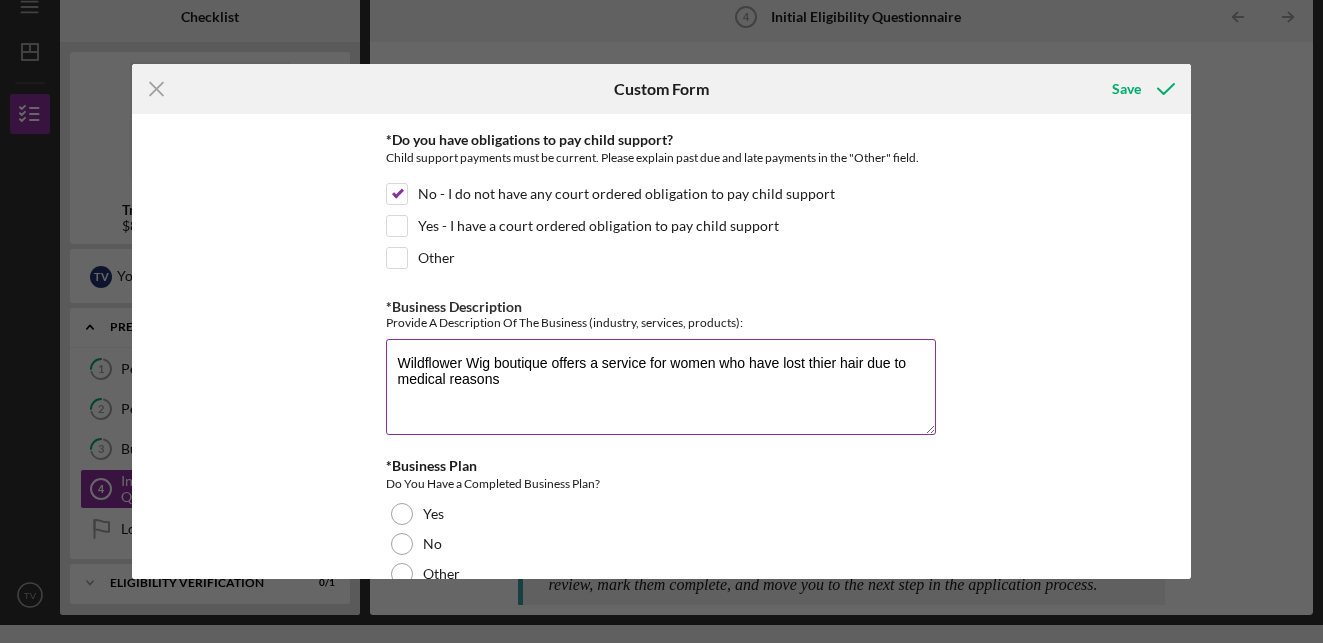 click on "Wildflower Wig boutique offers a service for women who have lost thier hair due to medical reasons" at bounding box center [661, 387] 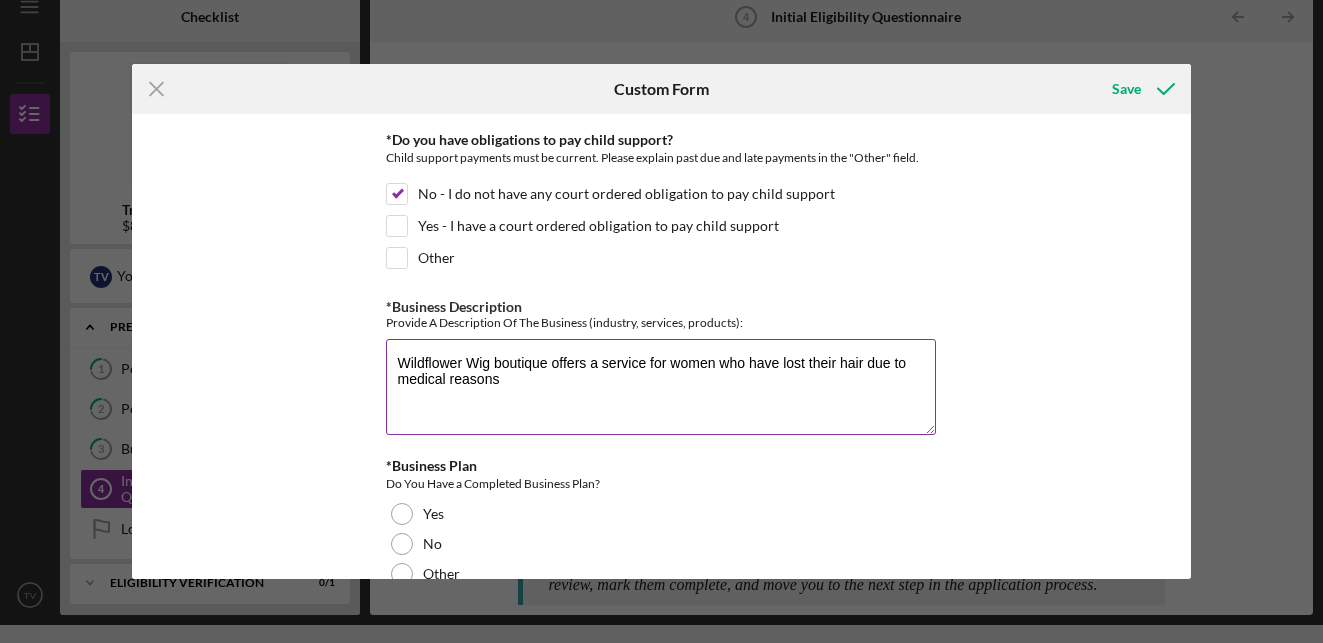 click on "Wildflower Wig boutique offers a service for women who have lost their hair due to medical reasons" at bounding box center [661, 387] 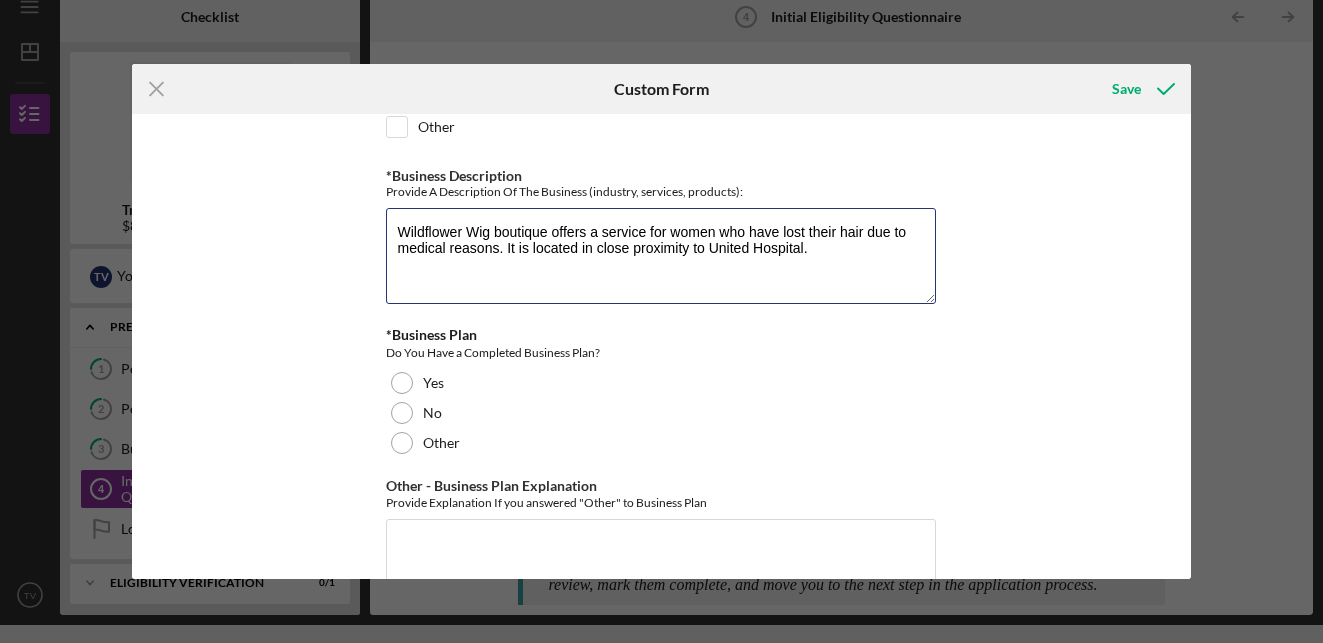 scroll, scrollTop: 3172, scrollLeft: 0, axis: vertical 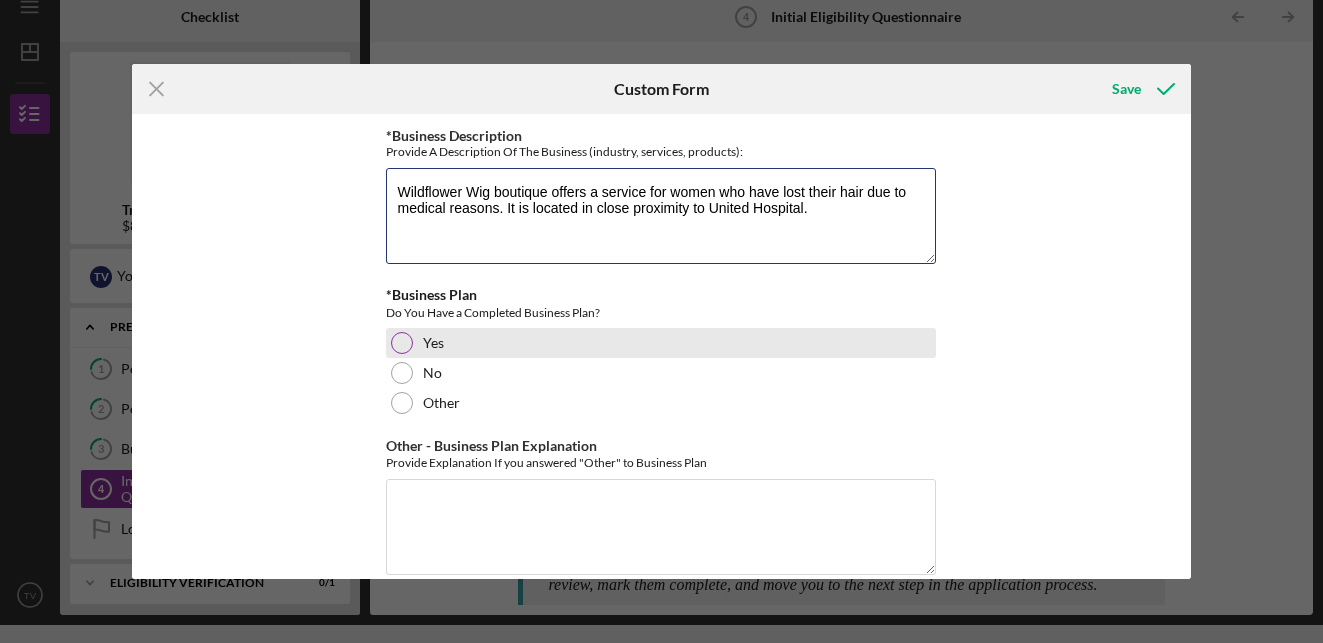 type on "Wildflower Wig boutique offers a service for women who have lost their hair due to medical reasons. It is located in close proximity to United Hospital." 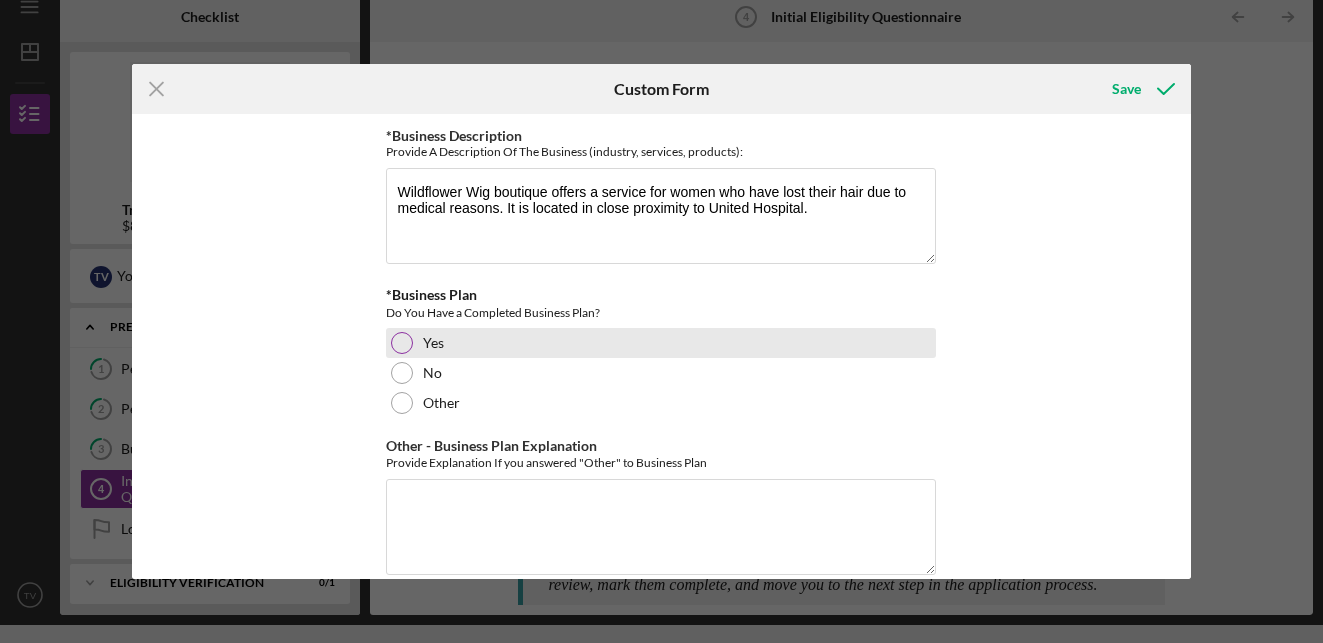click at bounding box center [402, 343] 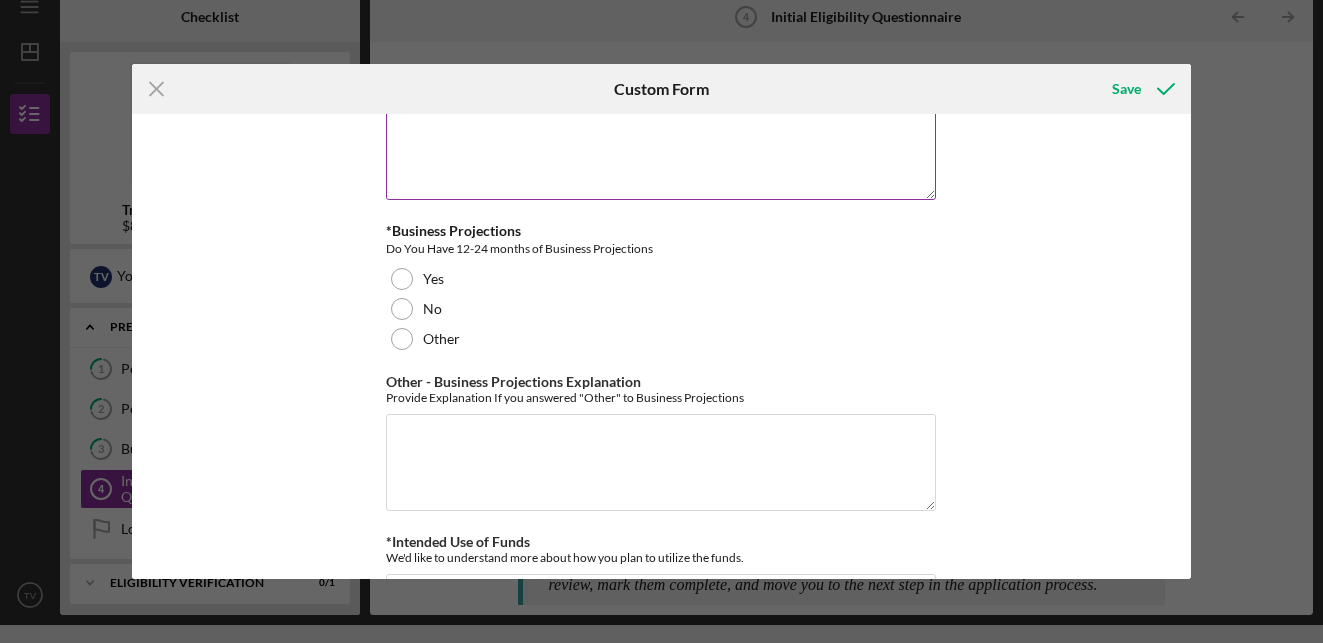 scroll, scrollTop: 3548, scrollLeft: 0, axis: vertical 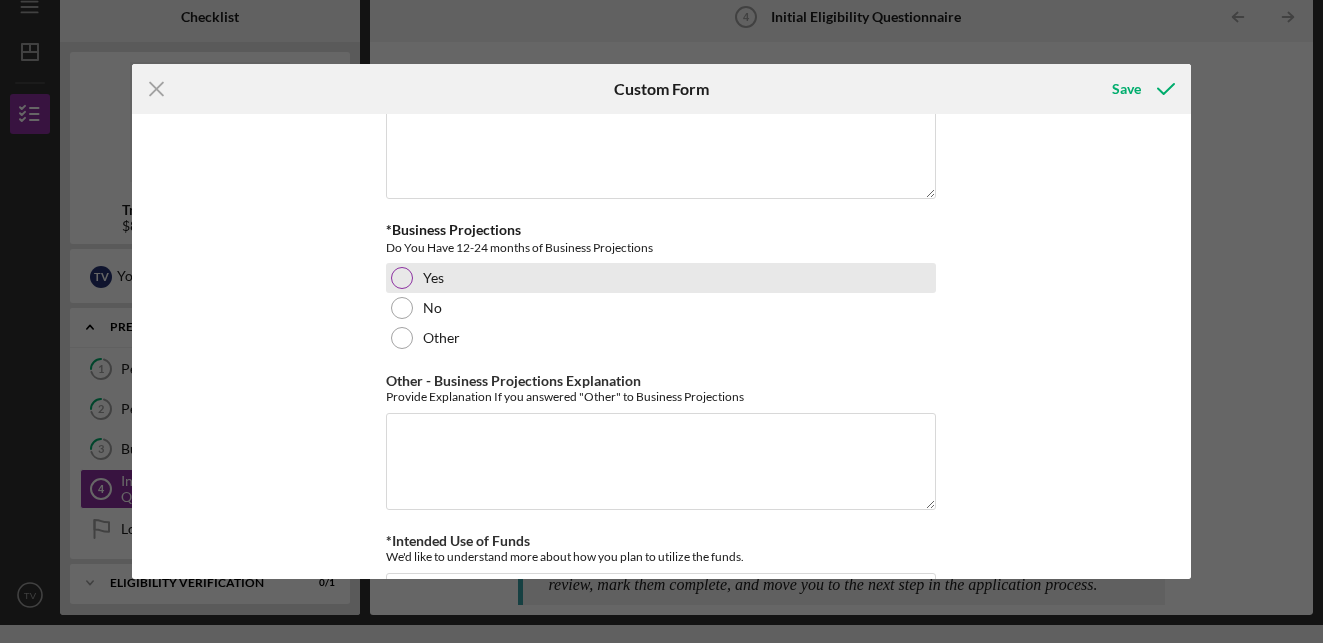 click at bounding box center [402, 278] 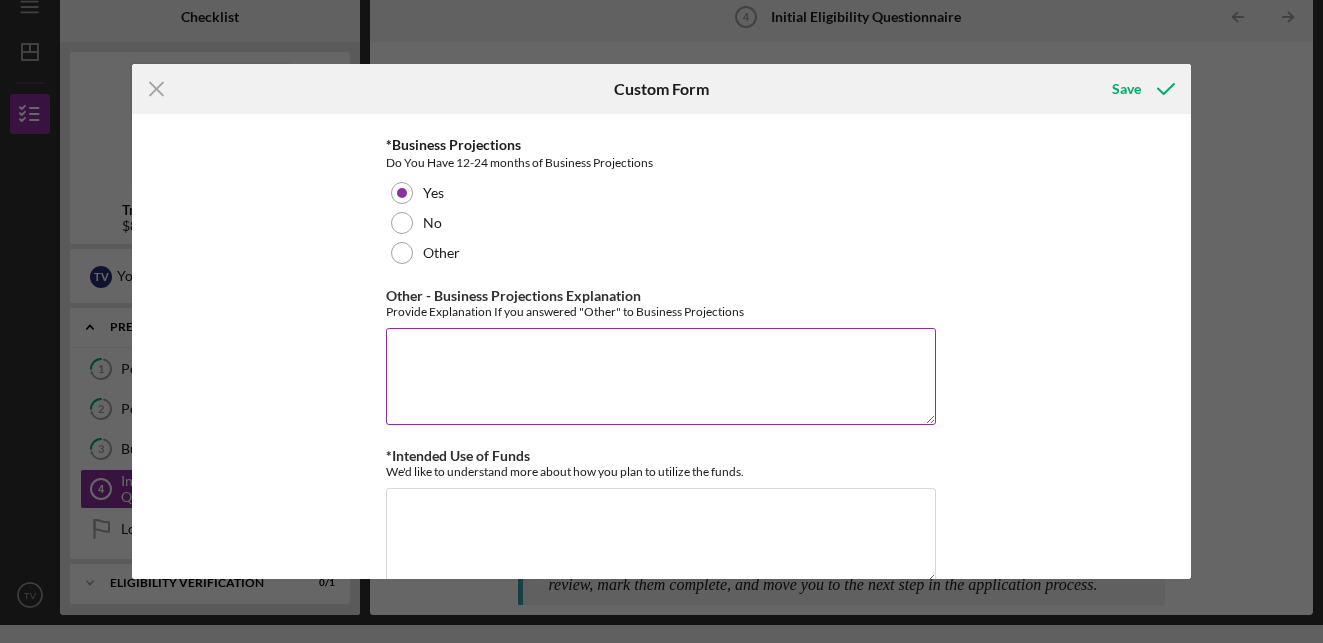 scroll, scrollTop: 3671, scrollLeft: 0, axis: vertical 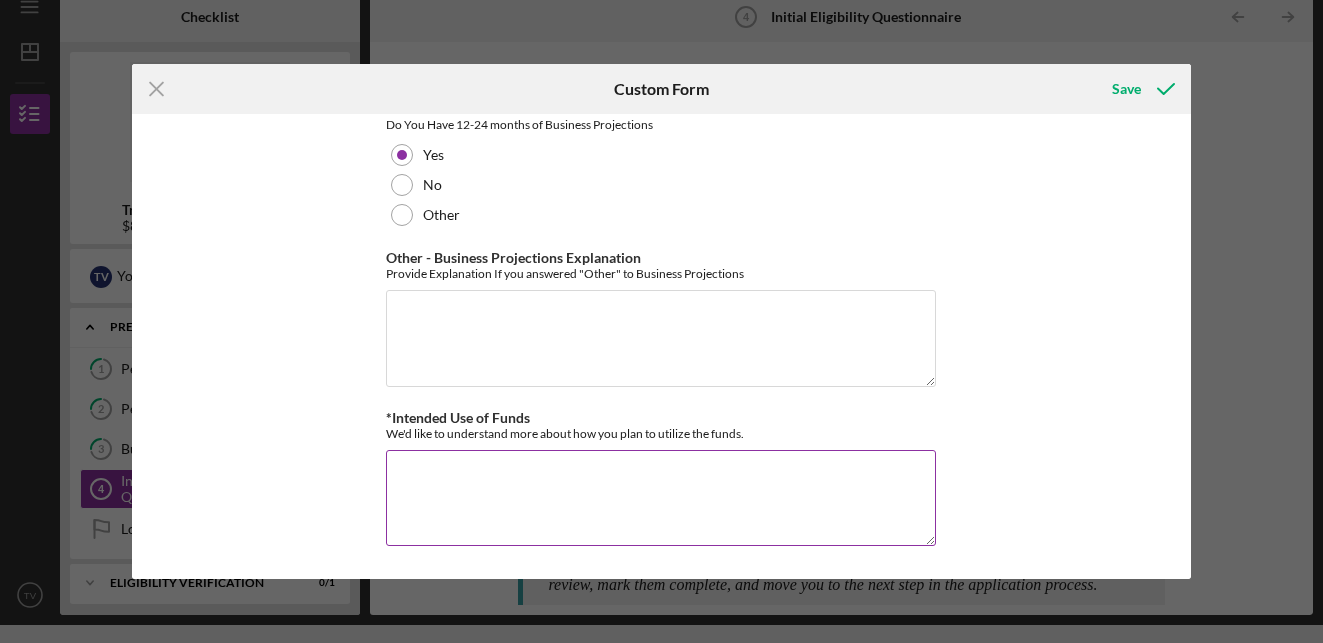 click on "*Intended Use of Funds" at bounding box center (661, 498) 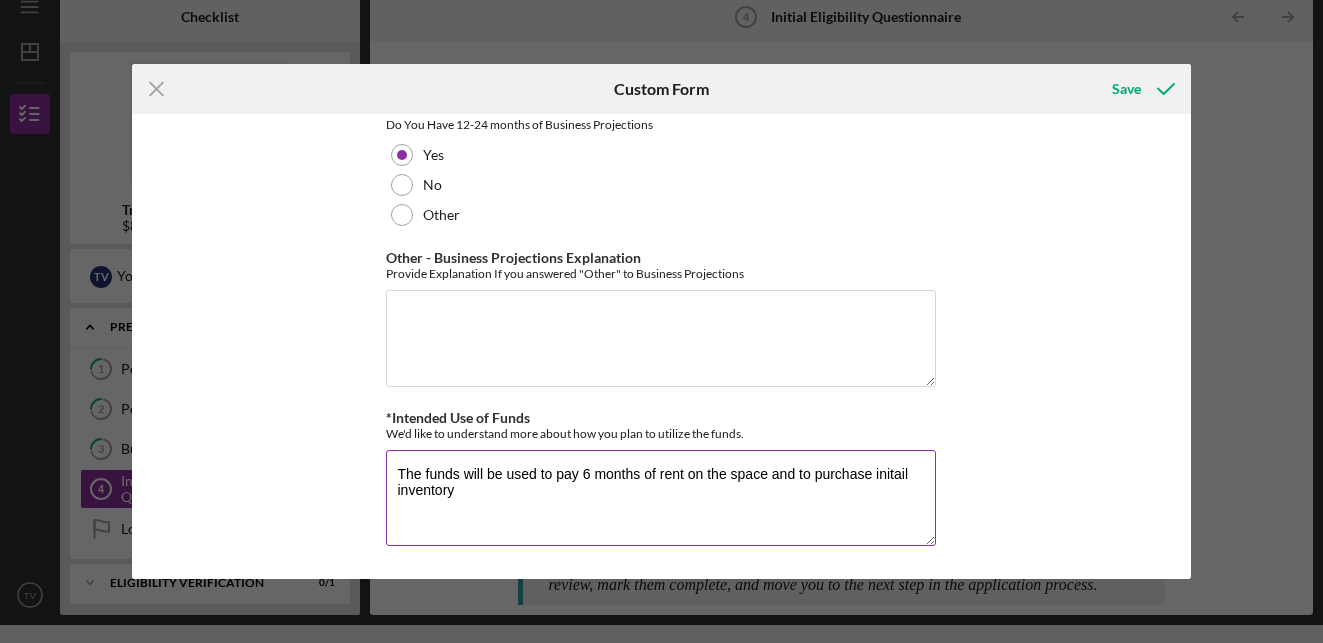 click on "The funds will be used to pay 6 months of rent on the space and to purchase initail inventory" at bounding box center (661, 498) 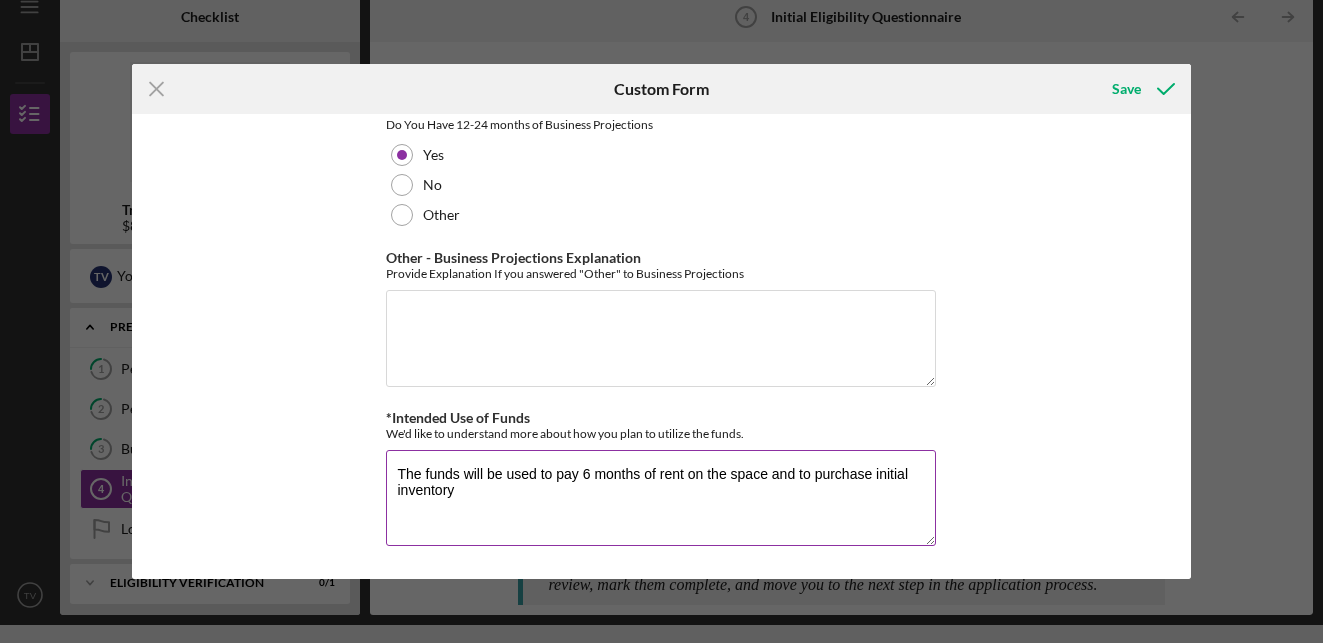 click on "The funds will be used to pay 6 months of rent on the space and to purchase initial inventory" at bounding box center [661, 498] 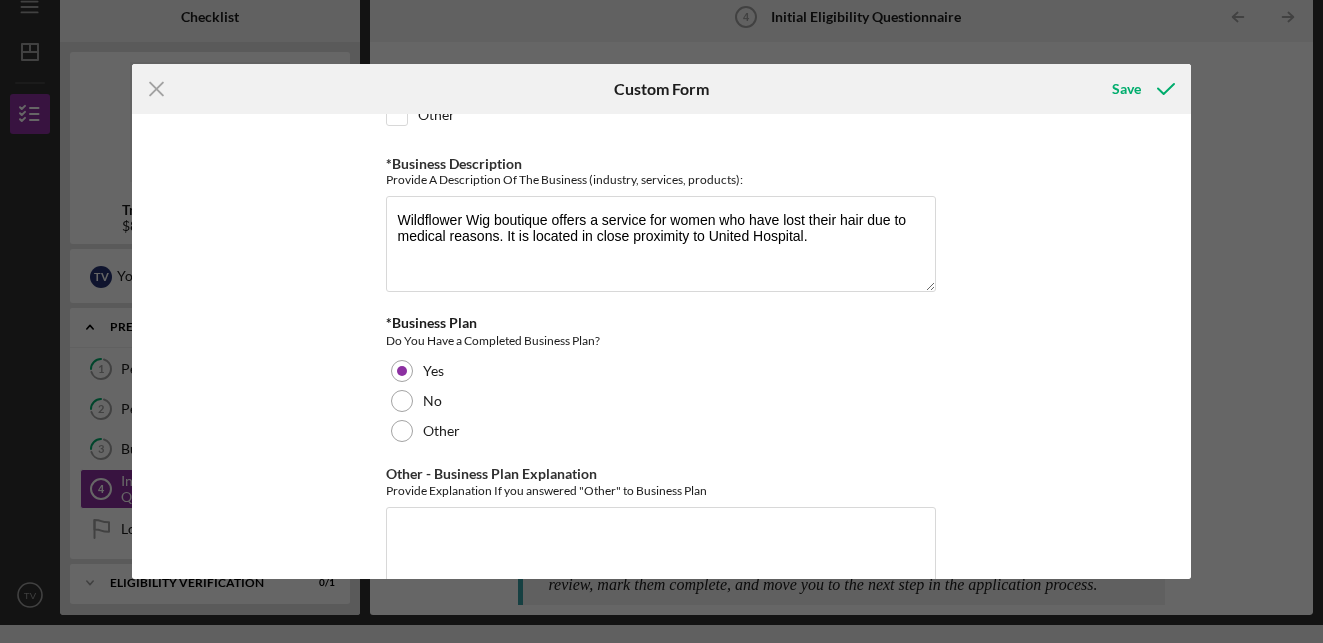 scroll, scrollTop: 3145, scrollLeft: 0, axis: vertical 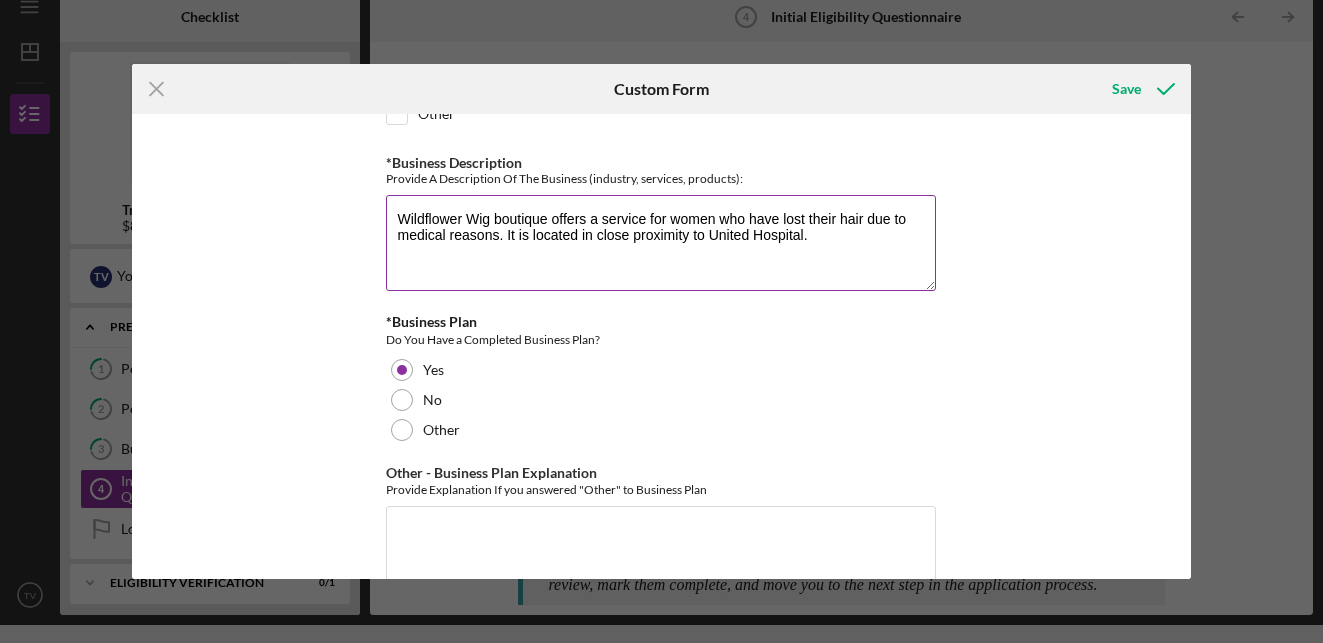 type on "The funds will be used to pay 6 months of rent on the space and to purchase initial inventory and set up business." 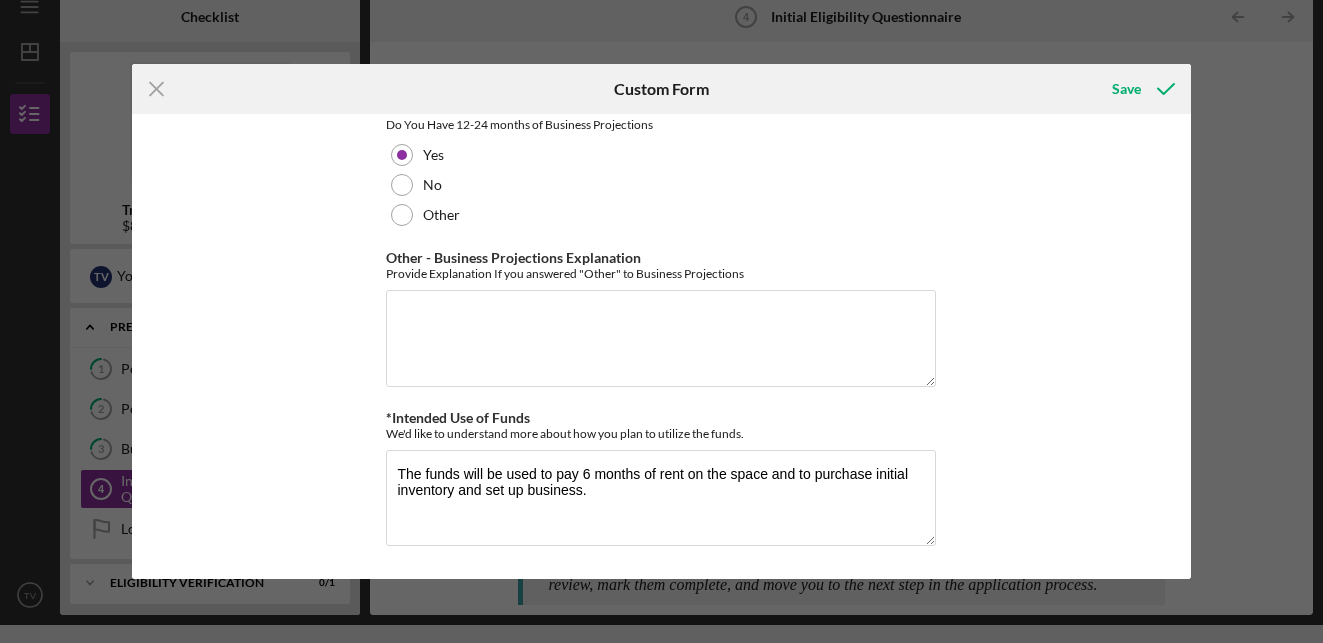 scroll, scrollTop: 3671, scrollLeft: 0, axis: vertical 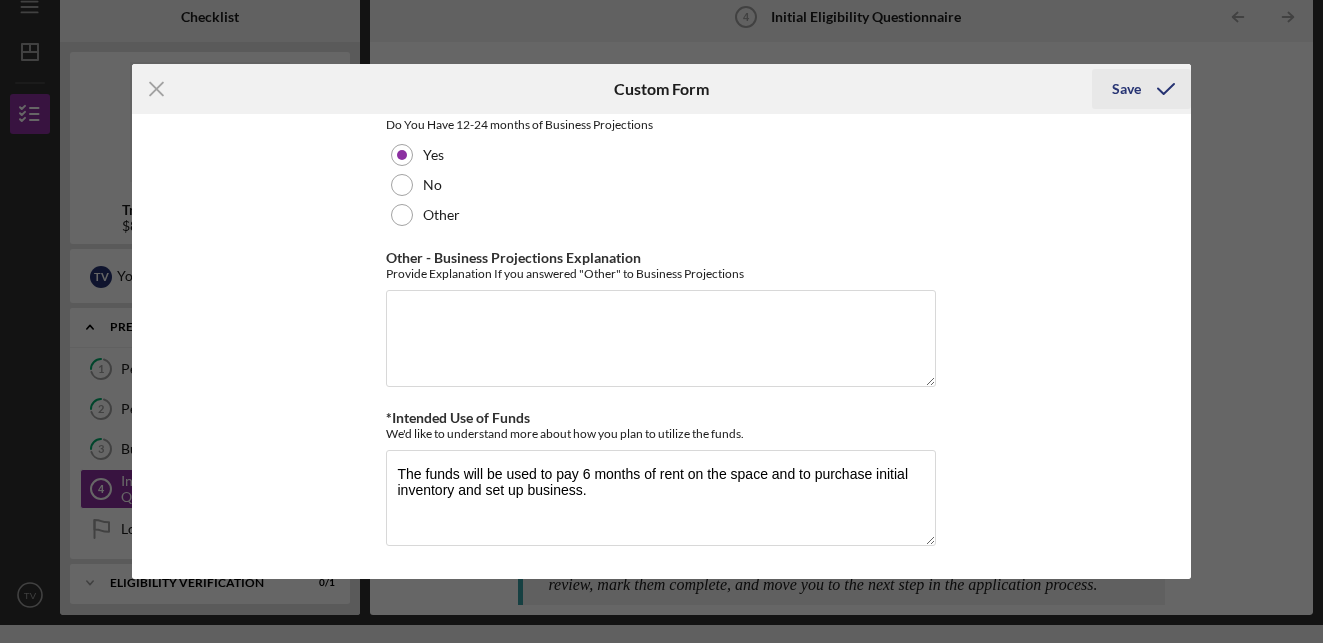 click 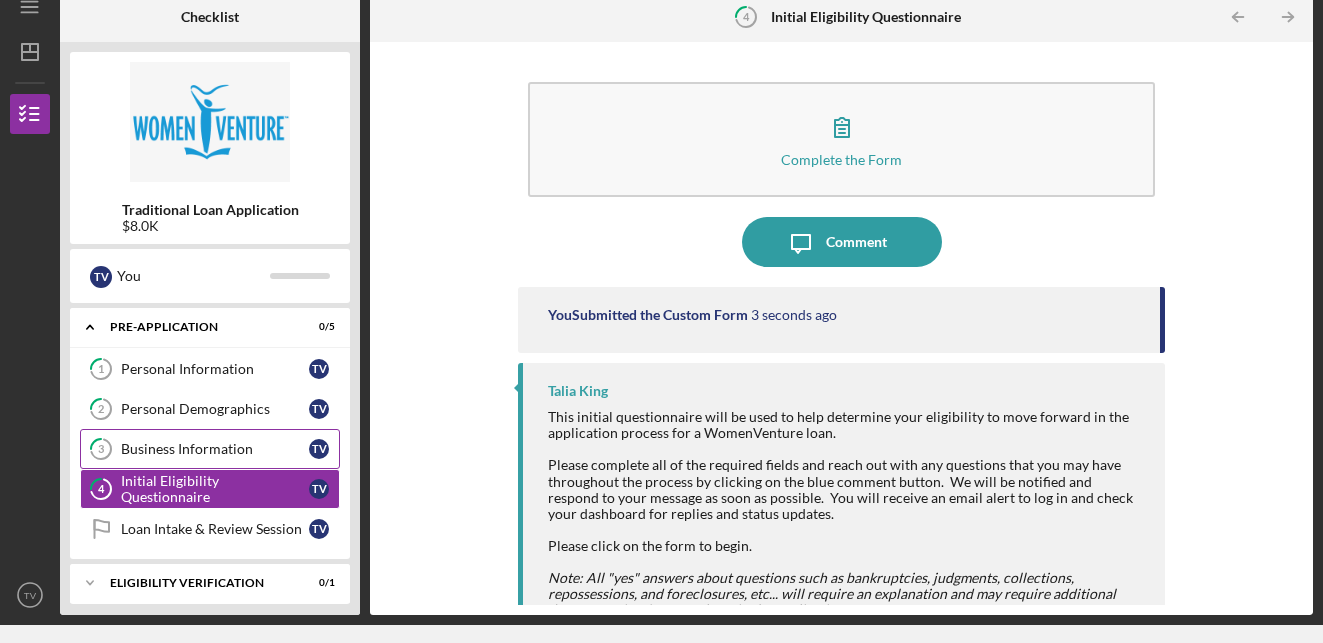 click on "Business Information" at bounding box center [215, 449] 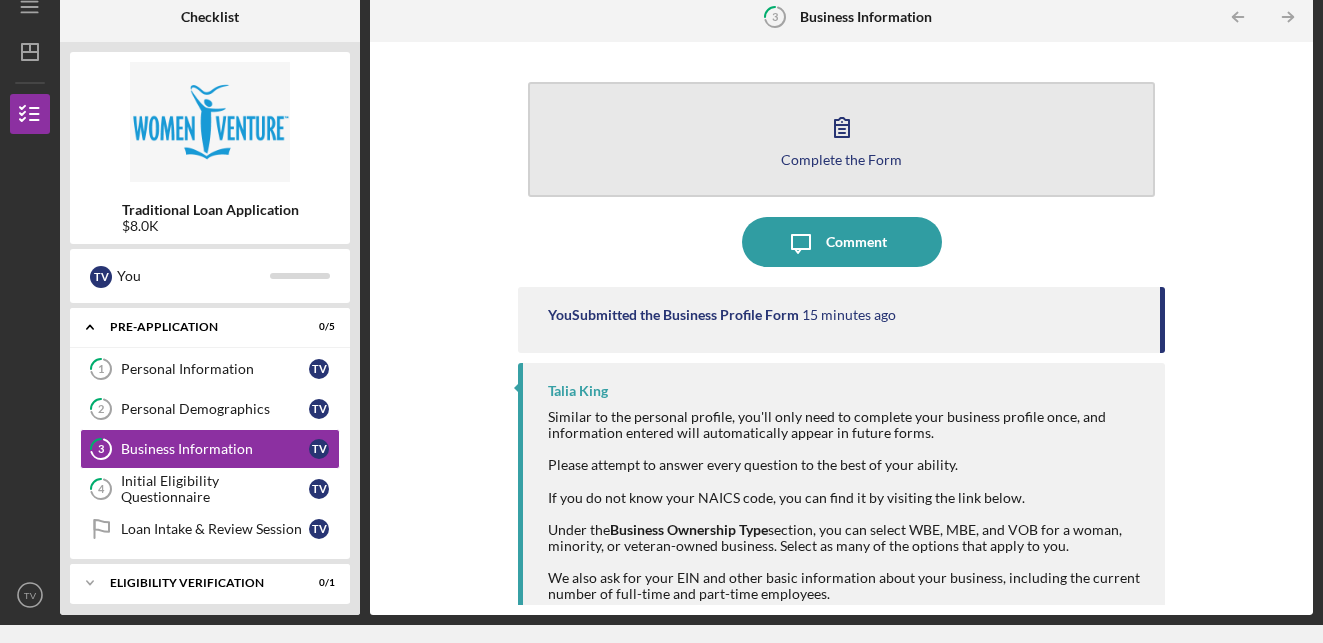 click 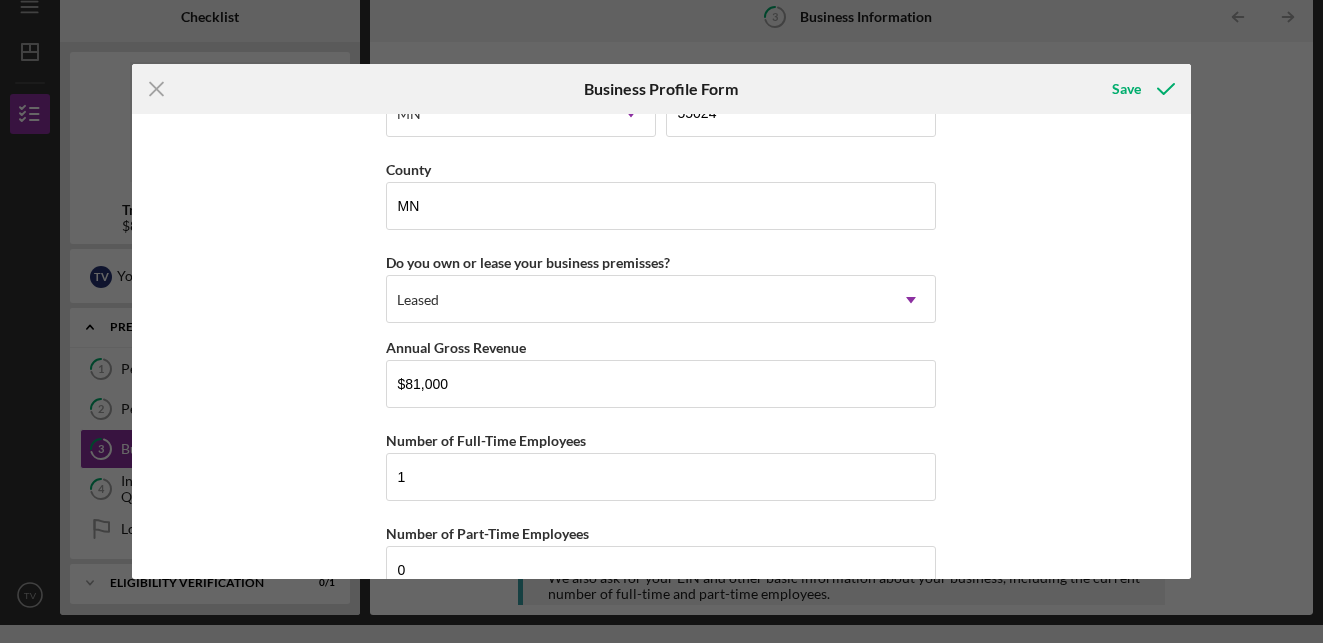 scroll, scrollTop: 1908, scrollLeft: 0, axis: vertical 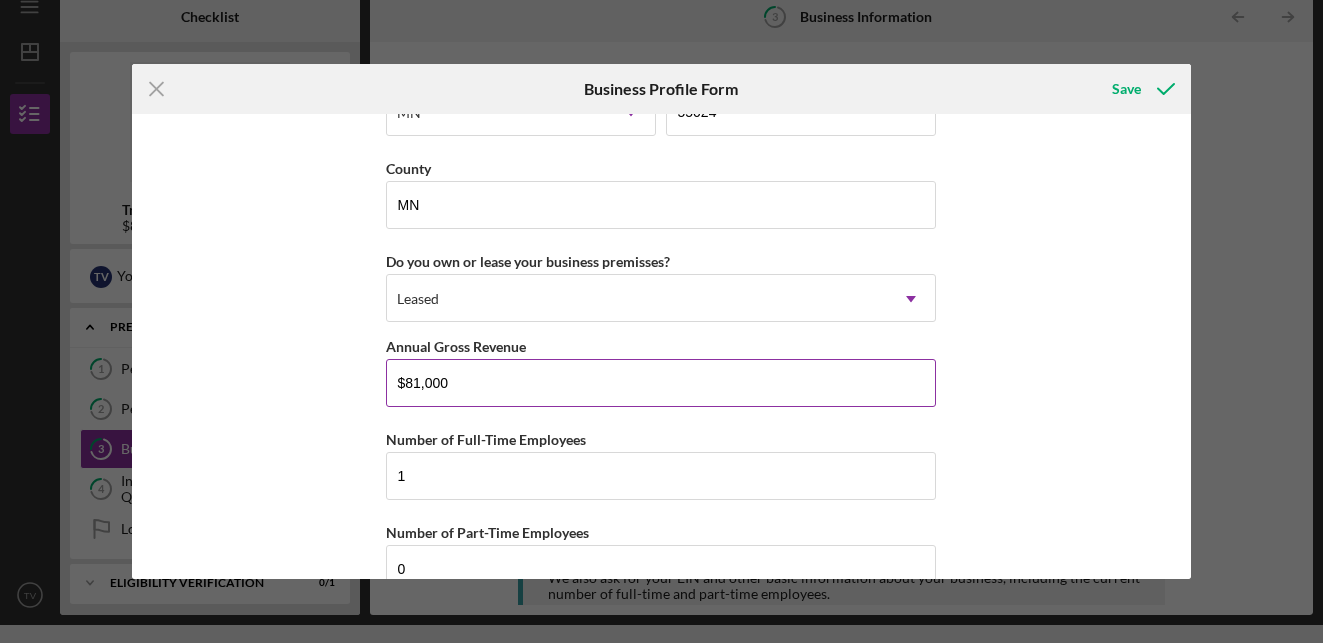 click on "$81,000" at bounding box center (661, 383) 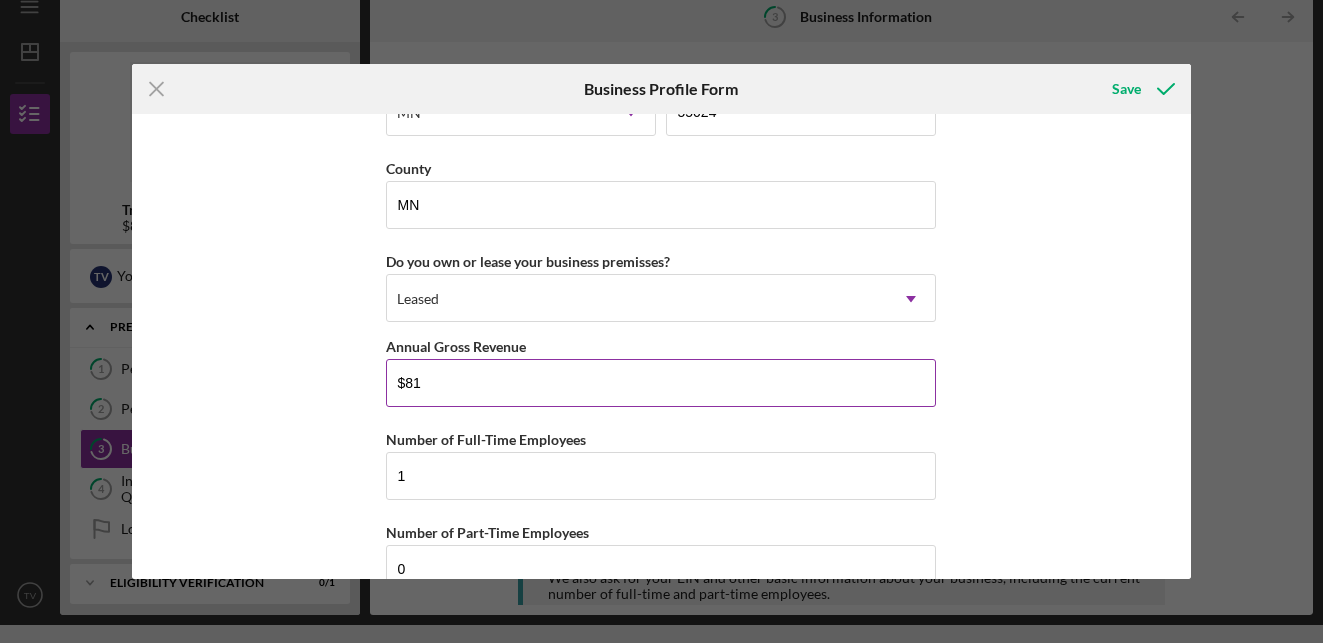 type on "$8" 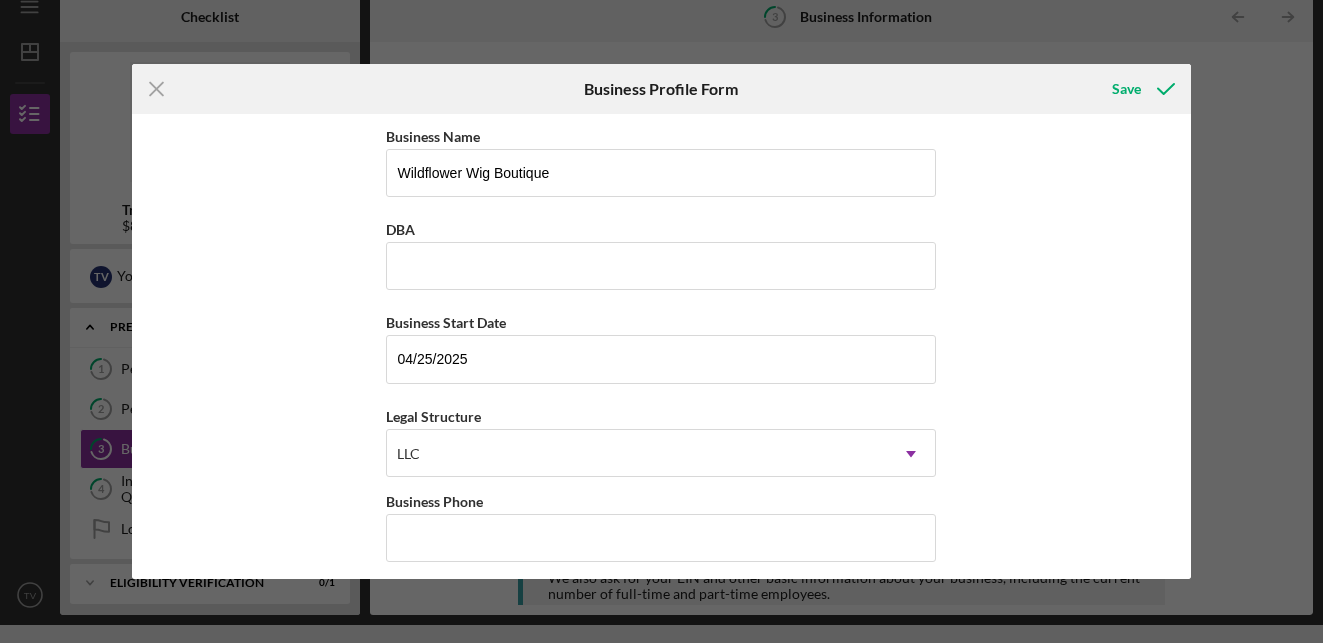scroll, scrollTop: 1, scrollLeft: 0, axis: vertical 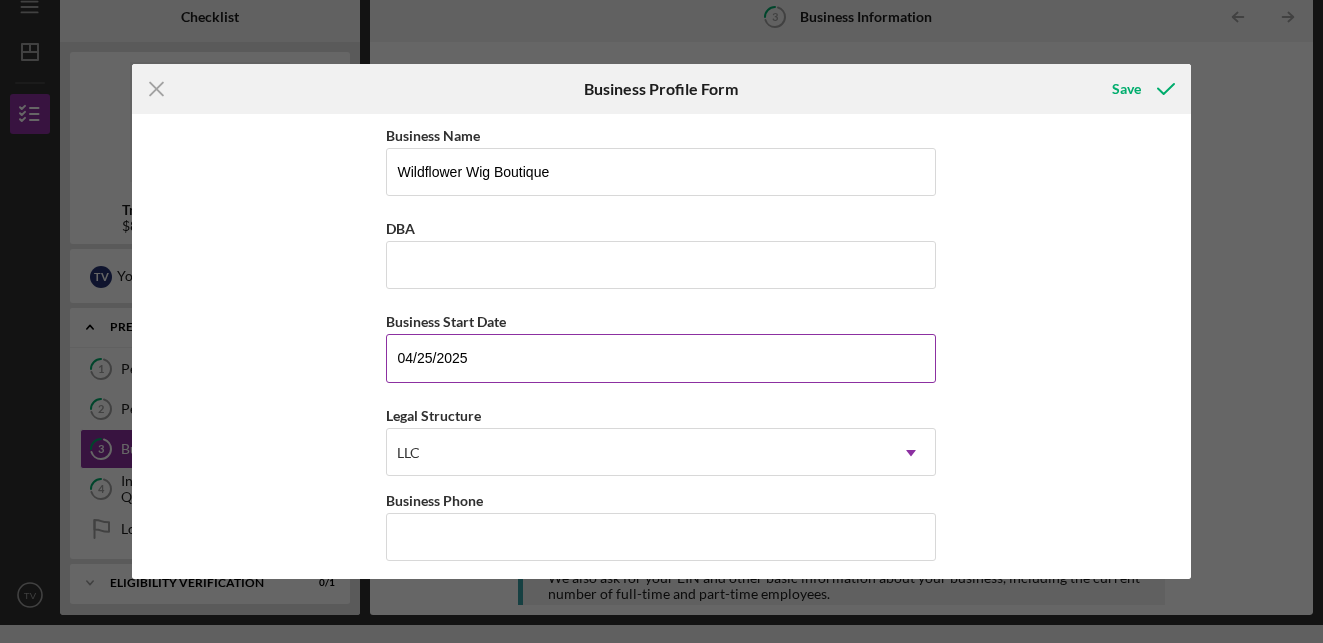 type on "$0" 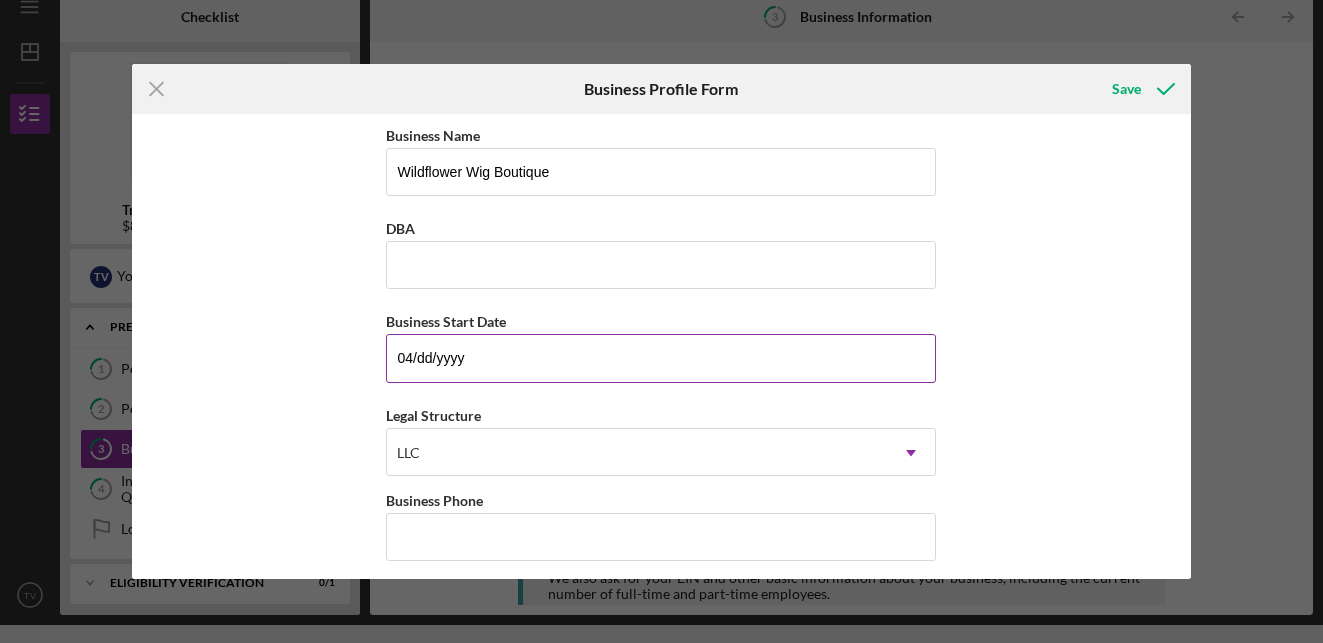 type on "0m/dd/yyyy" 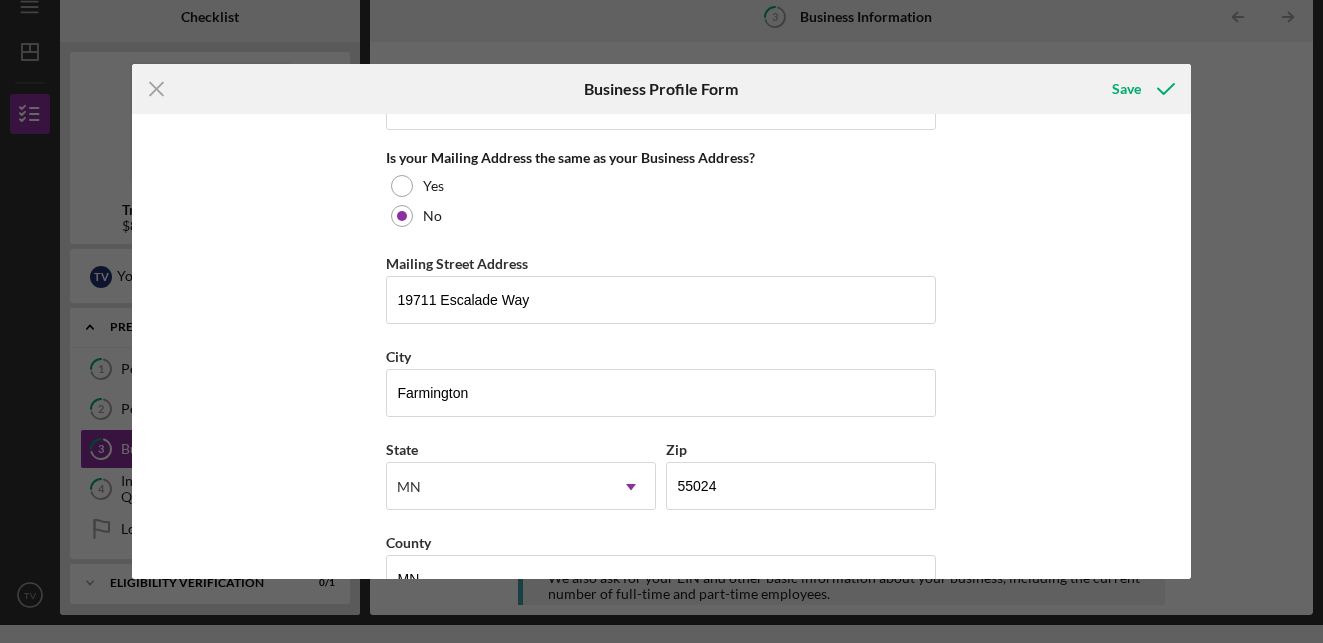 scroll, scrollTop: 1952, scrollLeft: 0, axis: vertical 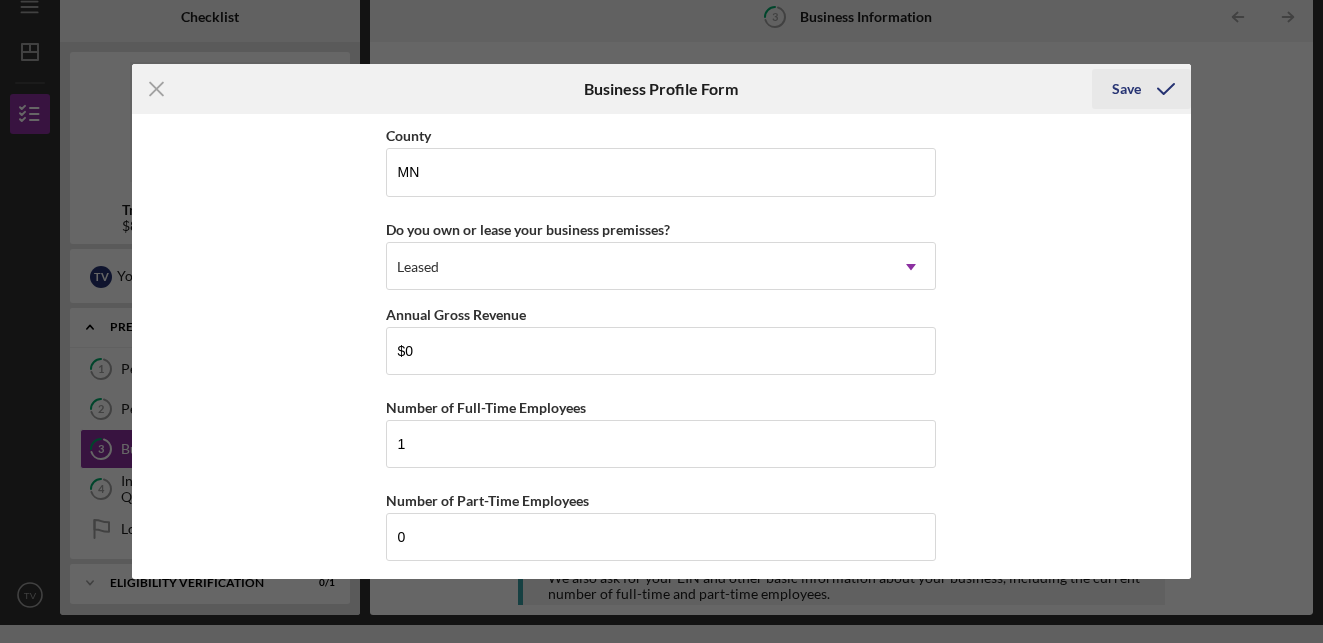 click 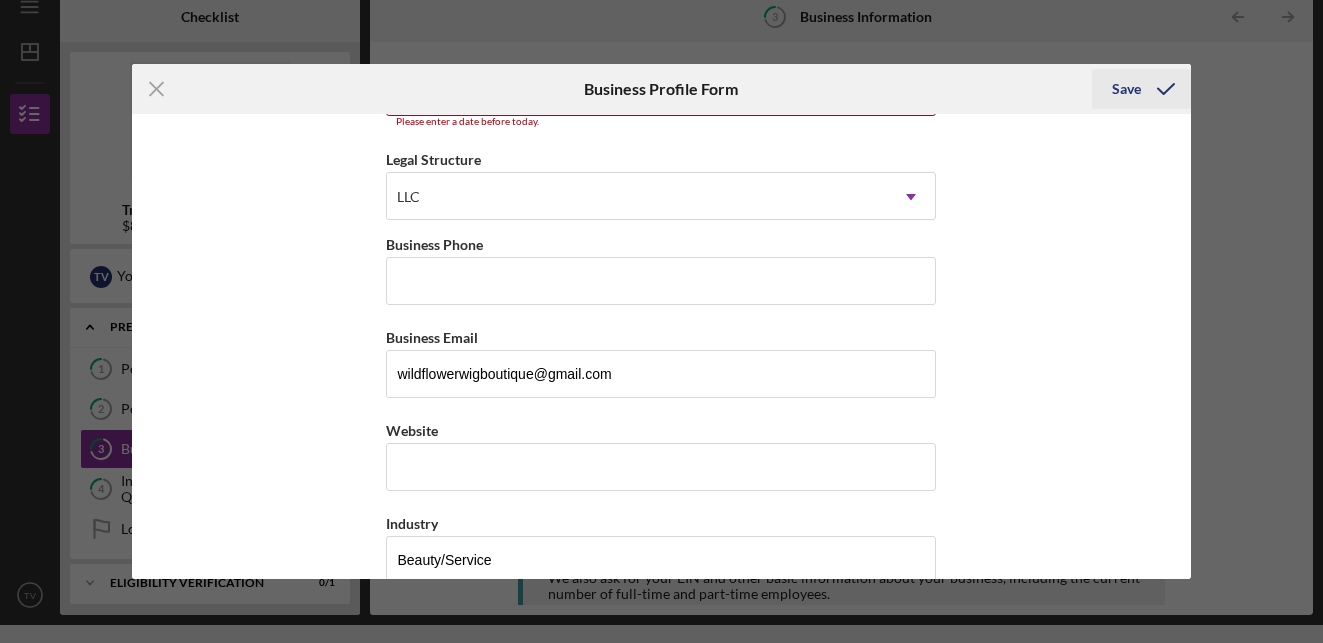 scroll, scrollTop: 196, scrollLeft: 0, axis: vertical 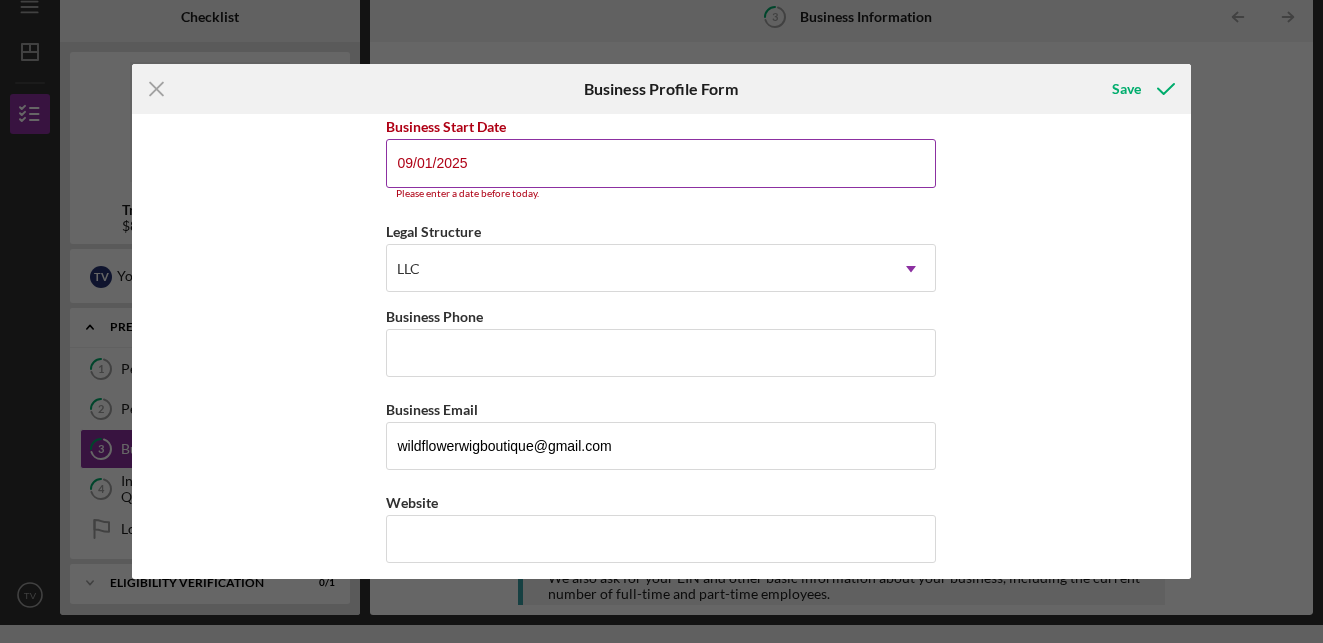 click on "09/01/2025" at bounding box center (661, 163) 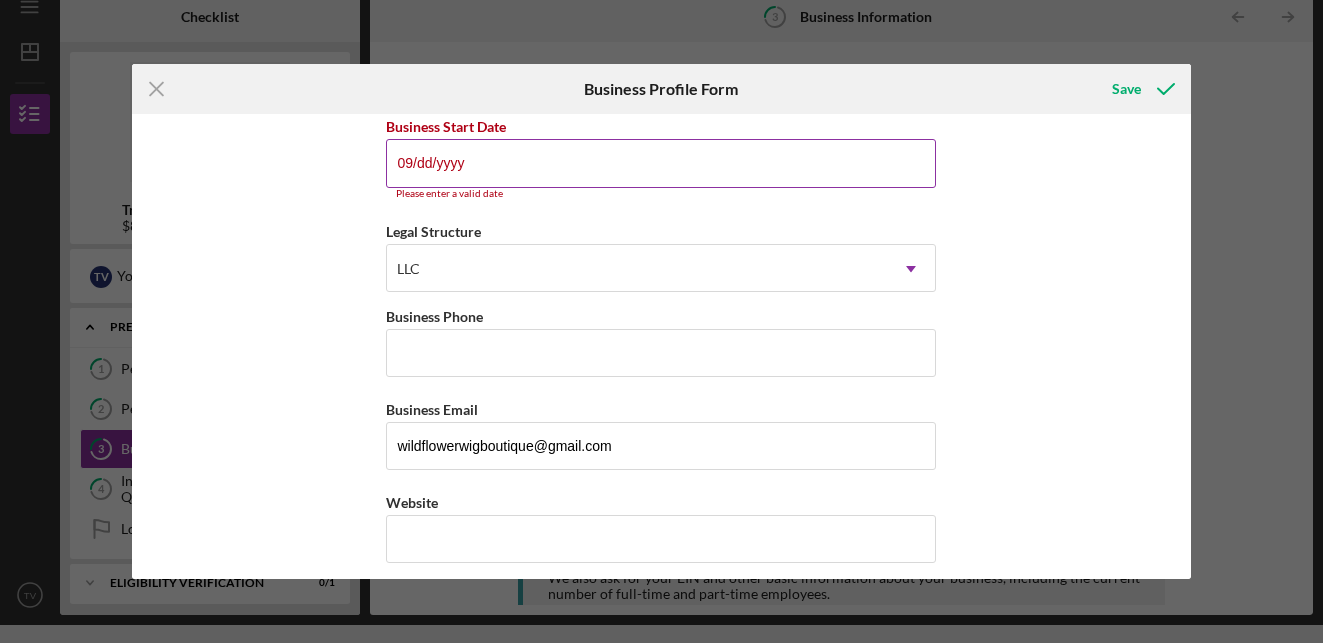 type on "0m/dd/yyyy" 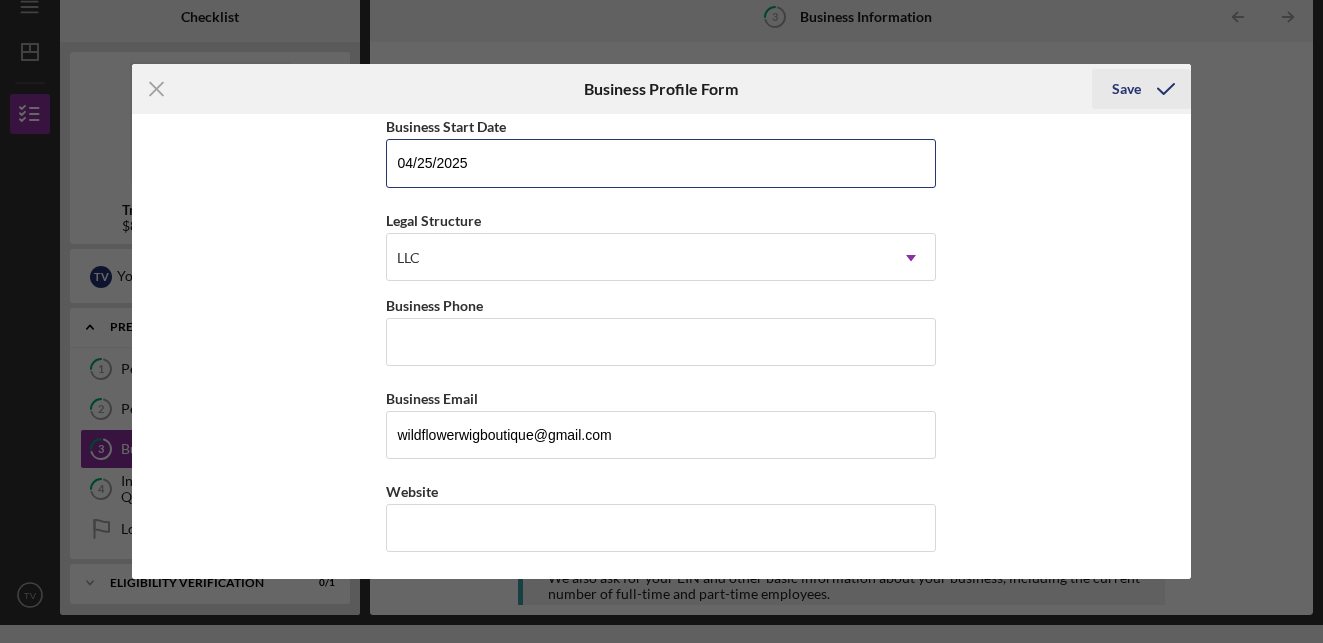 type on "04/25/2025" 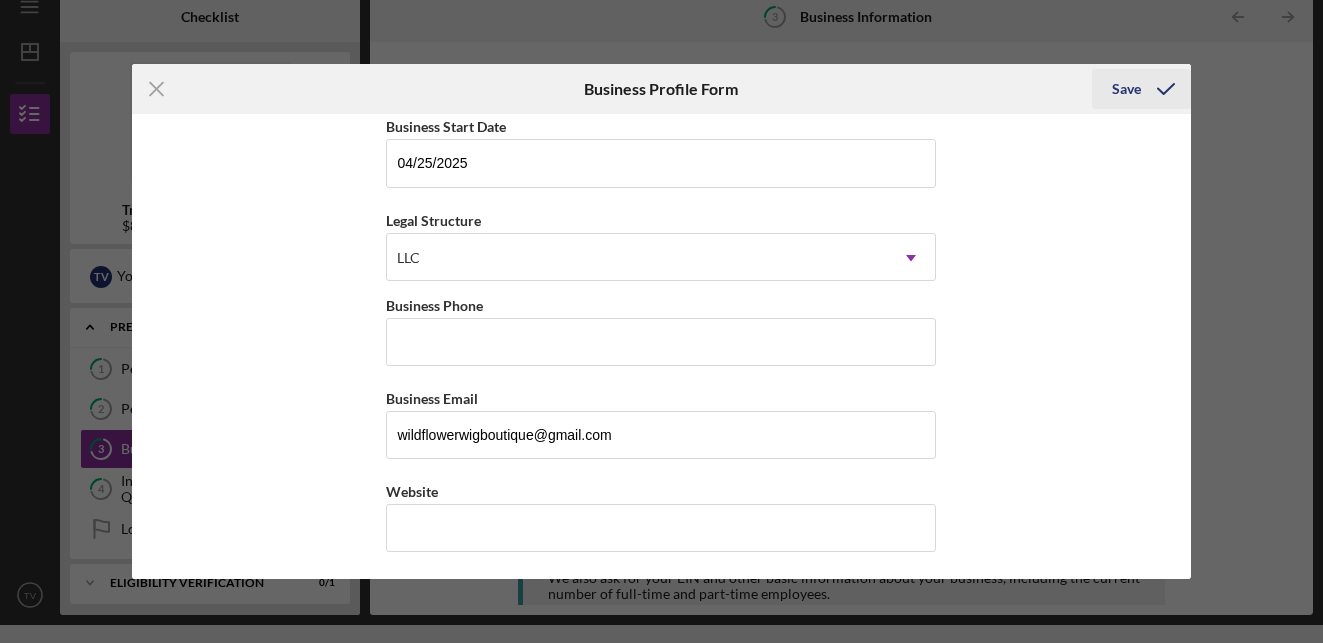 click 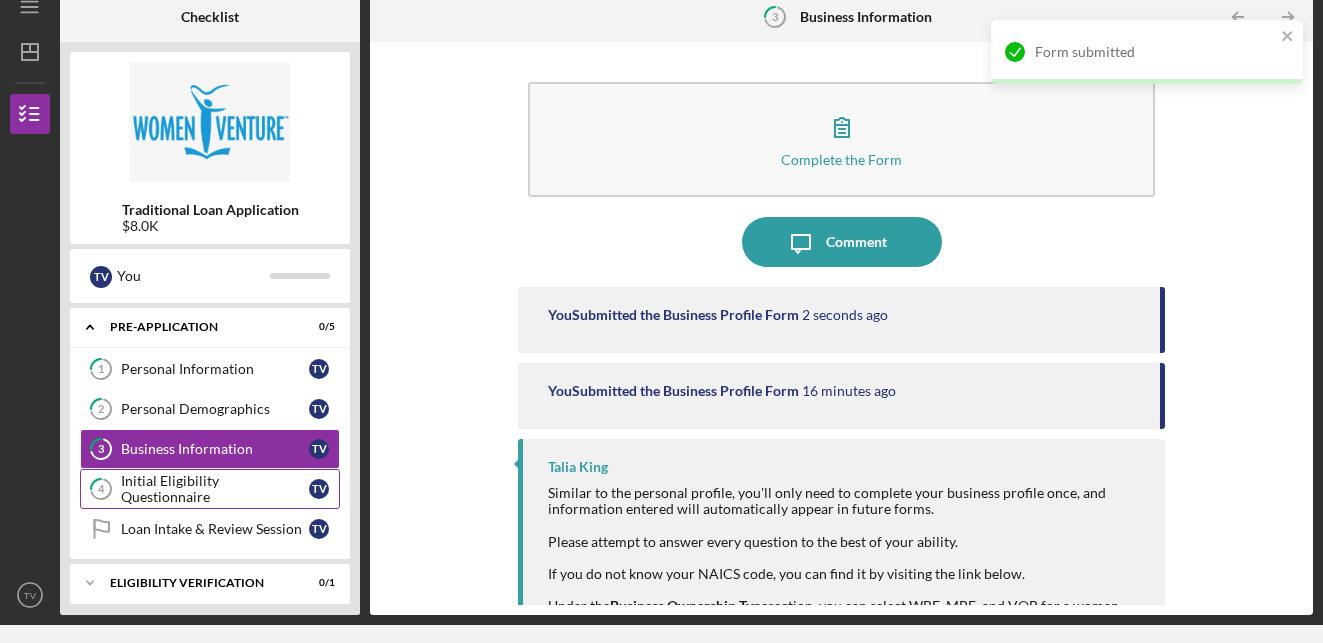 click on "Initial Eligibility Questionnaire" at bounding box center (215, 489) 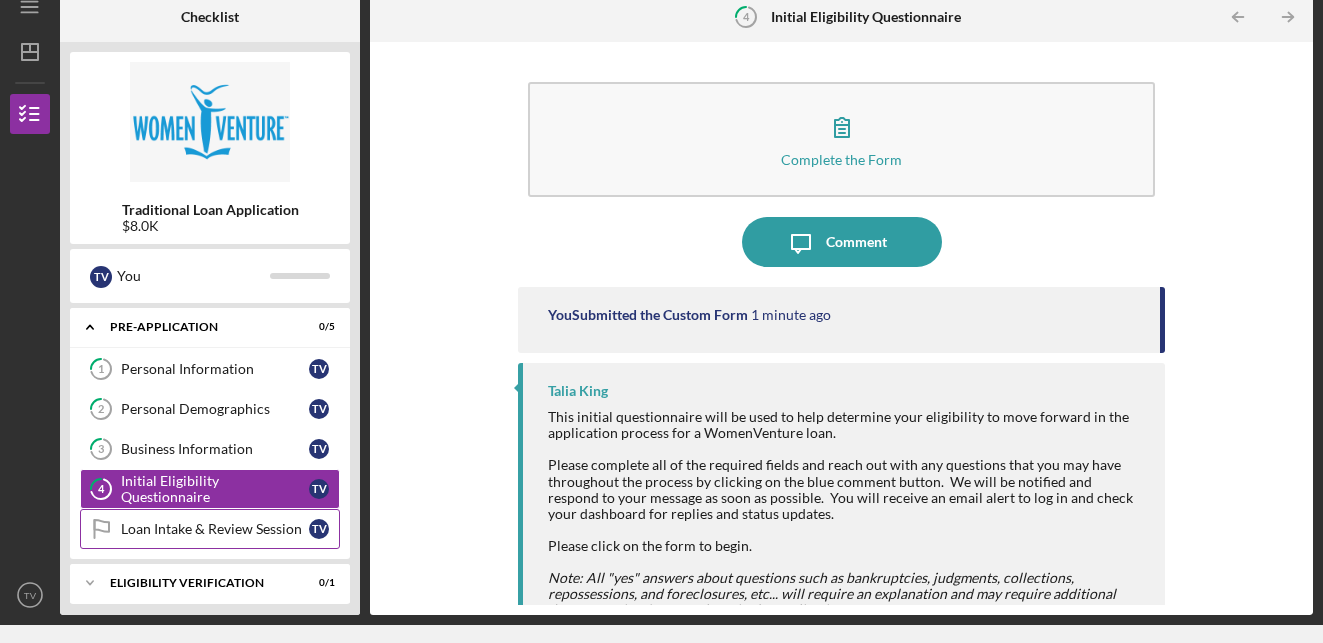 click on "Loan Intake & Review Session" at bounding box center (215, 529) 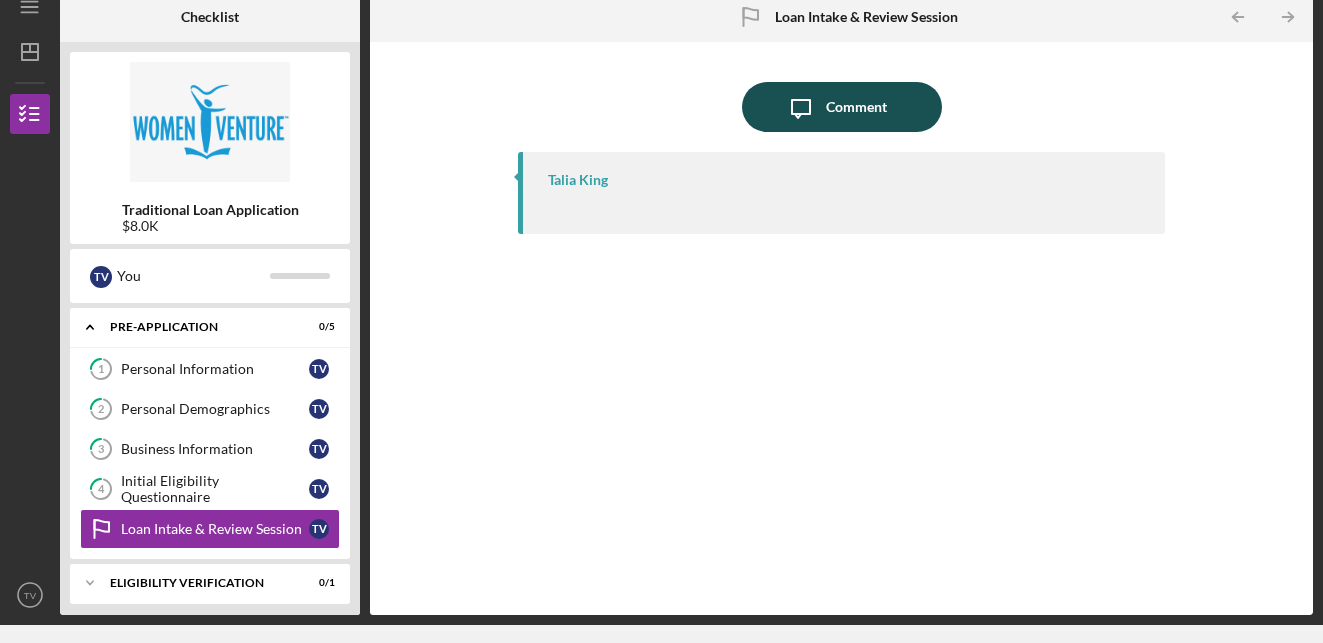 click on "Comment" at bounding box center (856, 107) 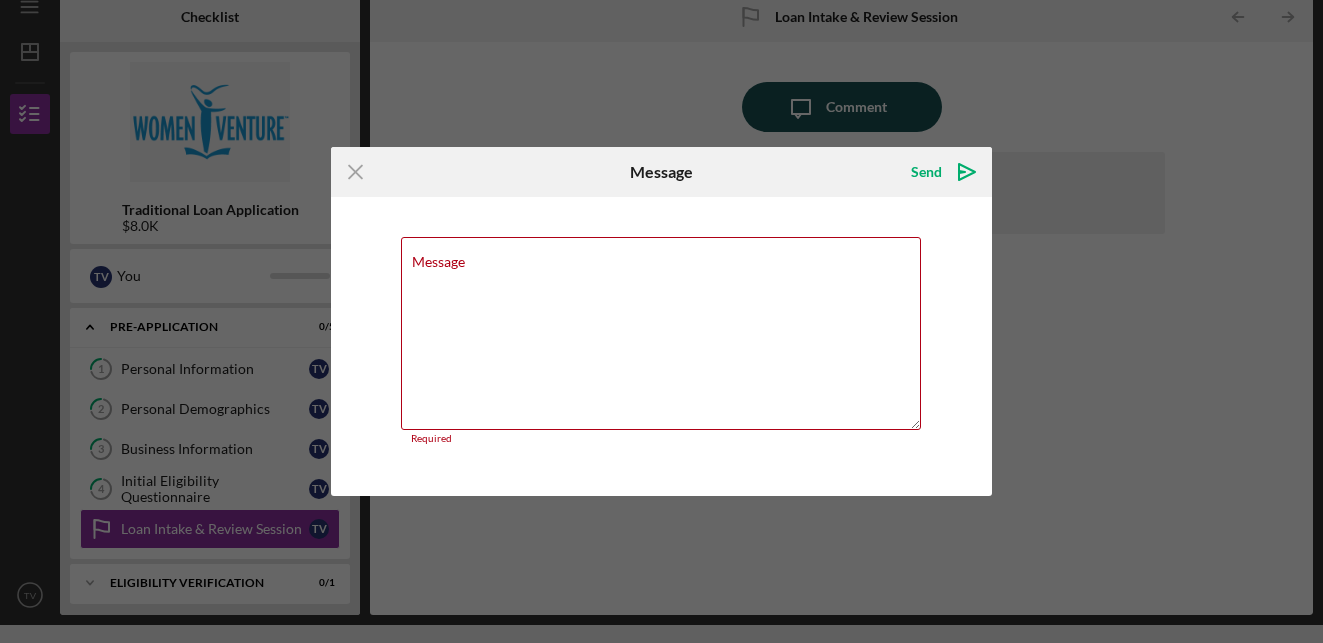 click on "Icon/Menu Close Message Send Icon/icon-invite-send Message Required Cancel Send Icon/icon-invite-send" at bounding box center [661, 321] 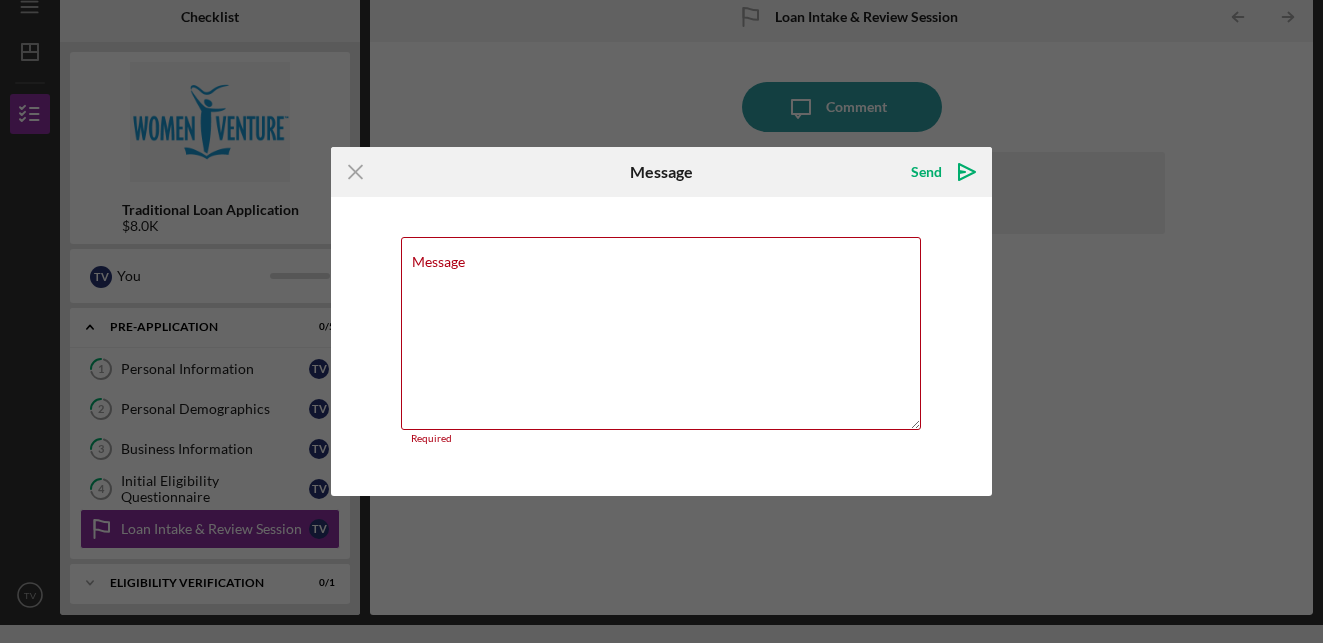 click on "Icon/Menu Close Message Send Icon/icon-invite-send Message Required Cancel Send Icon/icon-invite-send" at bounding box center [661, 321] 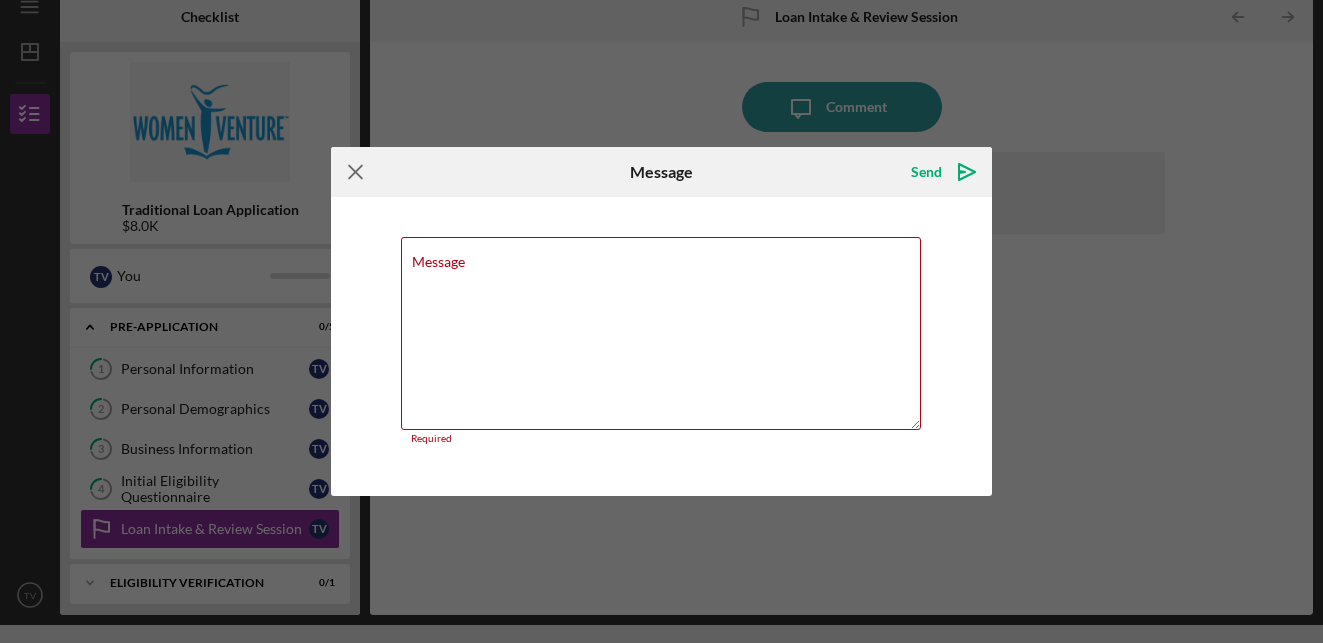click on "Icon/Menu Close" 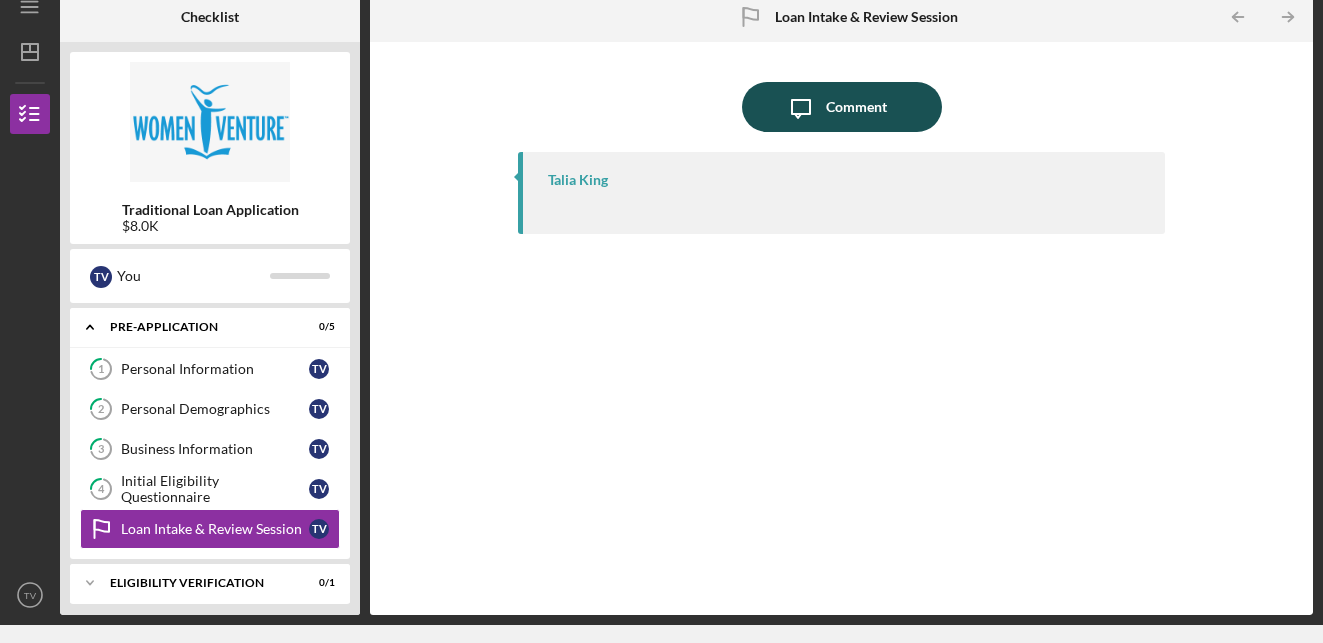 click on "Comment" at bounding box center [856, 107] 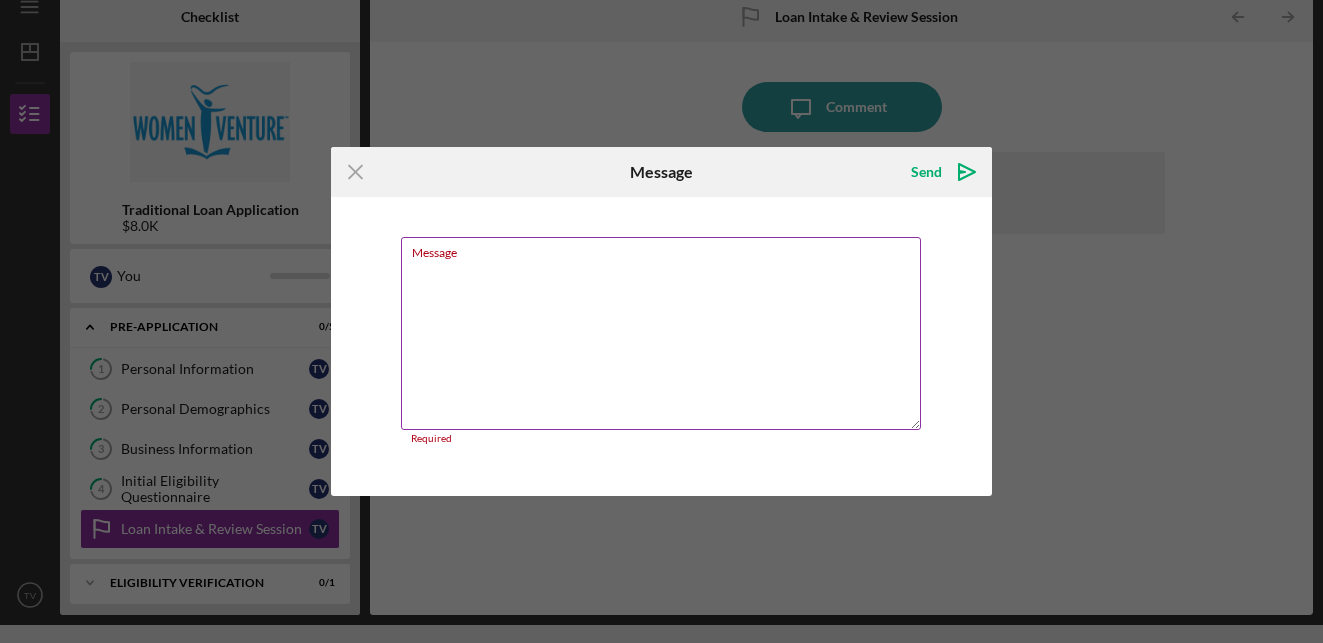click on "Message" at bounding box center (661, 333) 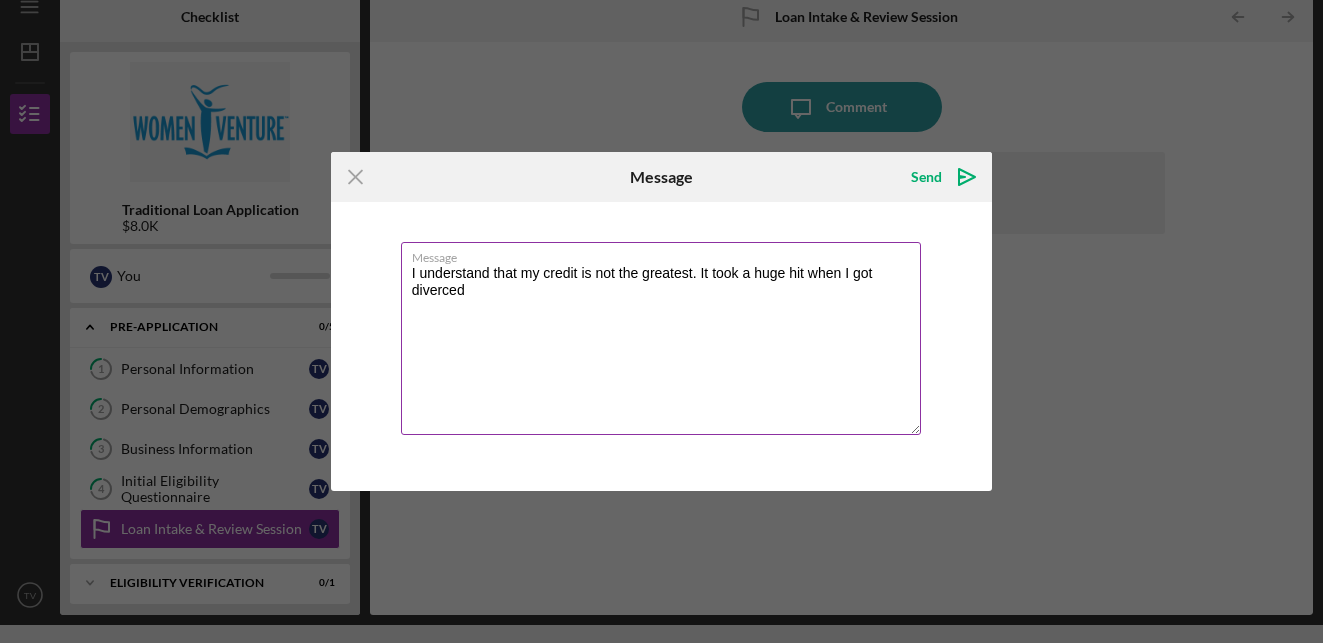 click on "I understand that my credit is not the greatest. It took a huge hit when I got diverced" at bounding box center [661, 338] 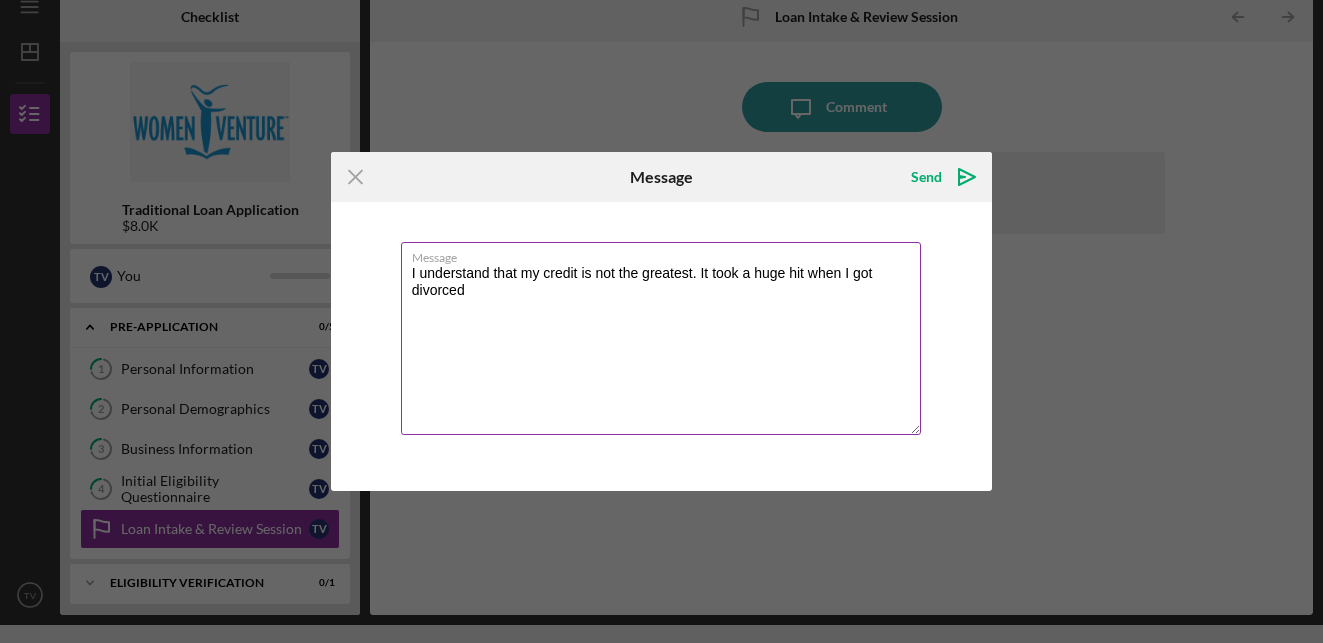 click on "I understand that my credit is not the greatest. It took a huge hit when I got divorced" at bounding box center (661, 338) 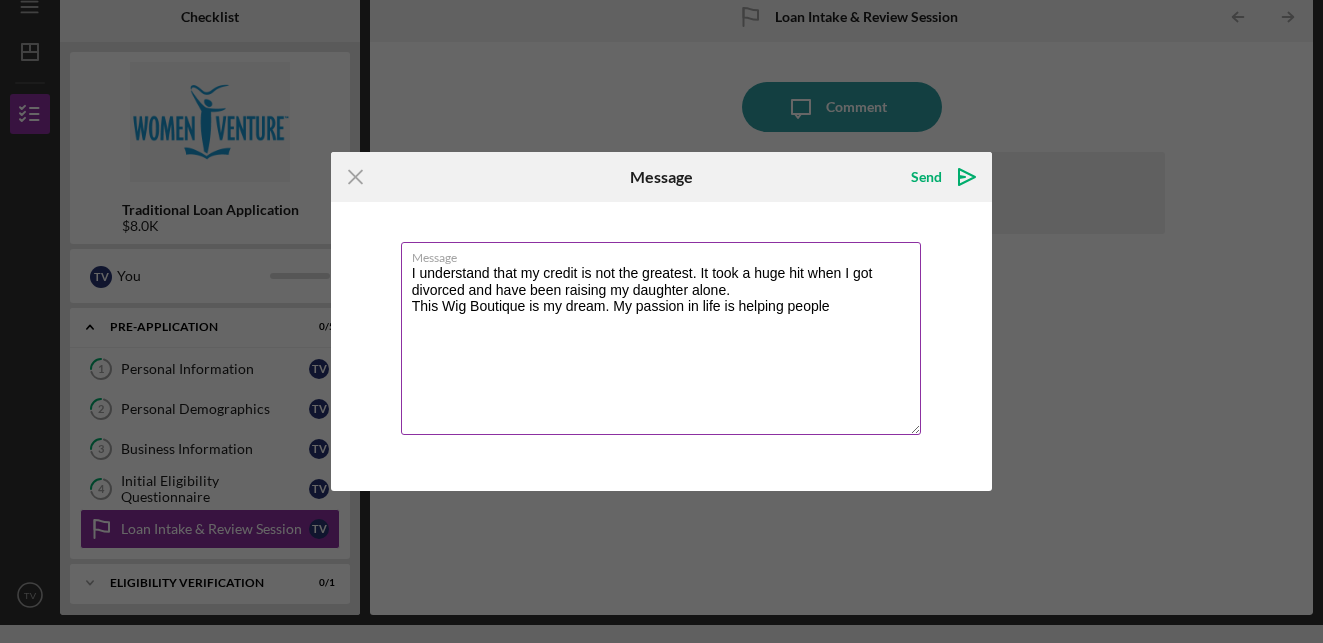 click on "I understand that my credit is not the greatest. It took a huge hit when I got divorced and have been raising my daughter alone.
This Wig Boutique is my dream. My passion in life is helping people" at bounding box center (661, 338) 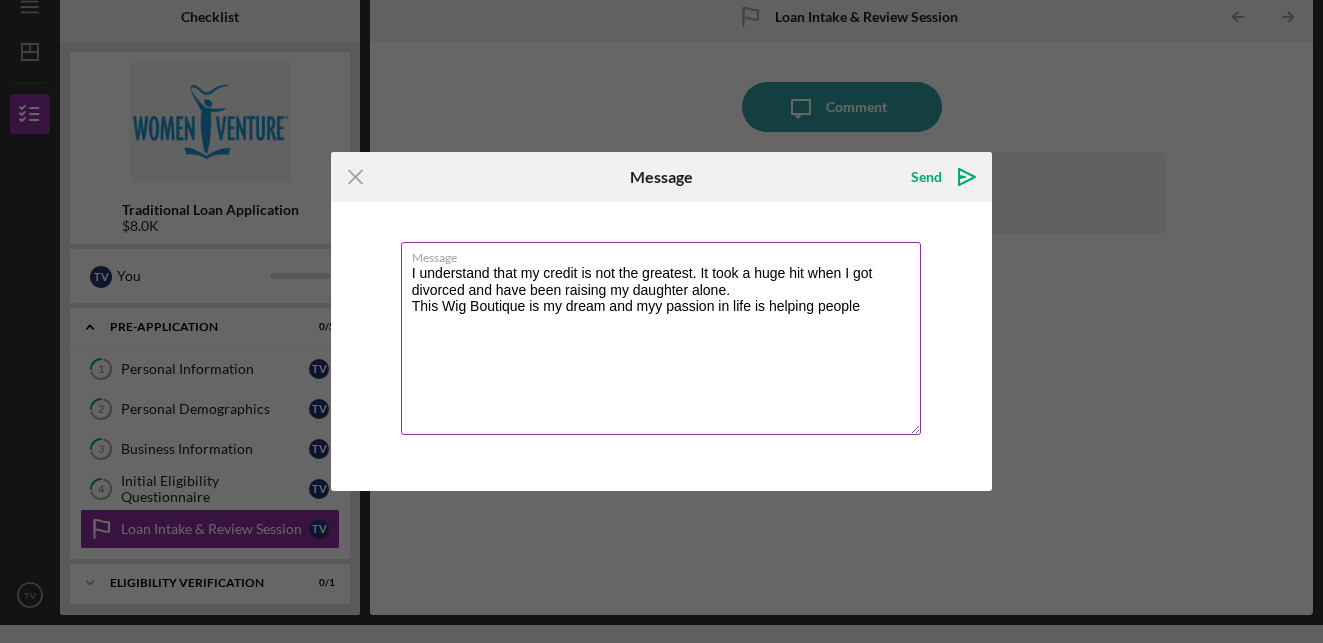 click on "I understand that my credit is not the greatest. It took a huge hit when I got divorced and have been raising my daughter alone.
This Wig Boutique is my dream and myy passion in life is helping people" at bounding box center (661, 338) 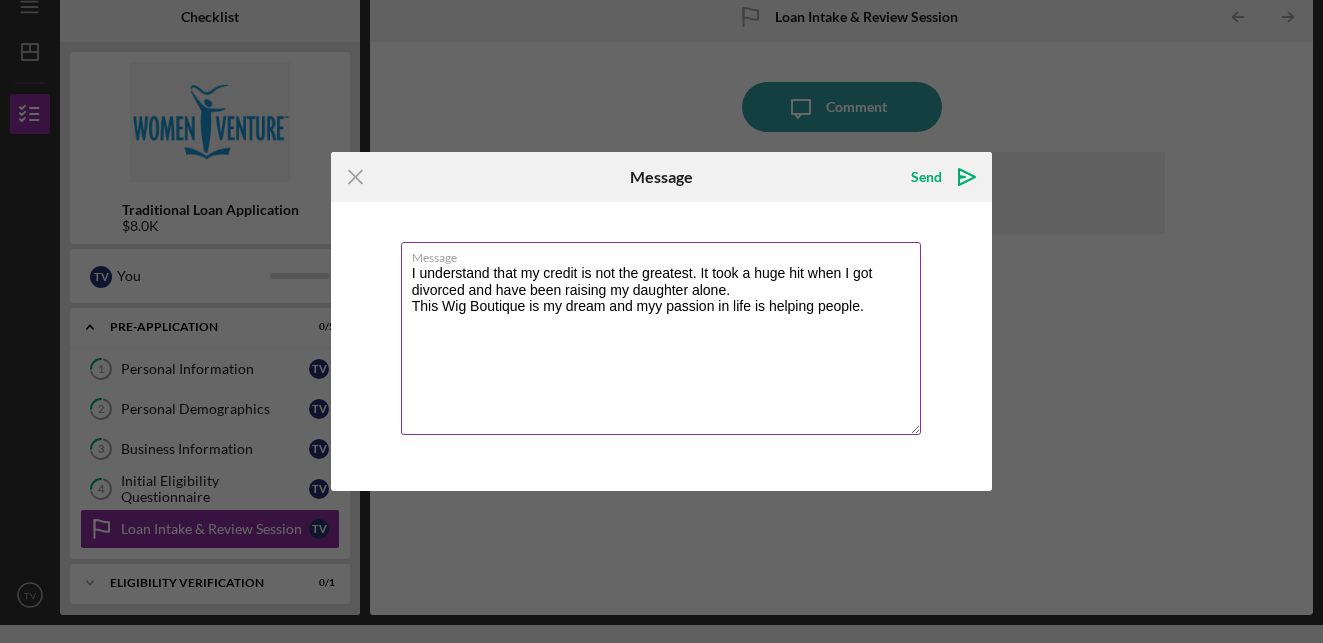 click on "I understand that my credit is not the greatest. It took a huge hit when I got divorced and have been raising my daughter alone.
This Wig Boutique is my dream and myy passion in life is helping people." at bounding box center [661, 338] 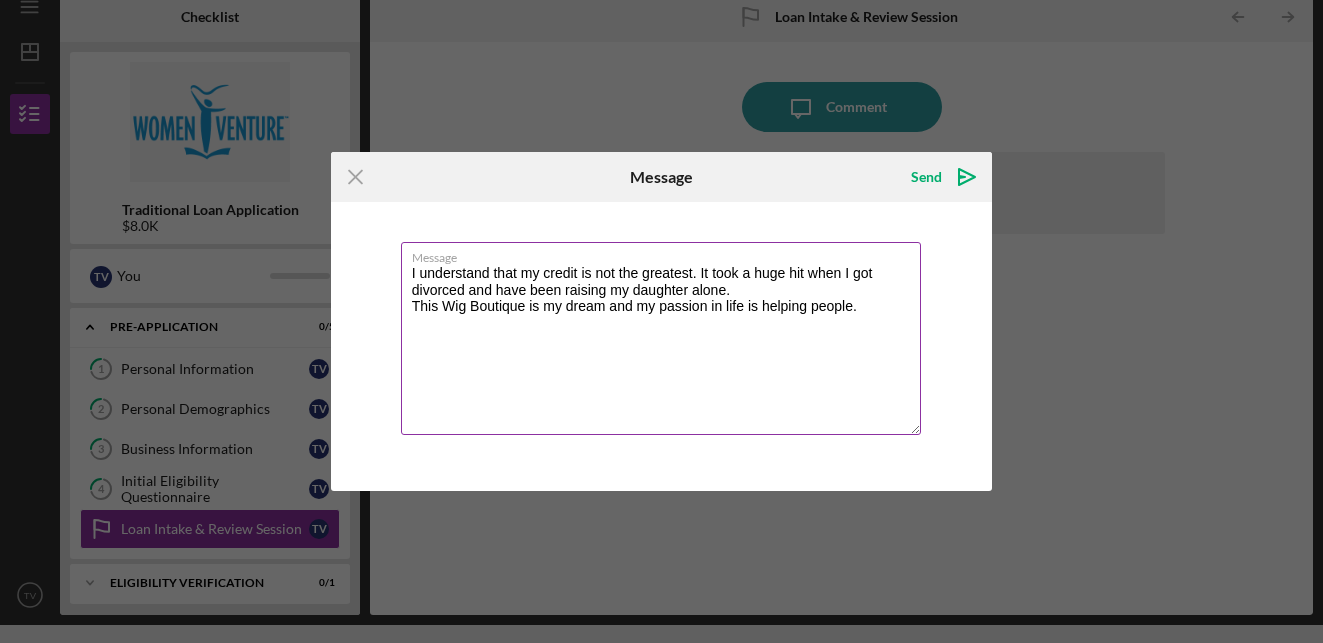 click on "I understand that my credit is not the greatest. It took a huge hit when I got divorced and have been raising my daughter alone.
This Wig Boutique is my dream and my passion in life is helping people." at bounding box center [661, 338] 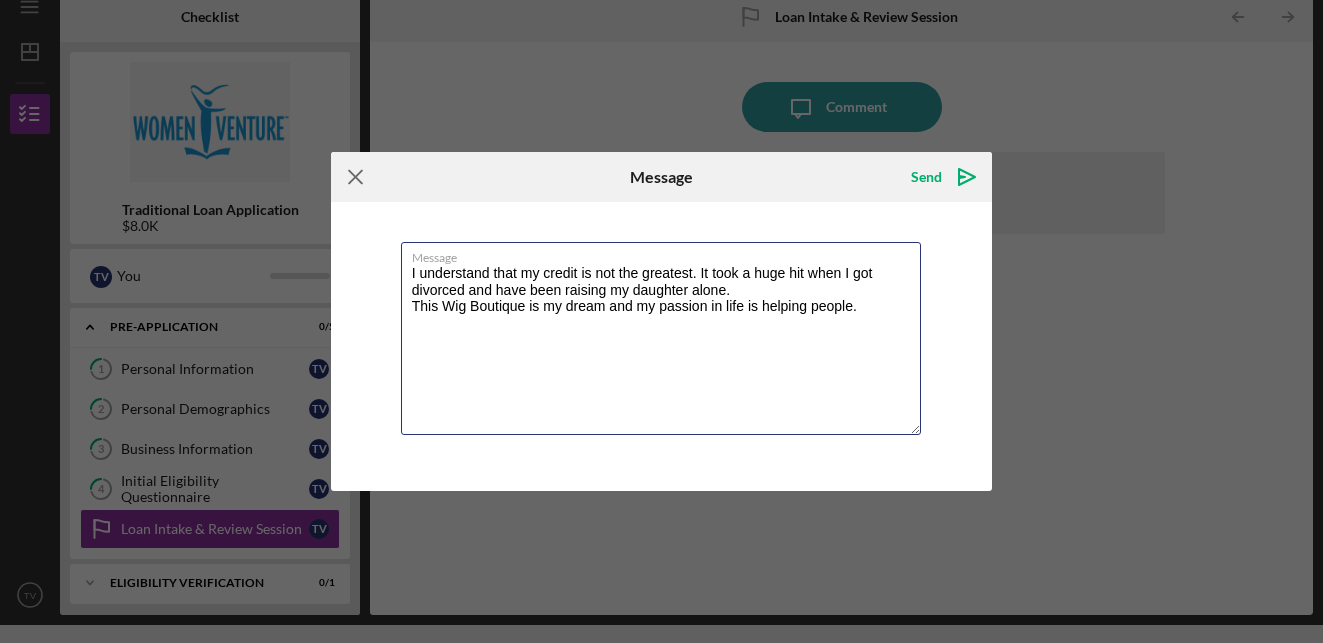 type on "I understand that my credit is not the greatest. It took a huge hit when I got divorced and have been raising my daughter alone.
This Wig Boutique is my dream and my passion in life is helping people." 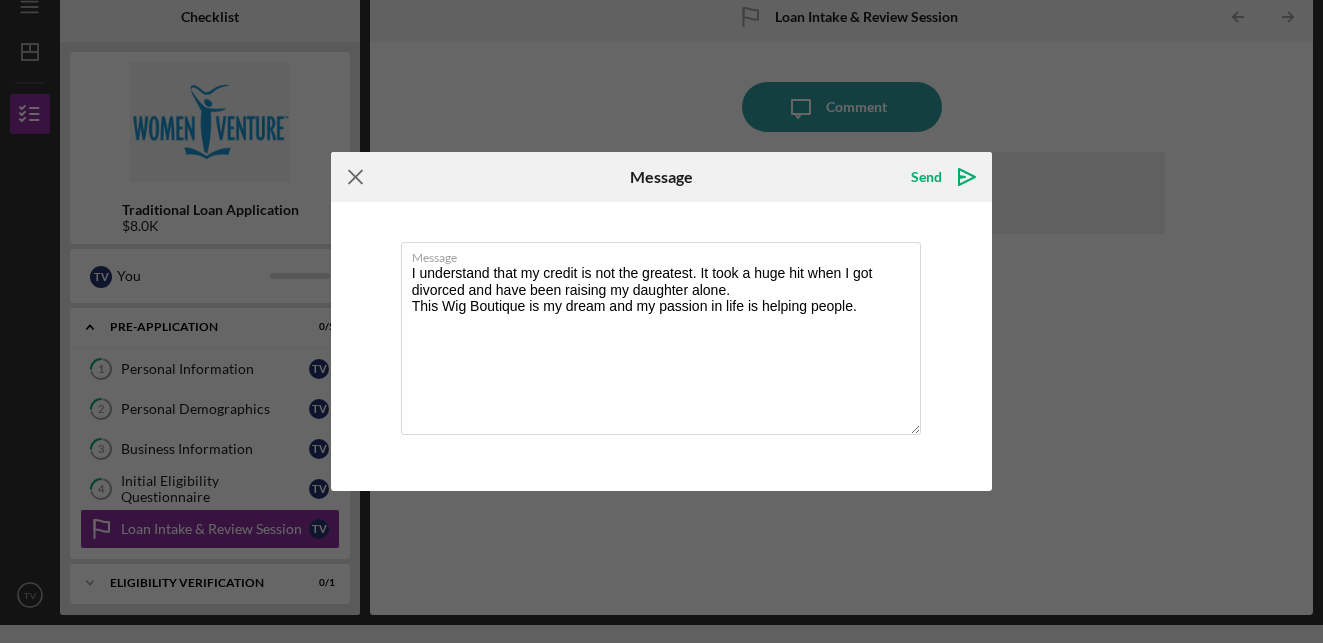 click 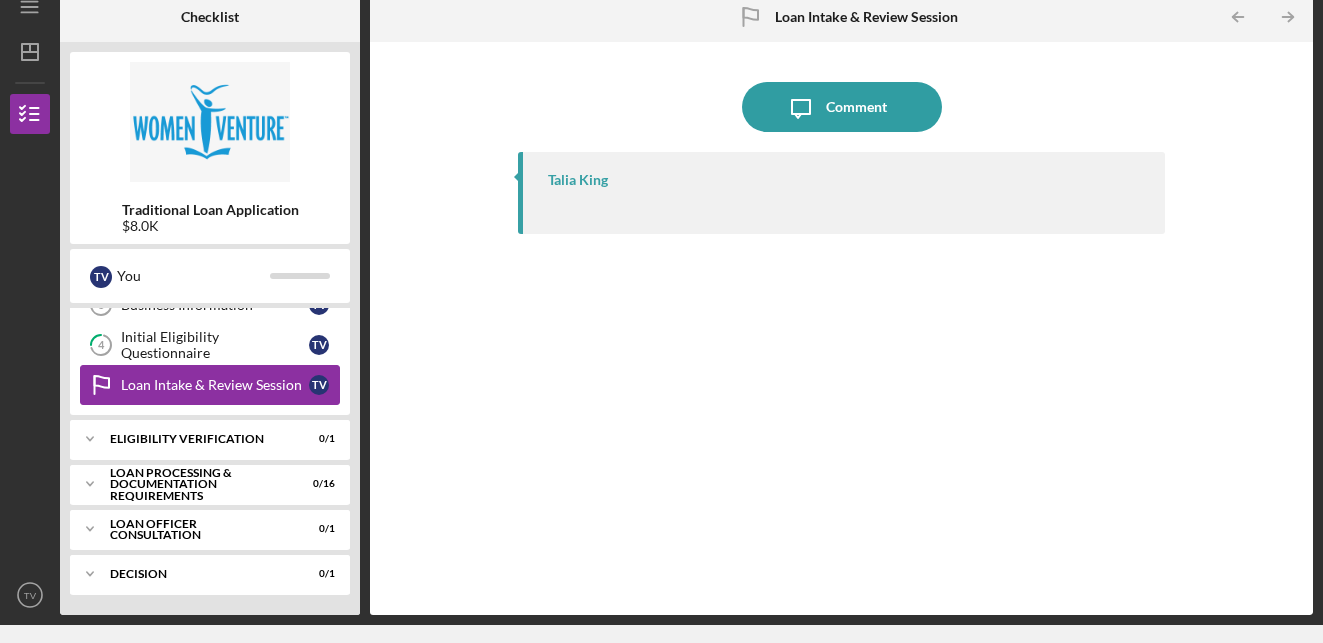 scroll, scrollTop: 144, scrollLeft: 0, axis: vertical 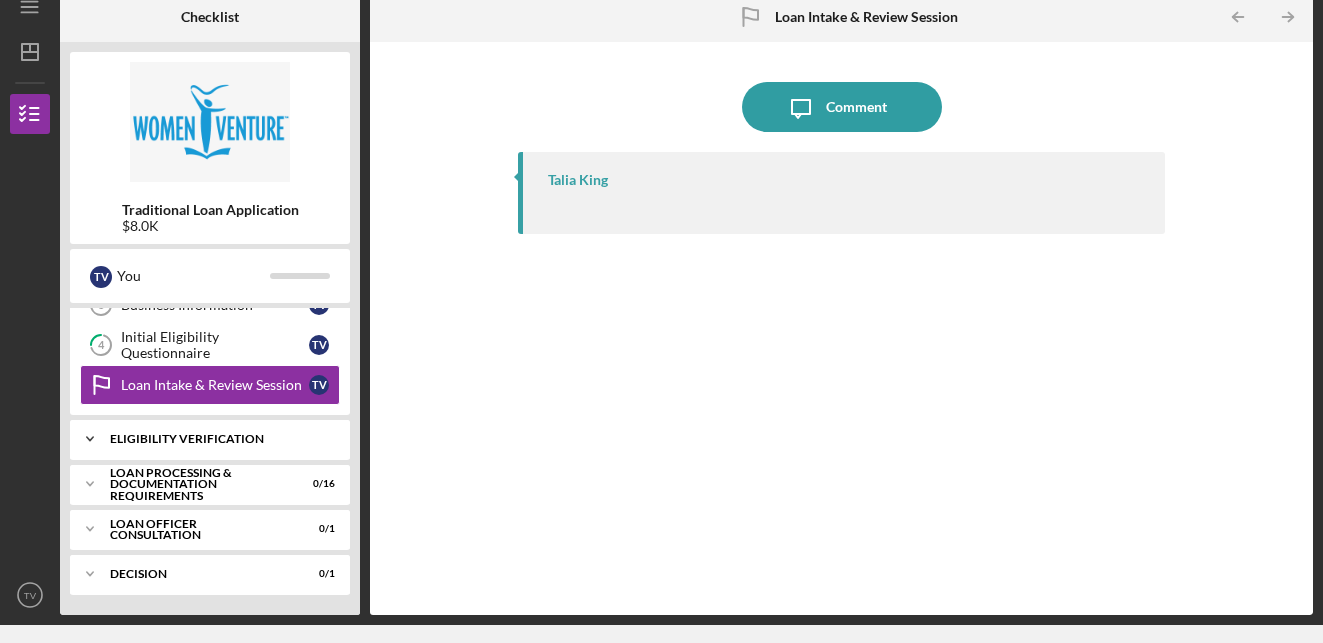 click on "Eligibility Verification" at bounding box center [217, 439] 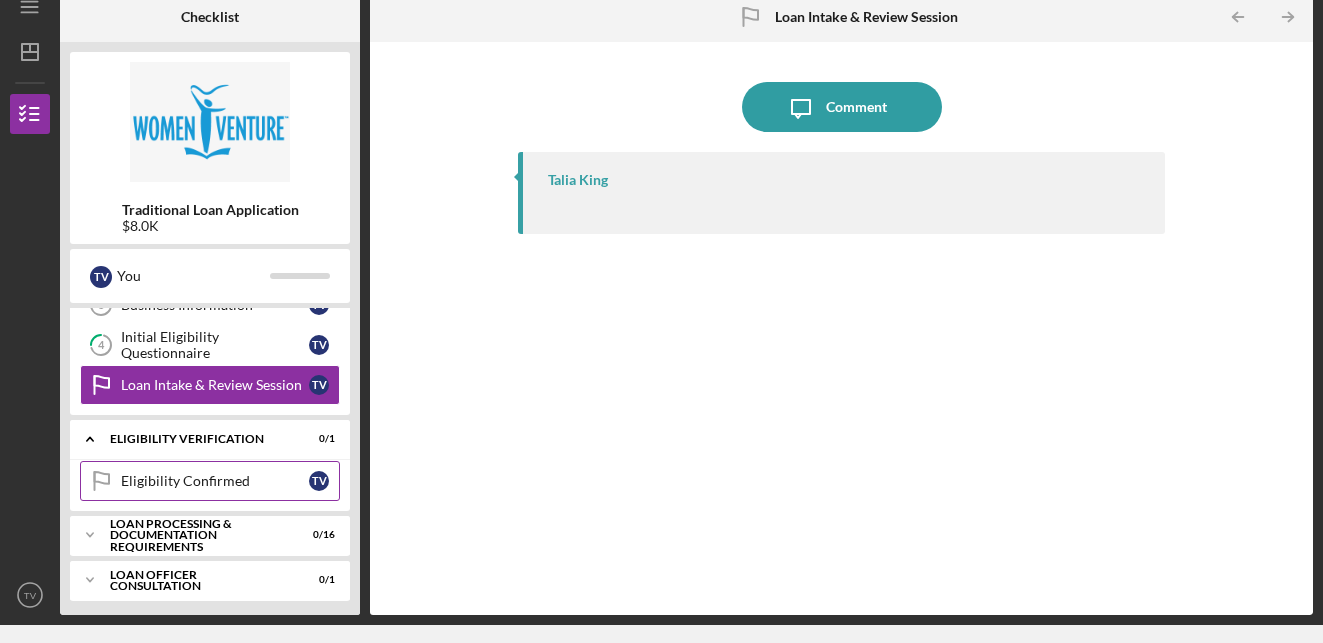 click on "Eligibility Confirmed" at bounding box center [215, 481] 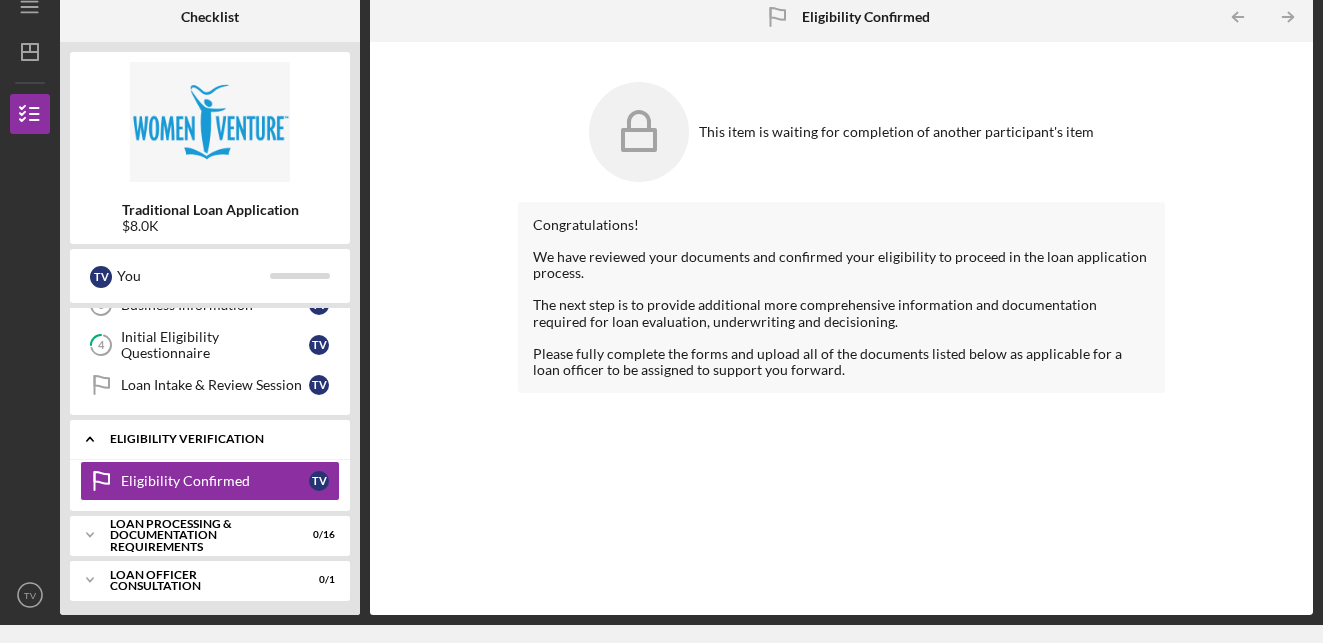 scroll, scrollTop: 0, scrollLeft: 0, axis: both 